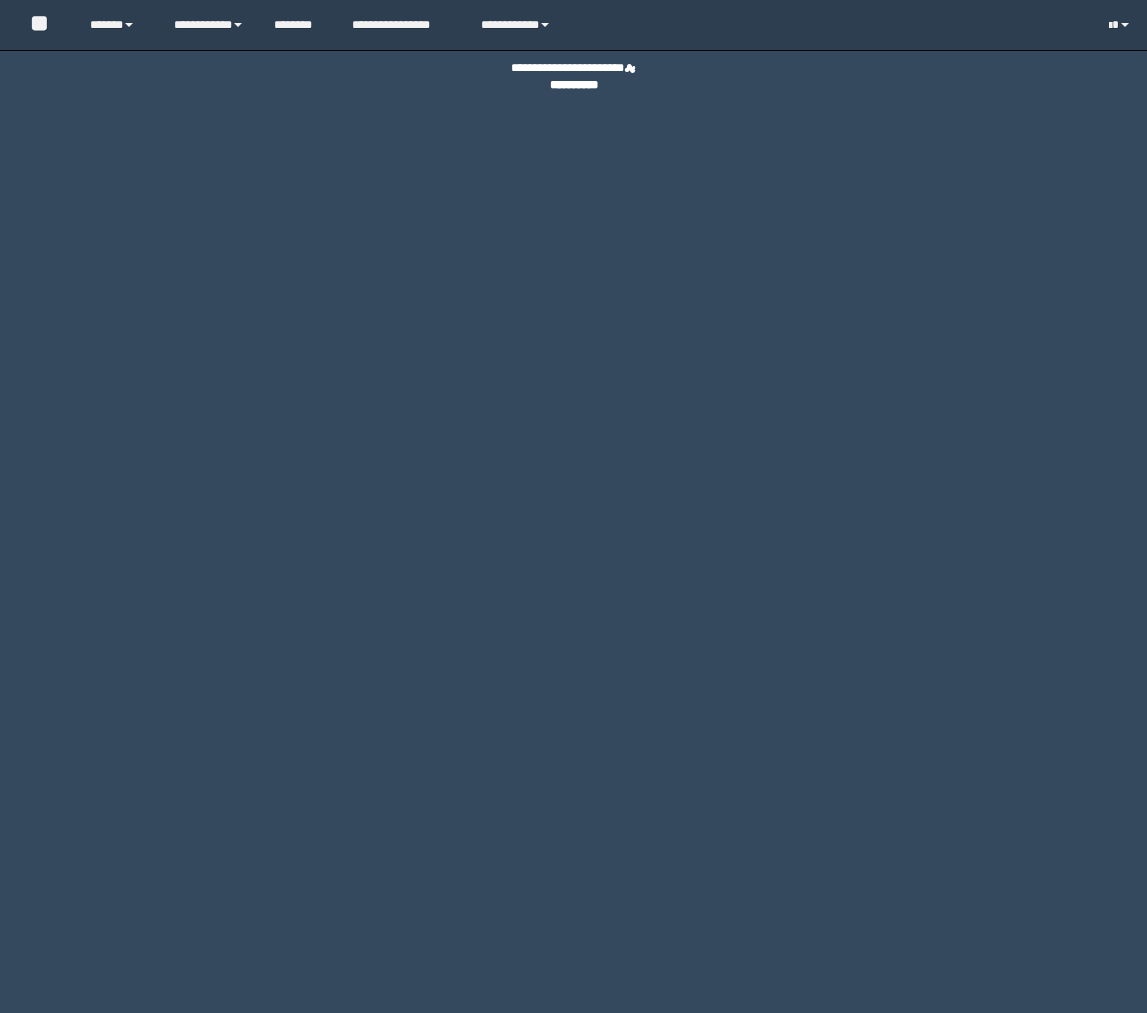 scroll, scrollTop: 0, scrollLeft: 0, axis: both 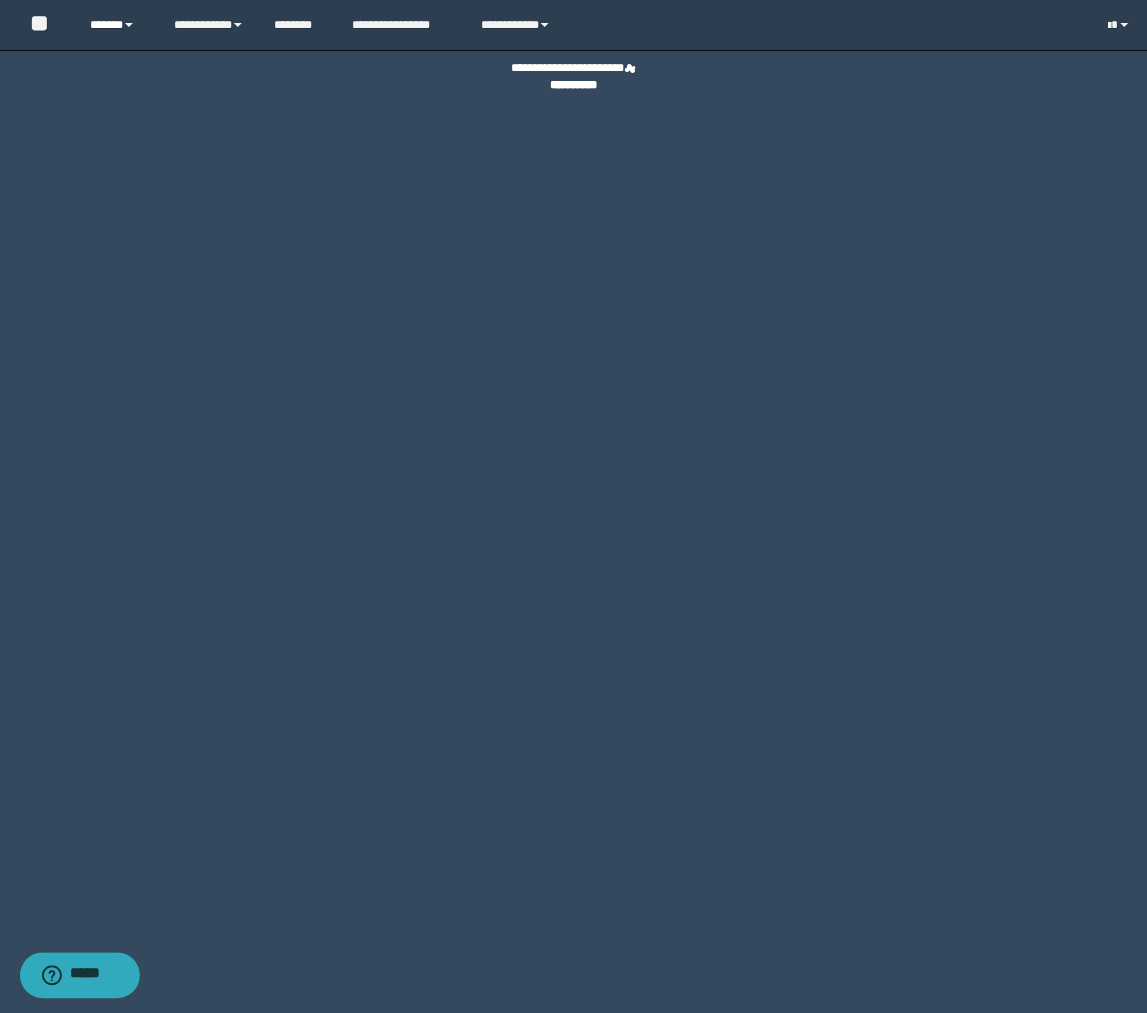 click at bounding box center (129, 25) 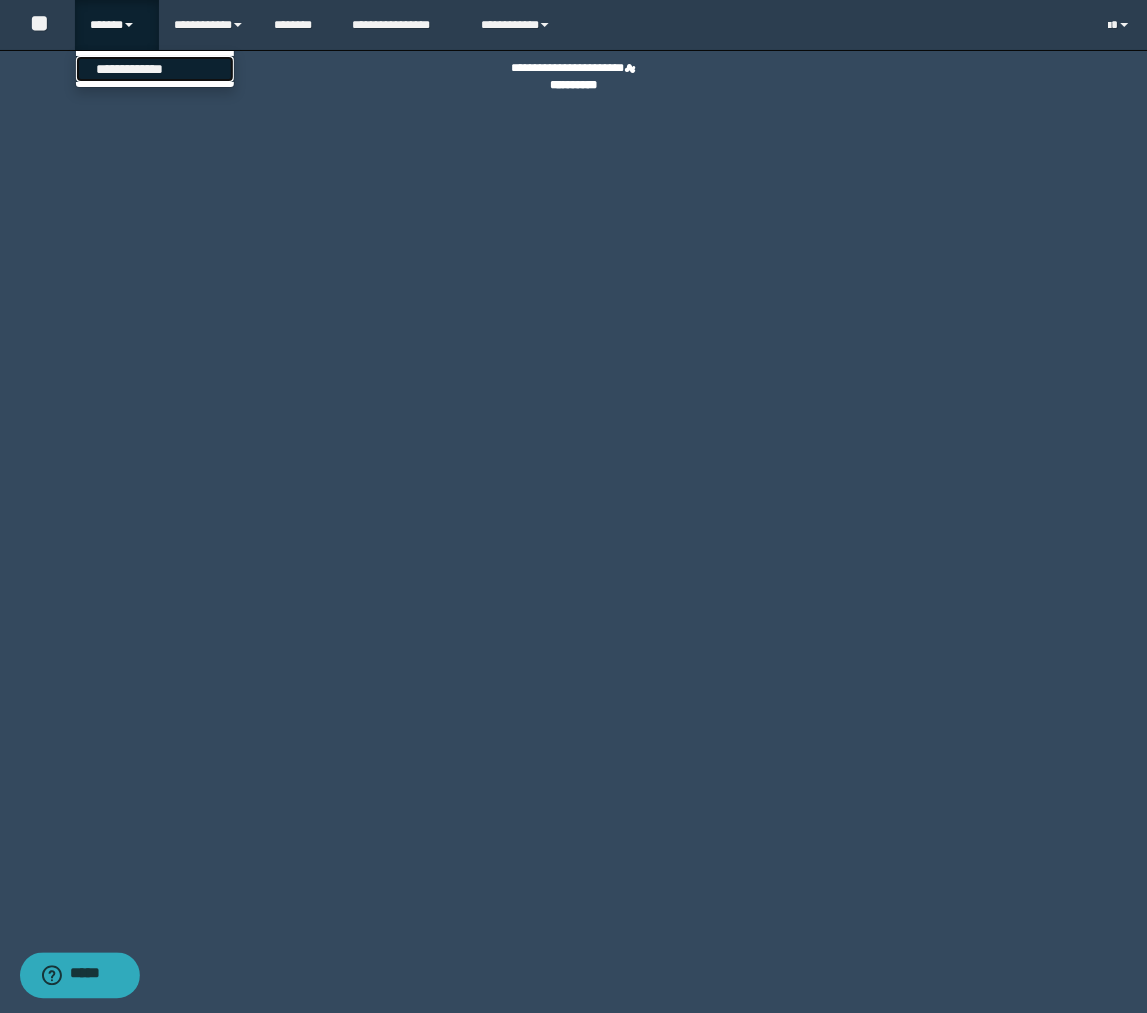click on "**********" at bounding box center (155, 69) 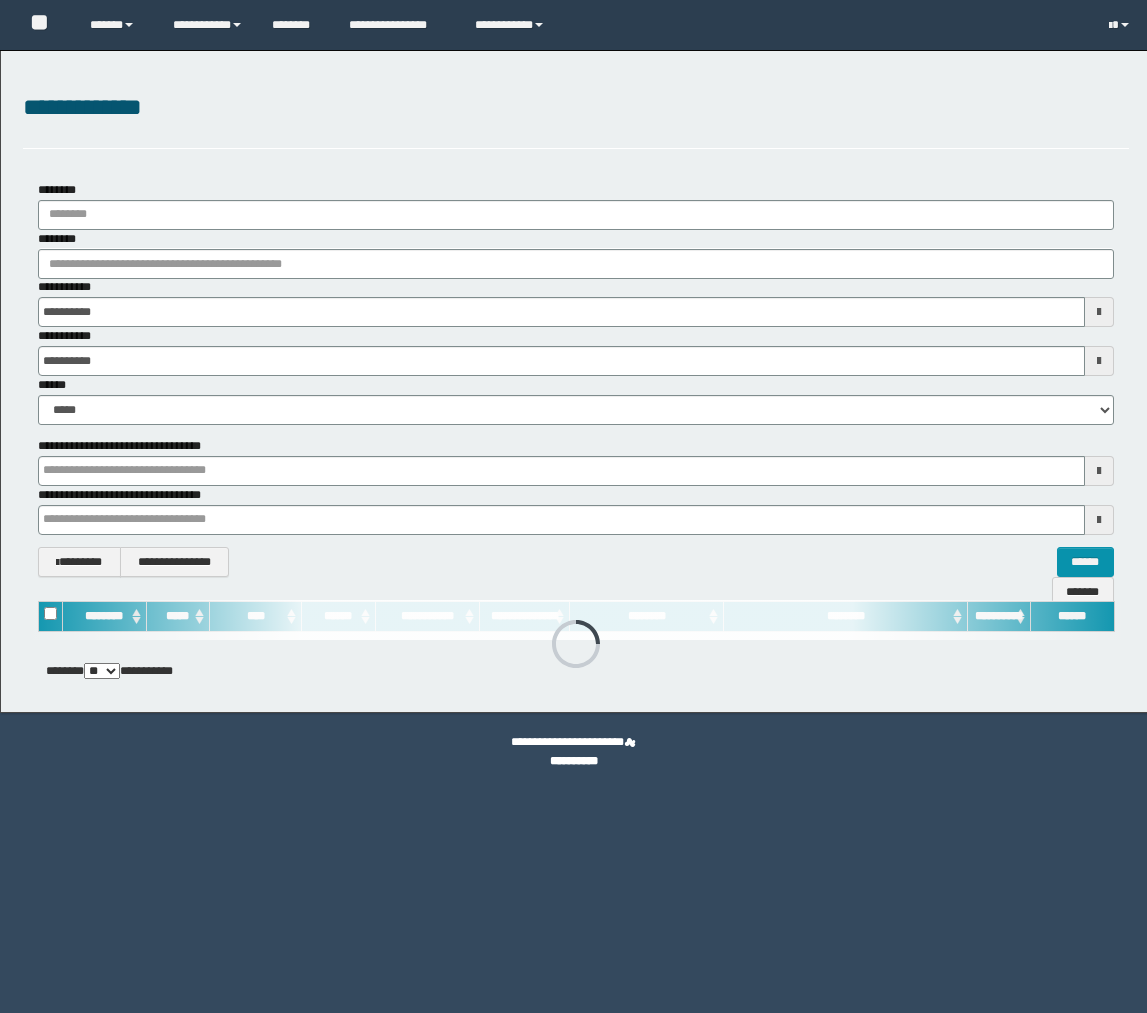 scroll, scrollTop: 0, scrollLeft: 0, axis: both 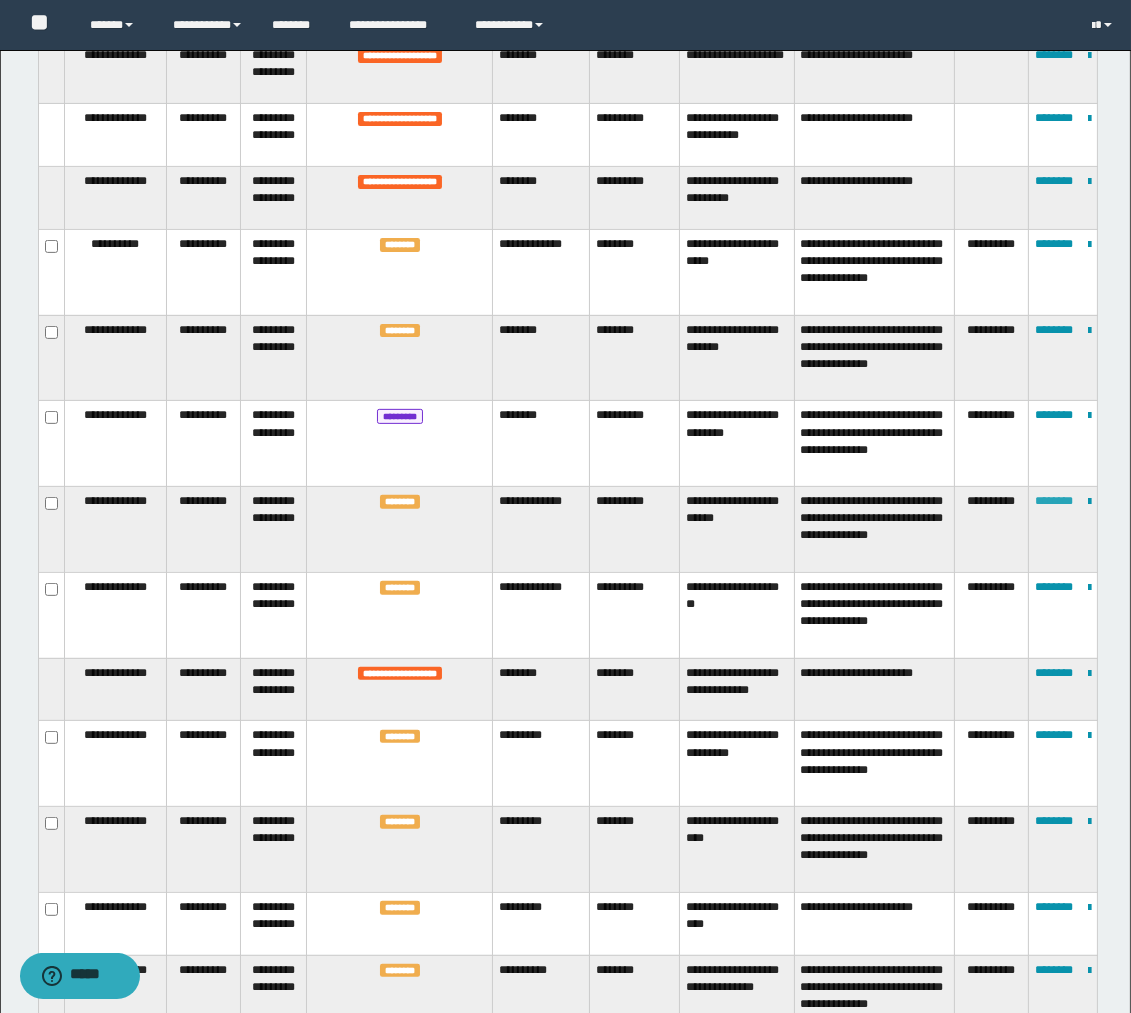 click on "********" at bounding box center [1054, 501] 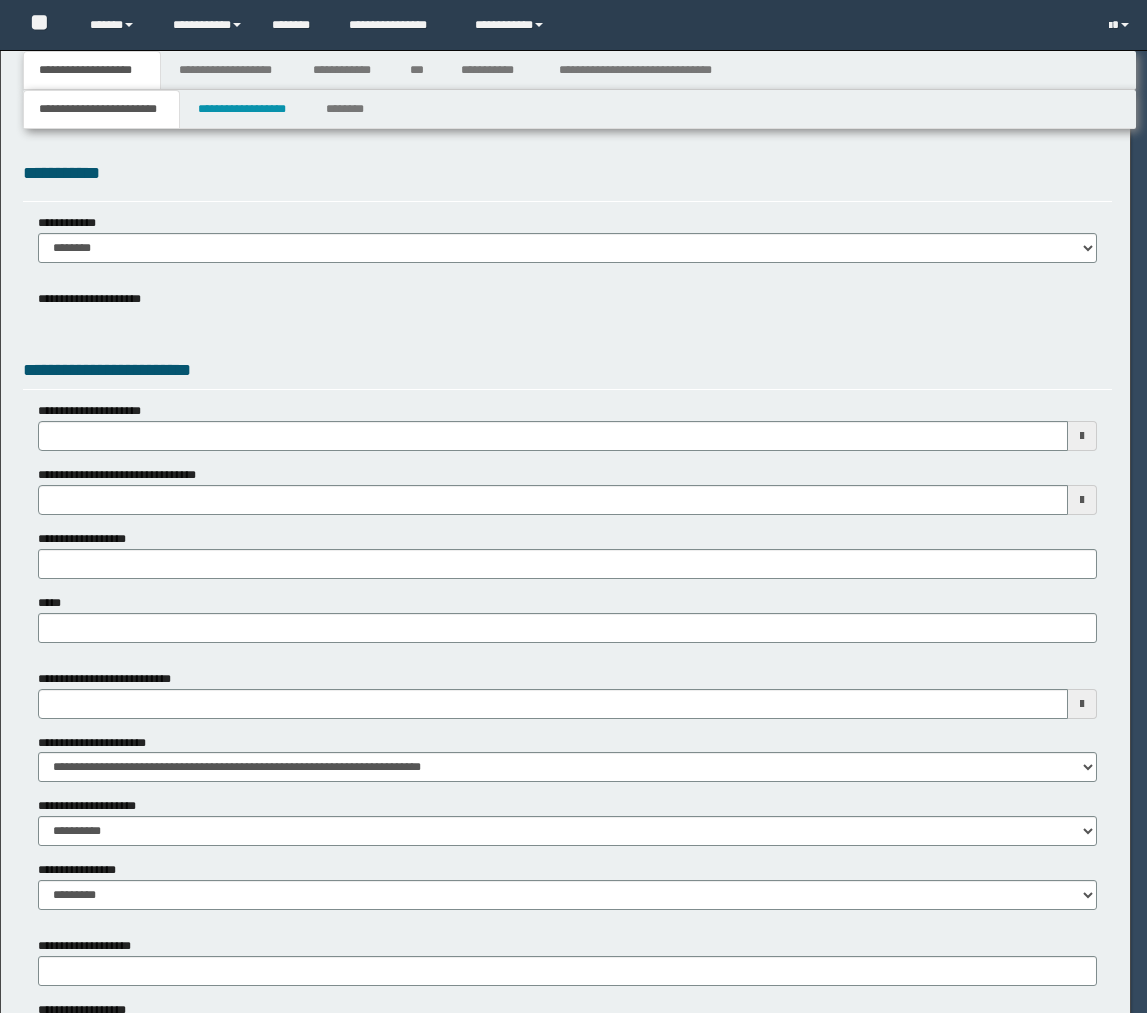 scroll, scrollTop: 0, scrollLeft: 0, axis: both 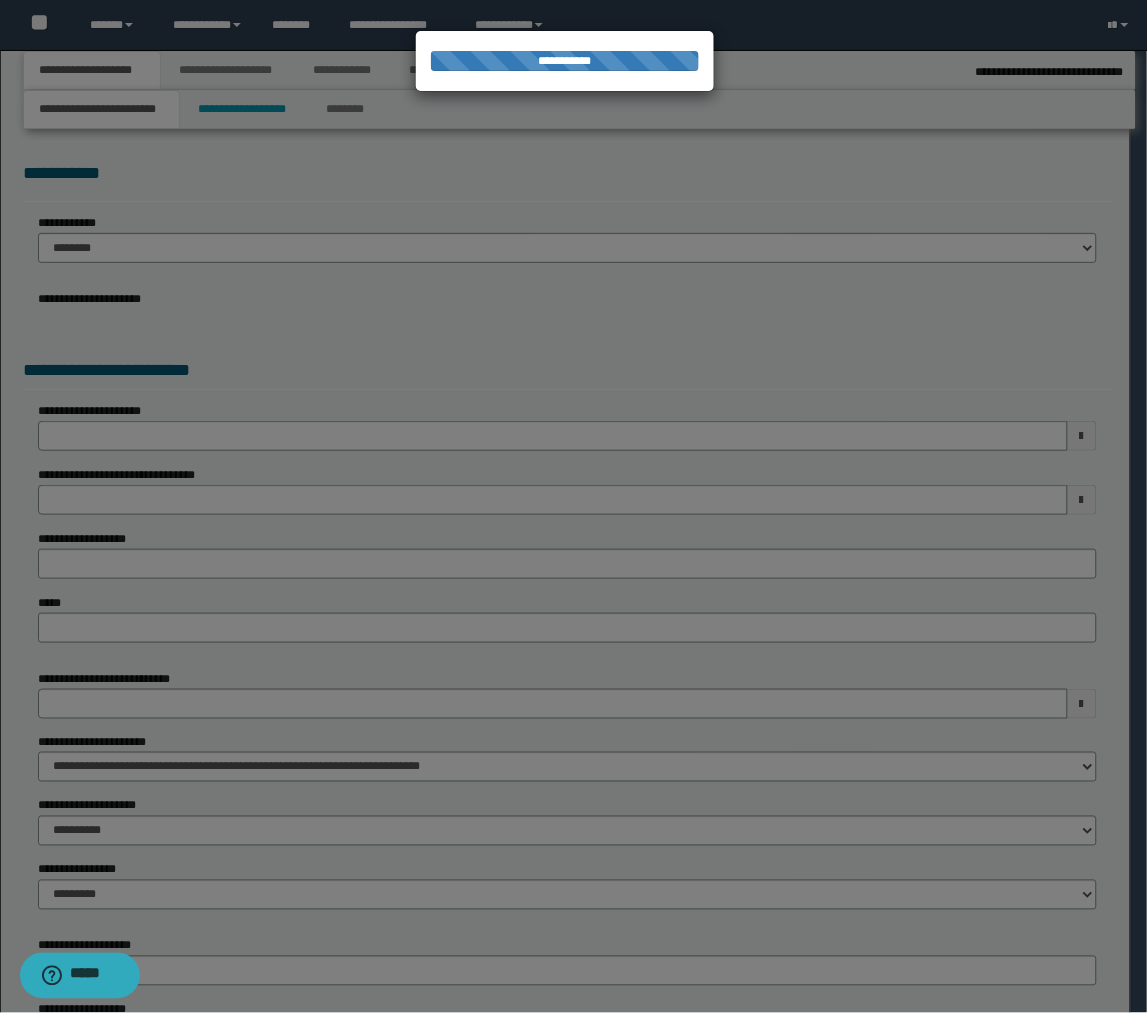 select on "**" 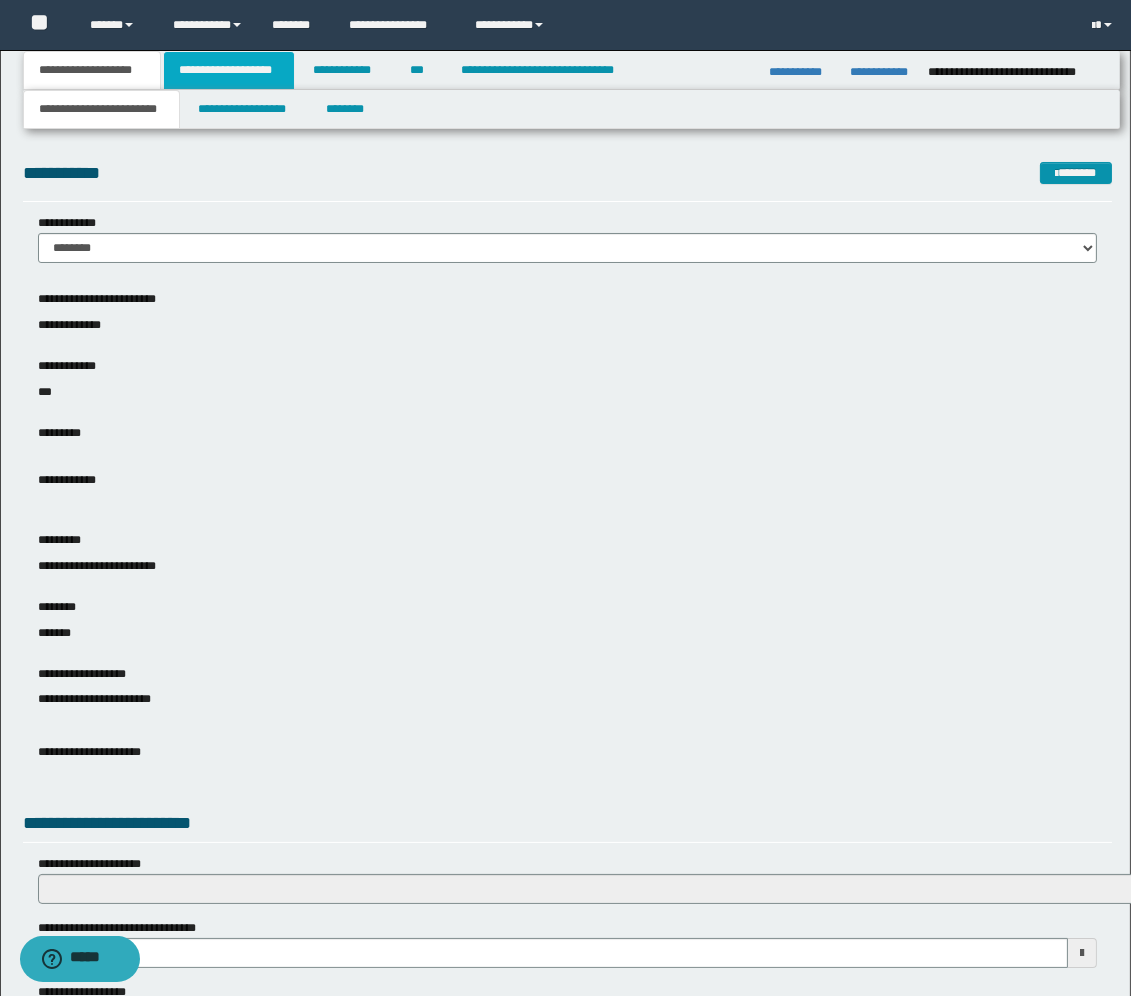 click on "**********" at bounding box center [229, 70] 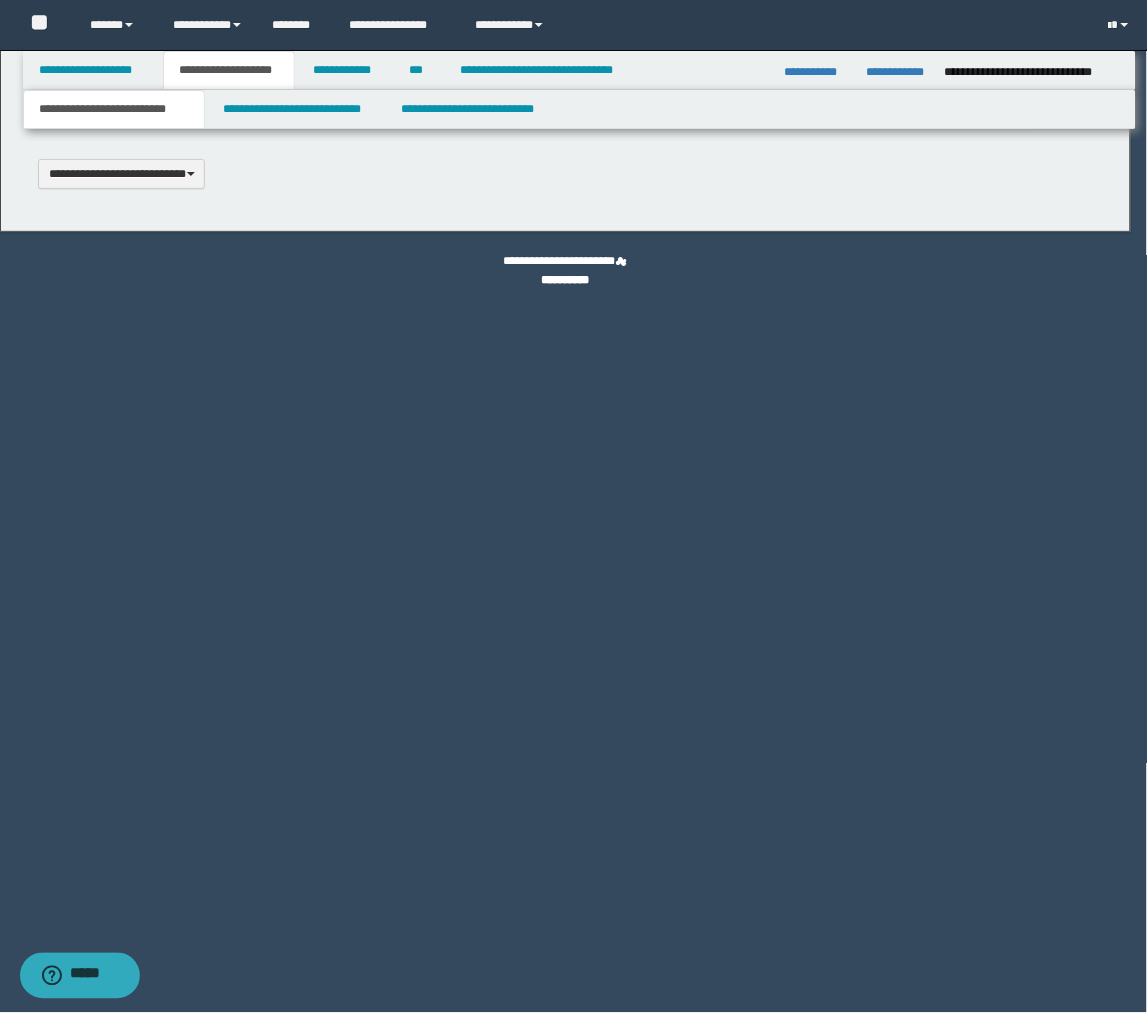 type 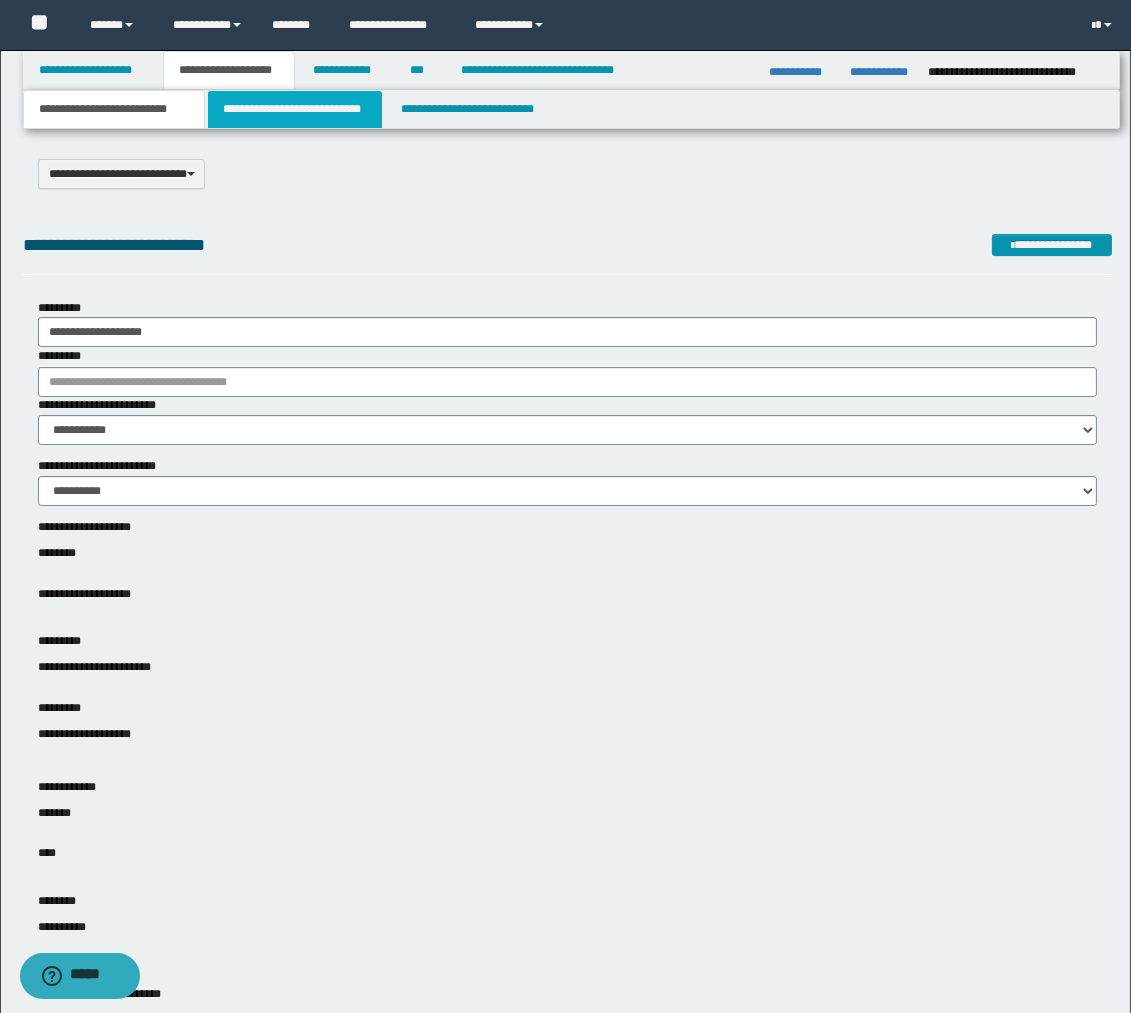 click on "**********" at bounding box center [295, 109] 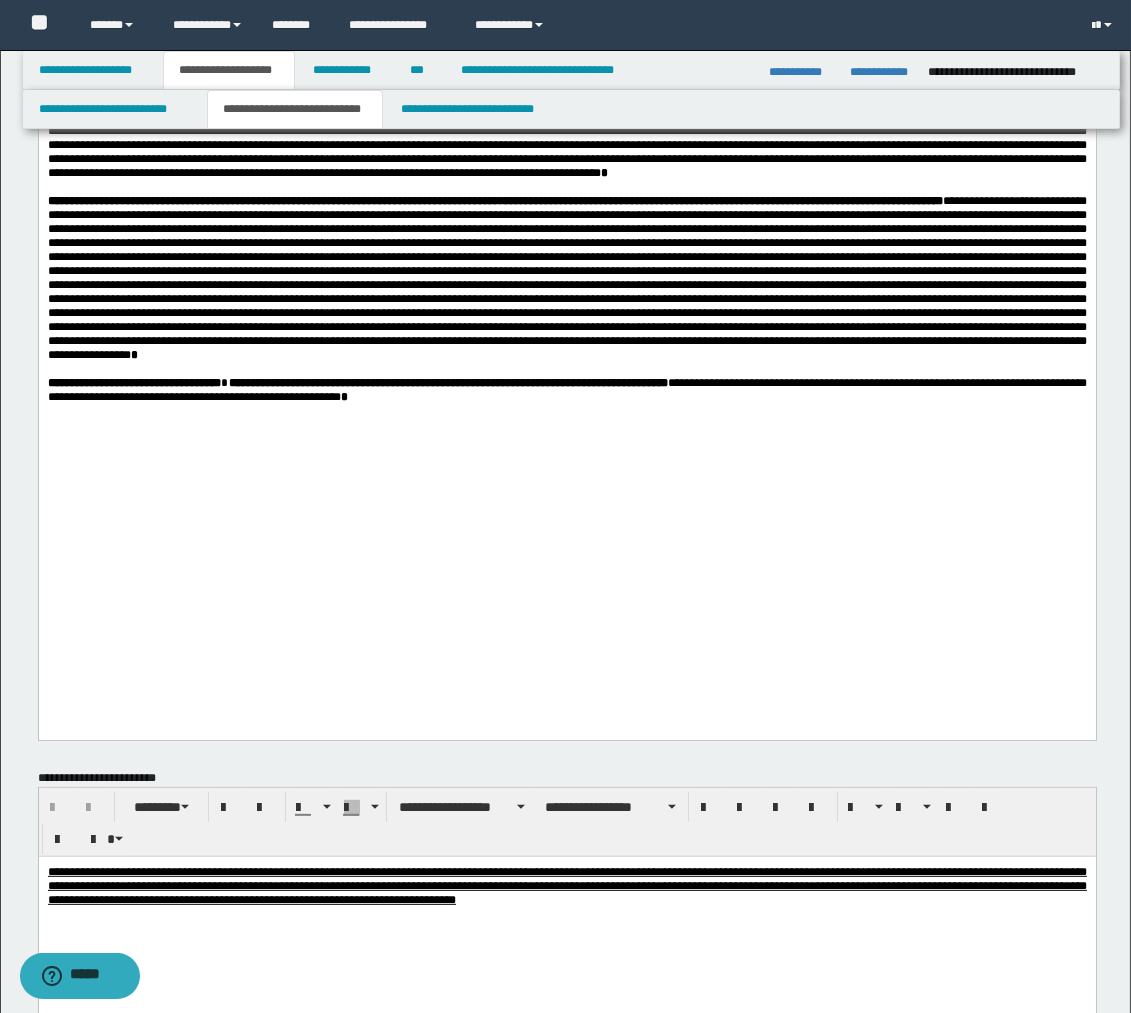 scroll, scrollTop: 888, scrollLeft: 0, axis: vertical 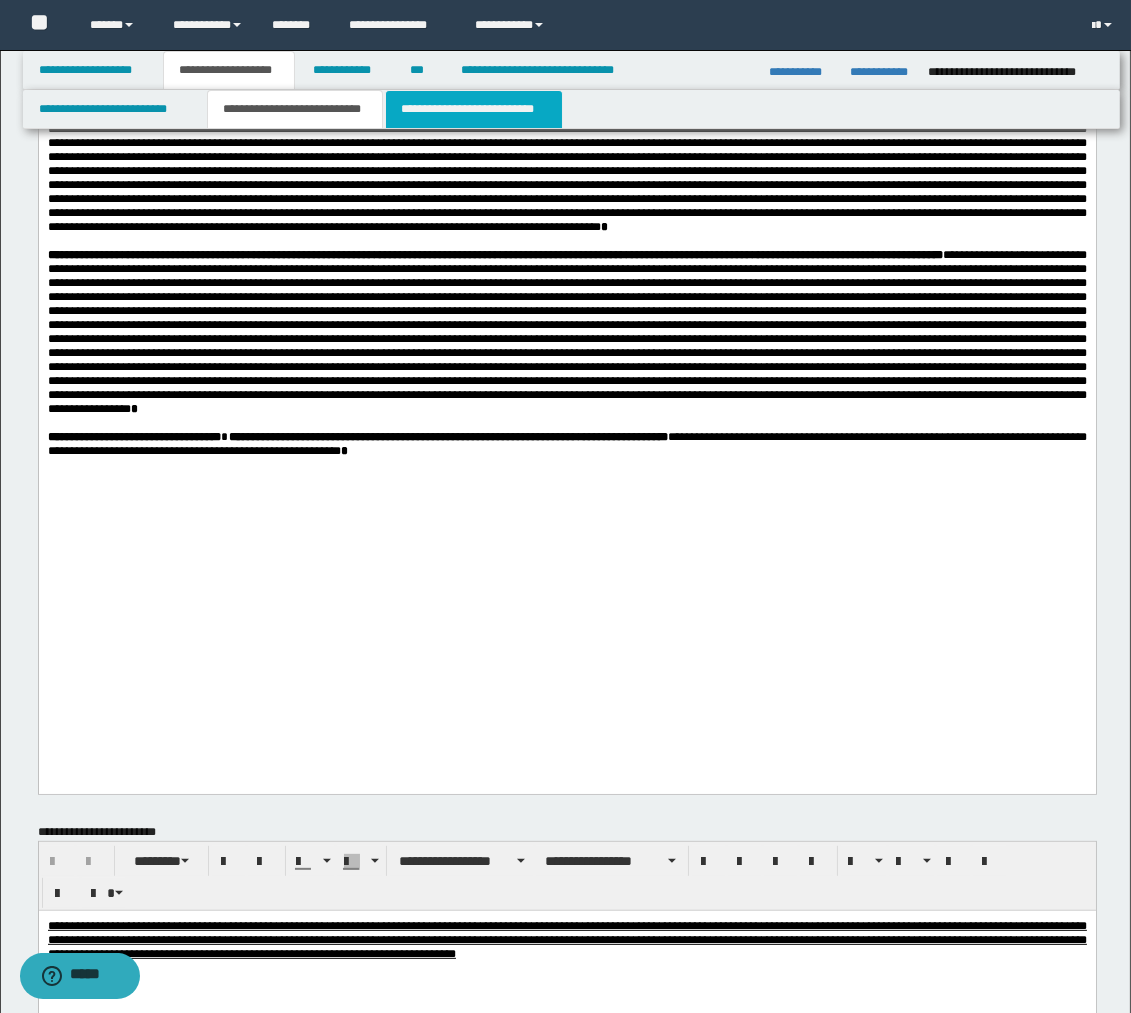click on "**********" at bounding box center (474, 109) 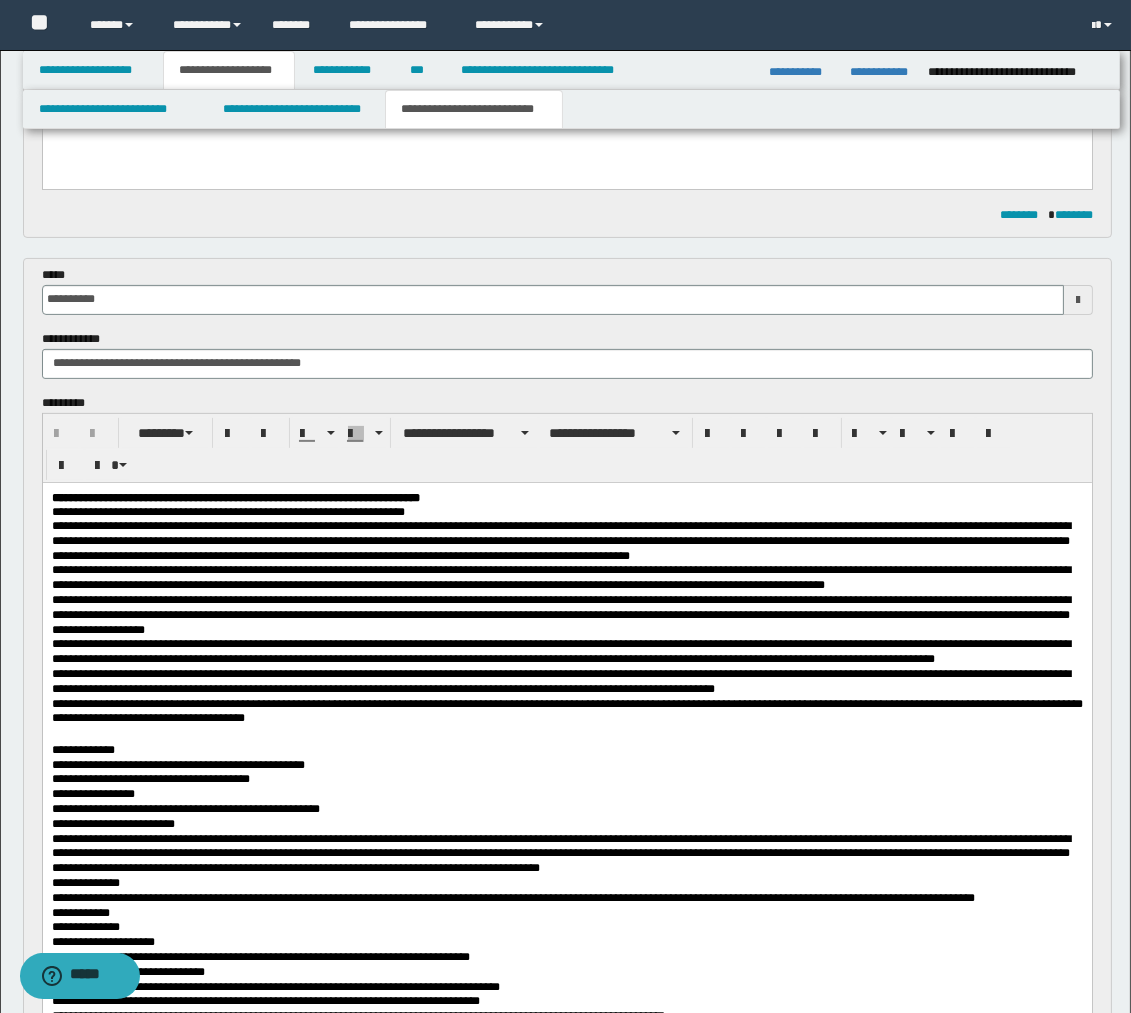scroll, scrollTop: 888, scrollLeft: 0, axis: vertical 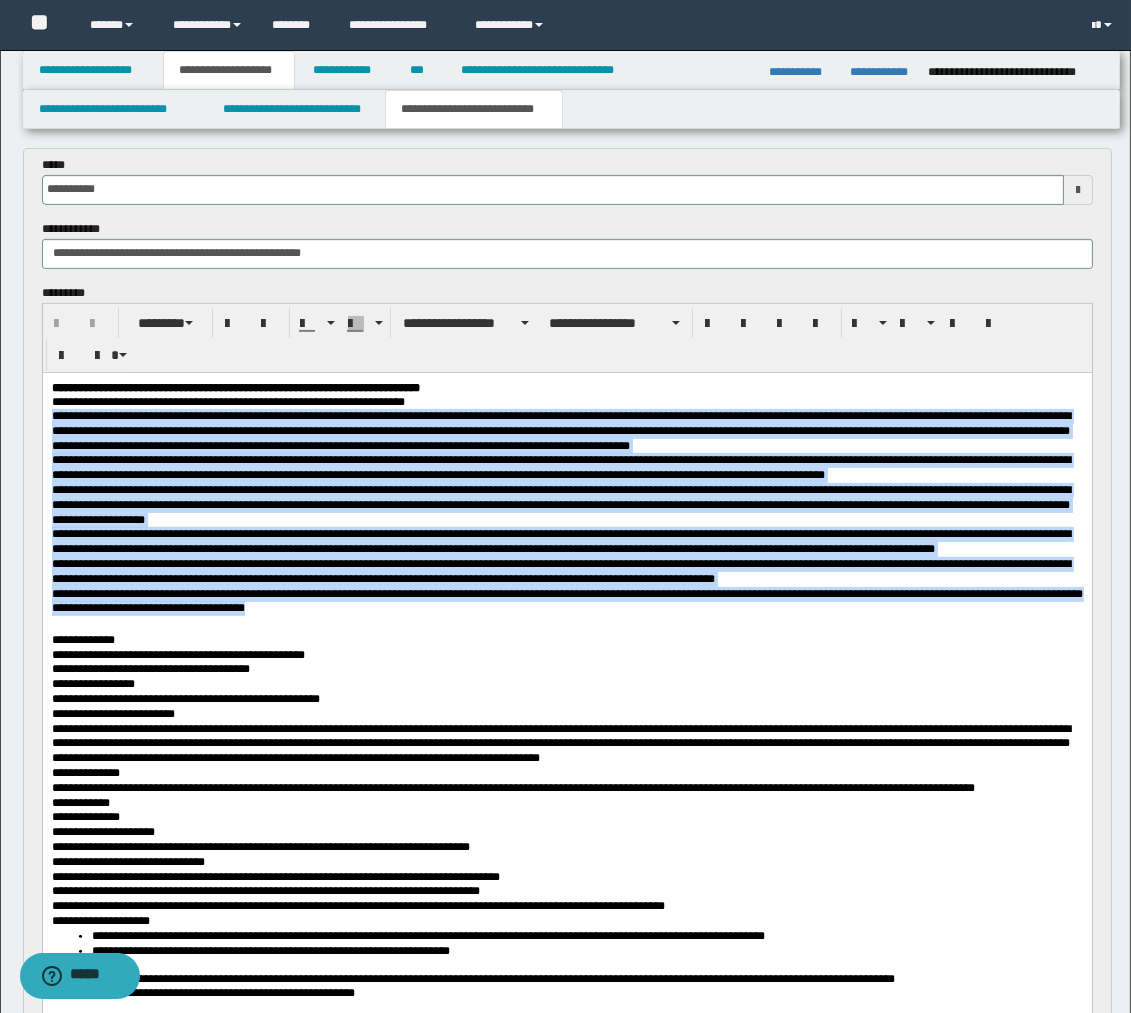 drag, startPoint x: 52, startPoint y: 420, endPoint x: 387, endPoint y: 642, distance: 401.88184 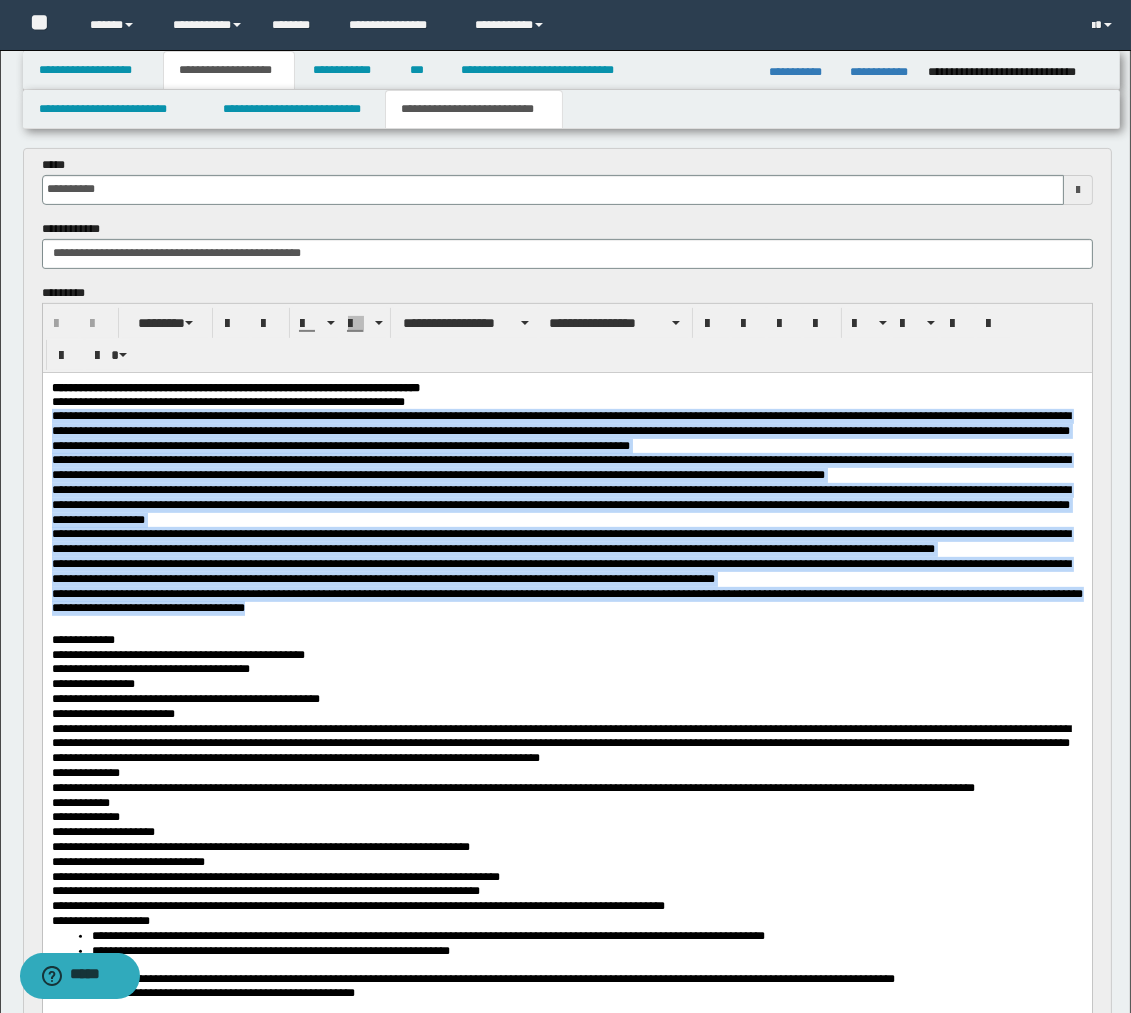 click on "**********" at bounding box center [566, 715] 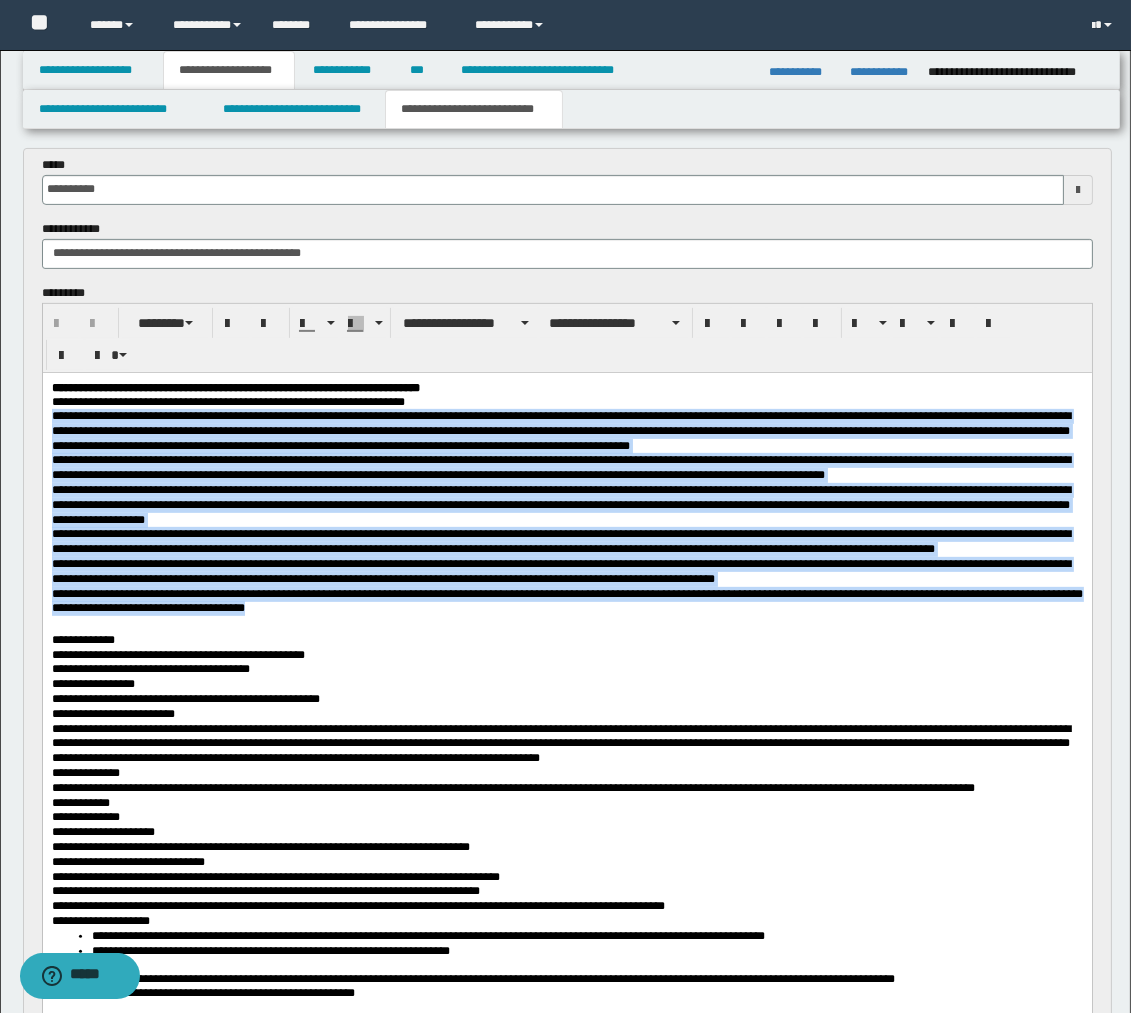 copy on "**********" 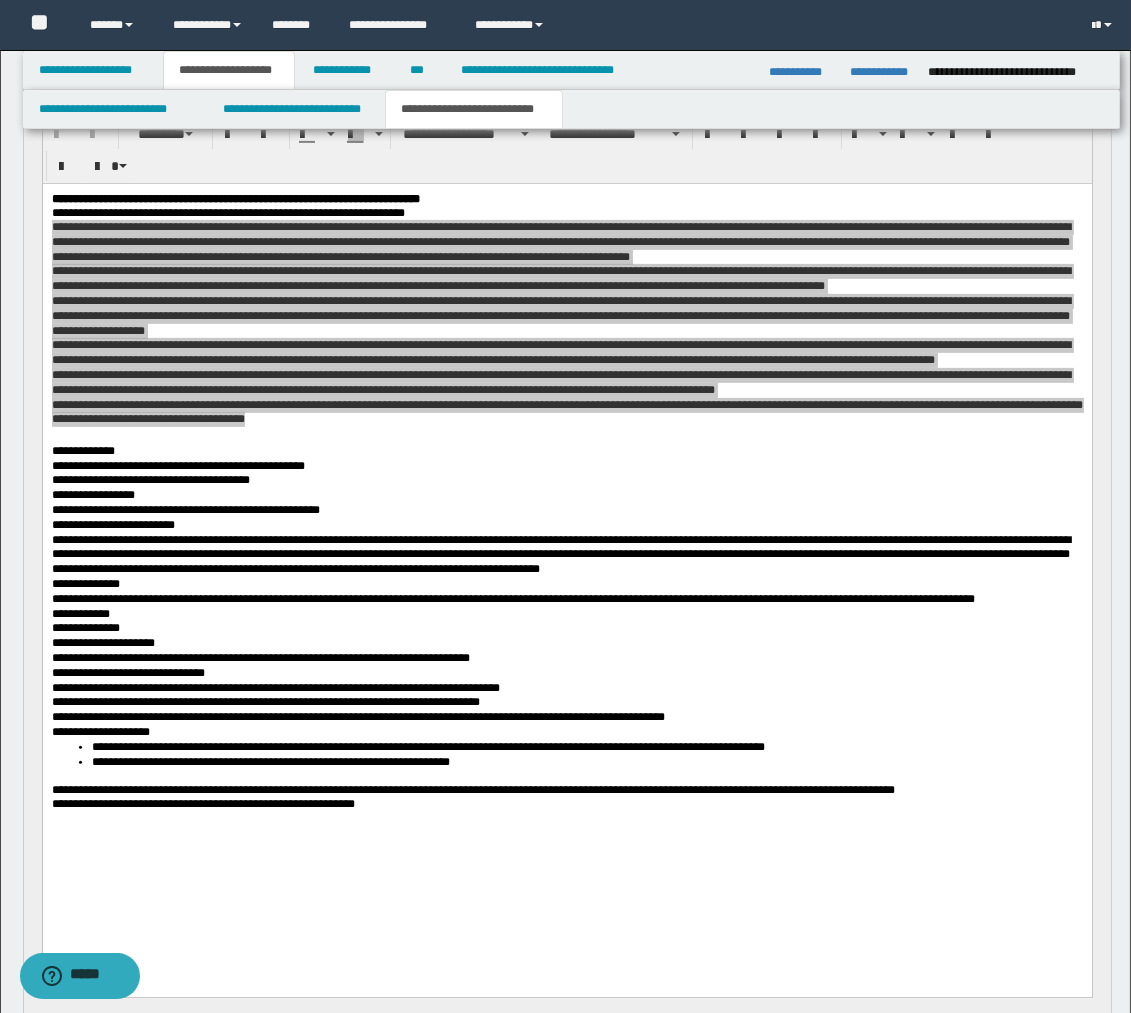 scroll, scrollTop: 1111, scrollLeft: 0, axis: vertical 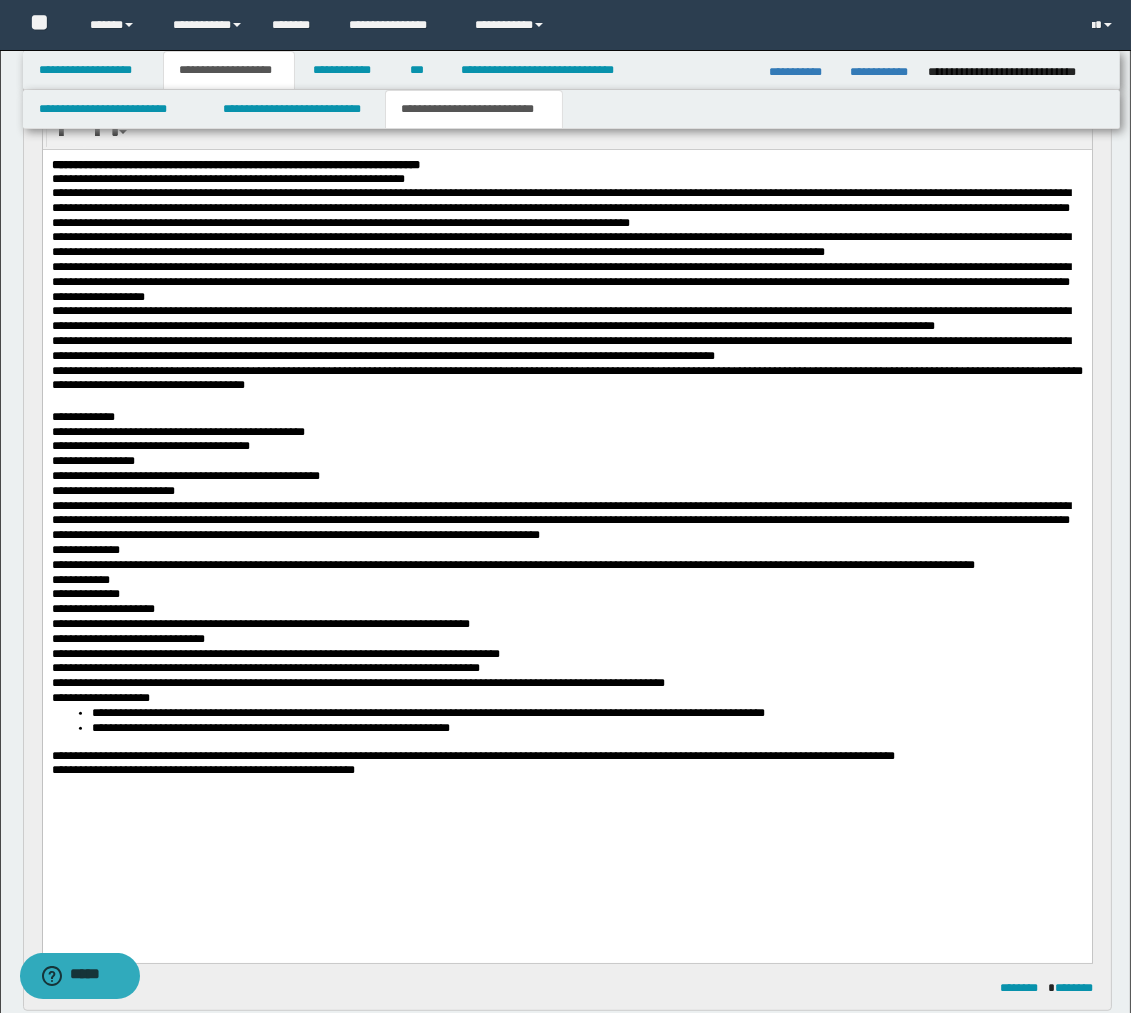 click on "**********" at bounding box center (566, 594) 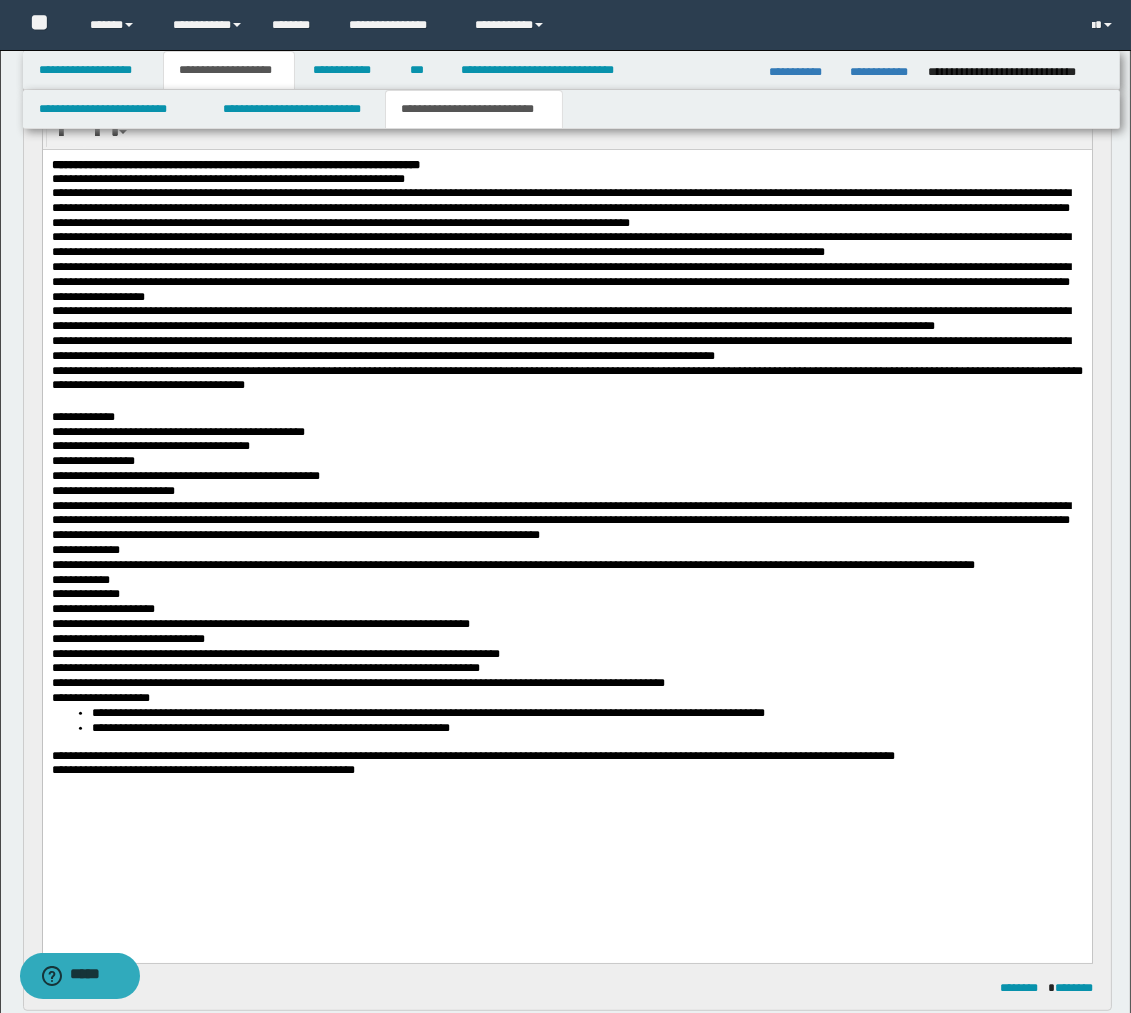 type 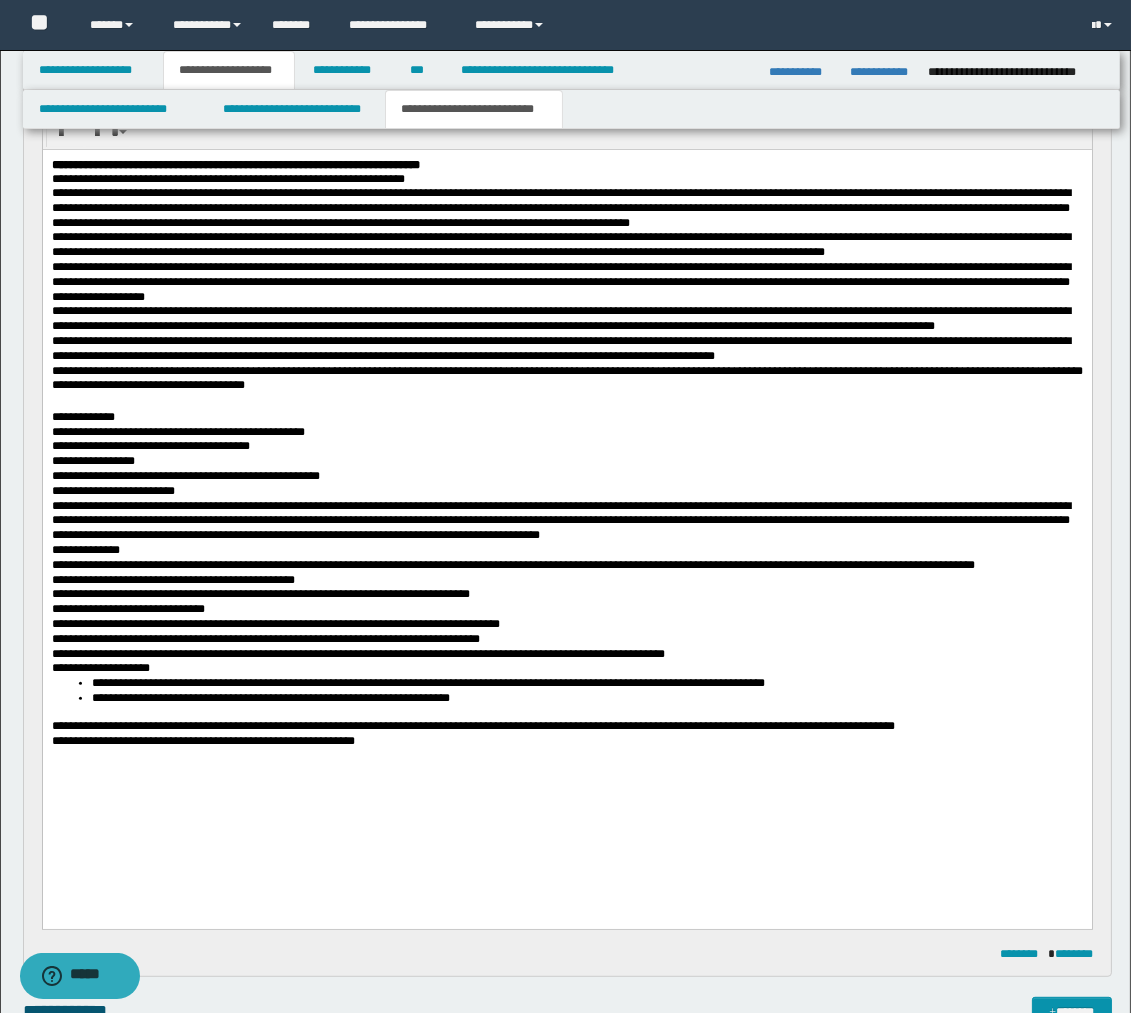 click on "**********" at bounding box center [357, 630] 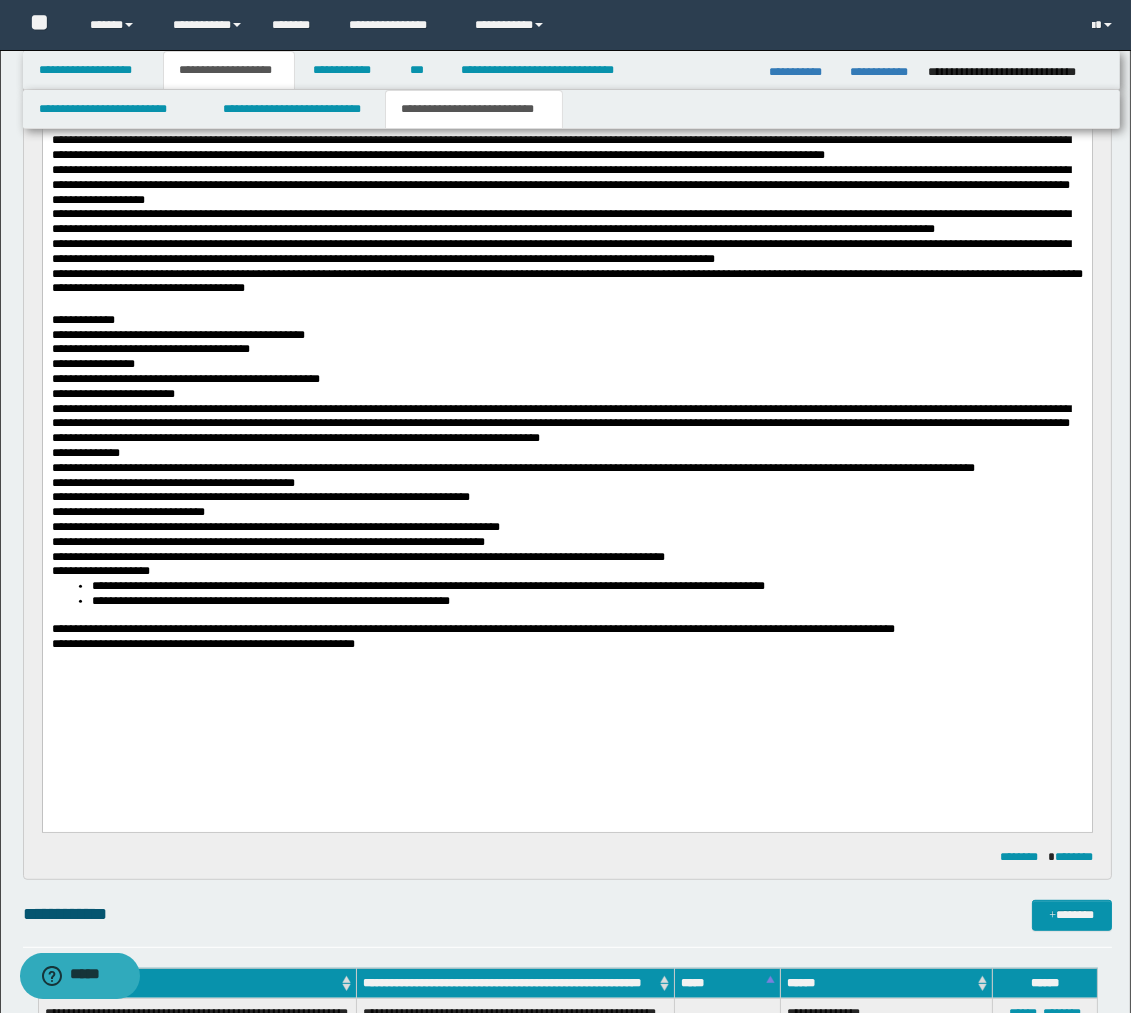 scroll, scrollTop: 1333, scrollLeft: 0, axis: vertical 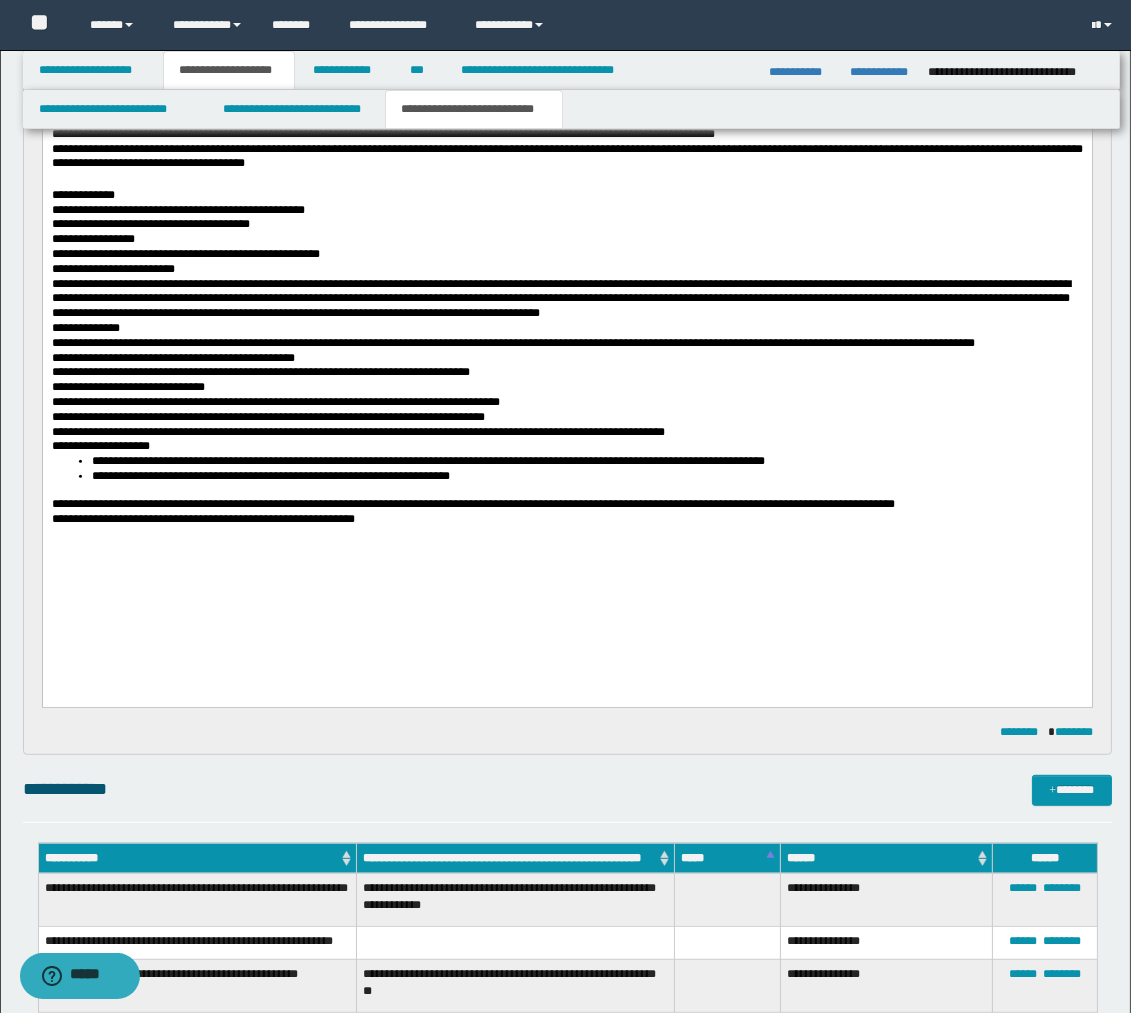 click on "**********" at bounding box center (566, 256) 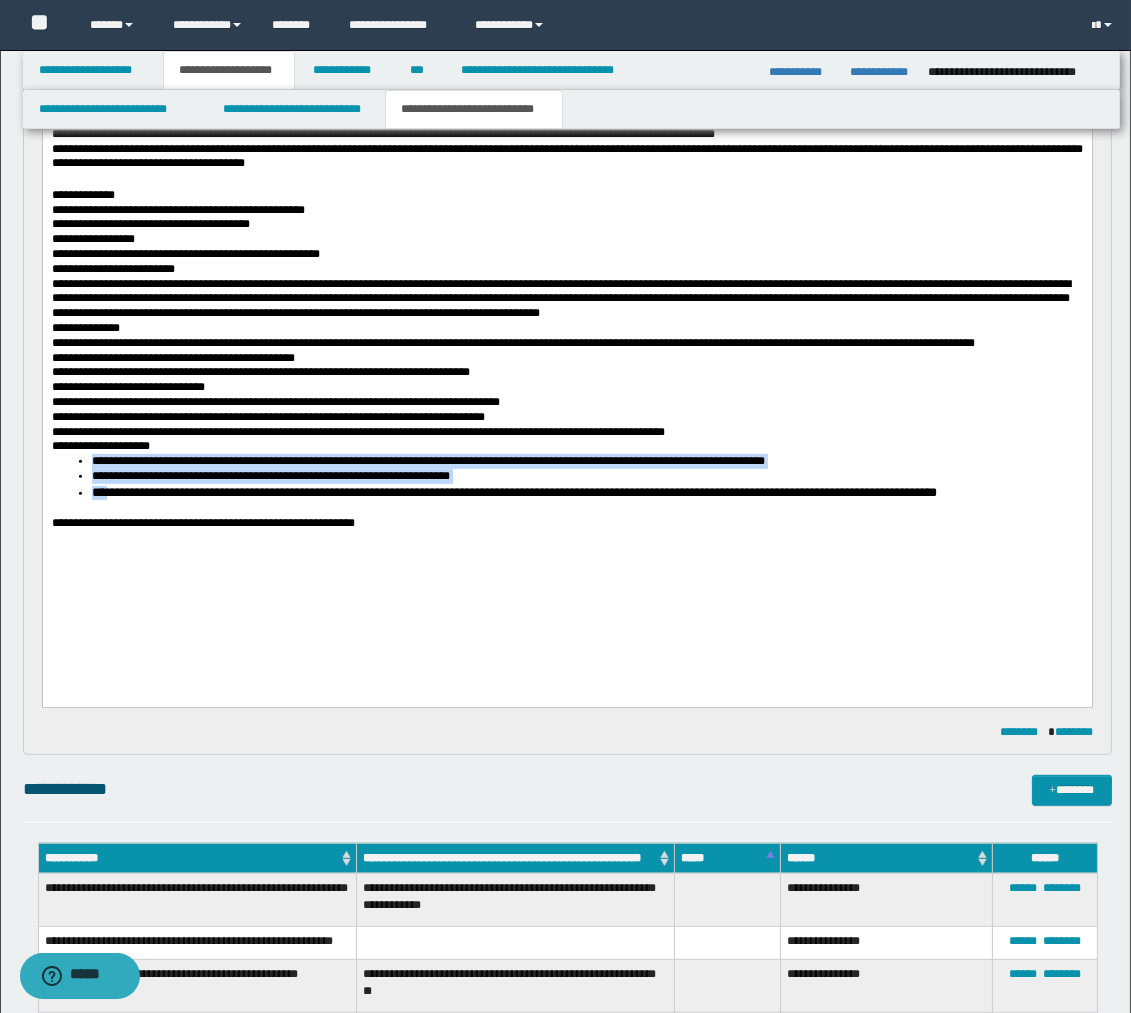 drag, startPoint x: 87, startPoint y: 529, endPoint x: 109, endPoint y: 565, distance: 42.190044 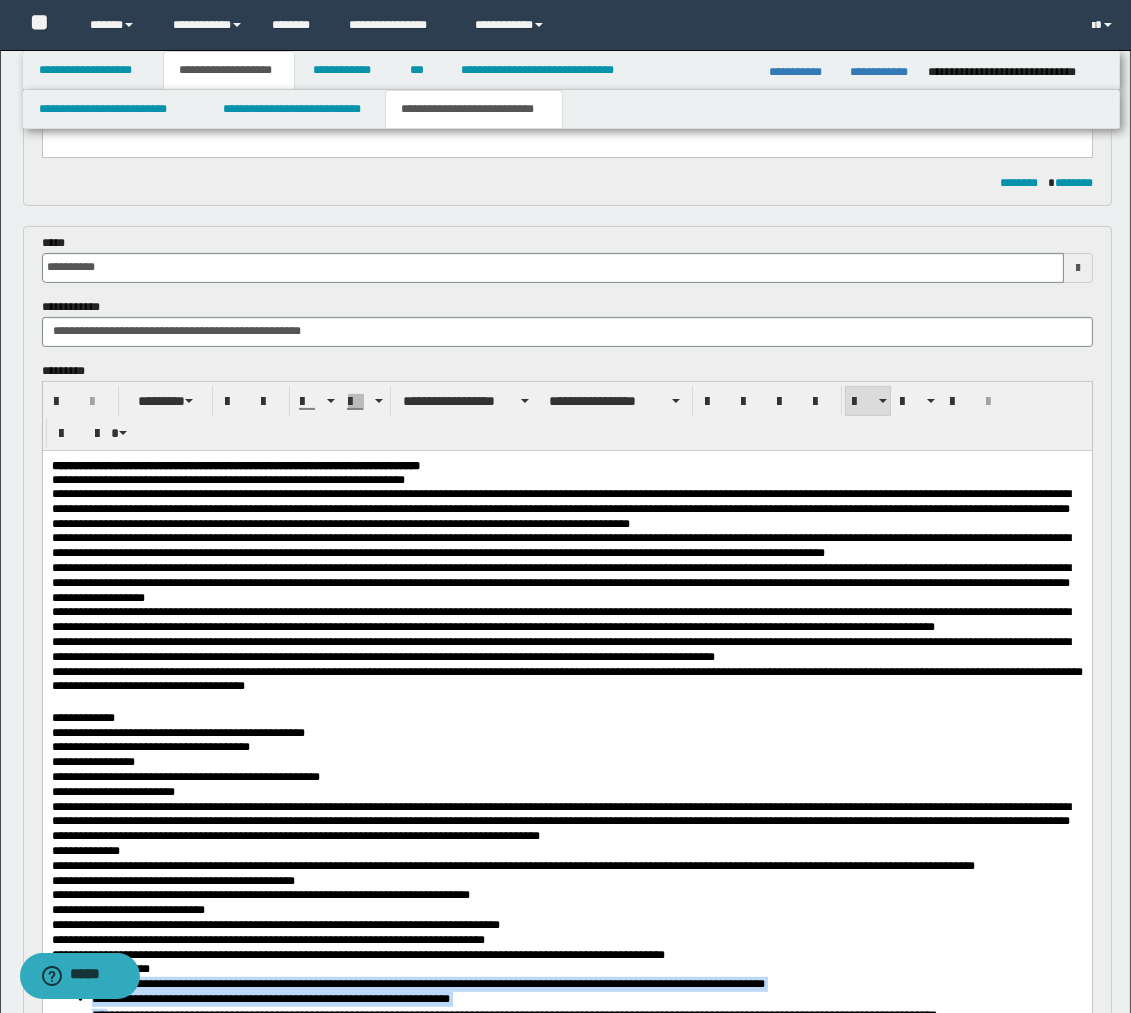scroll, scrollTop: 1000, scrollLeft: 0, axis: vertical 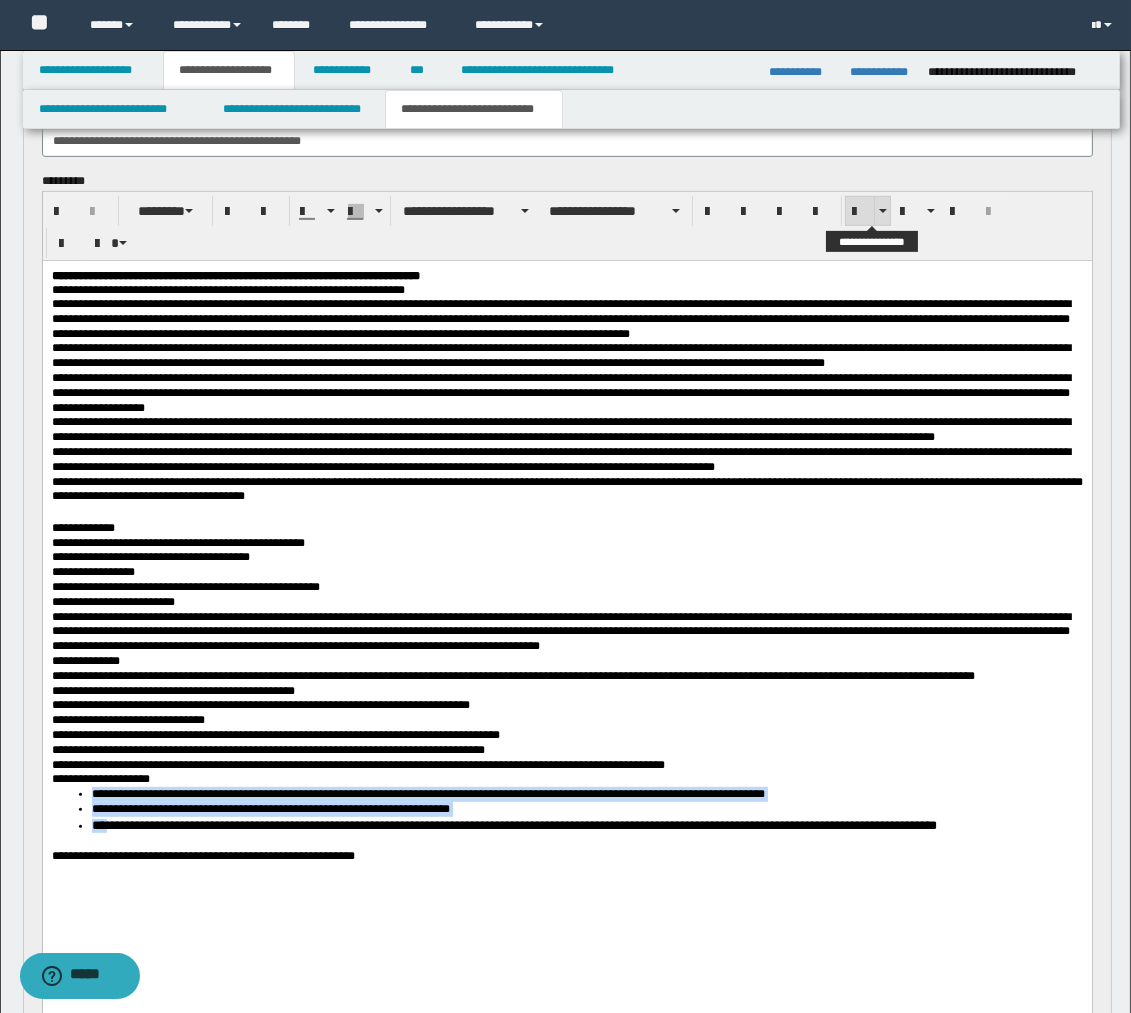 click at bounding box center (860, 212) 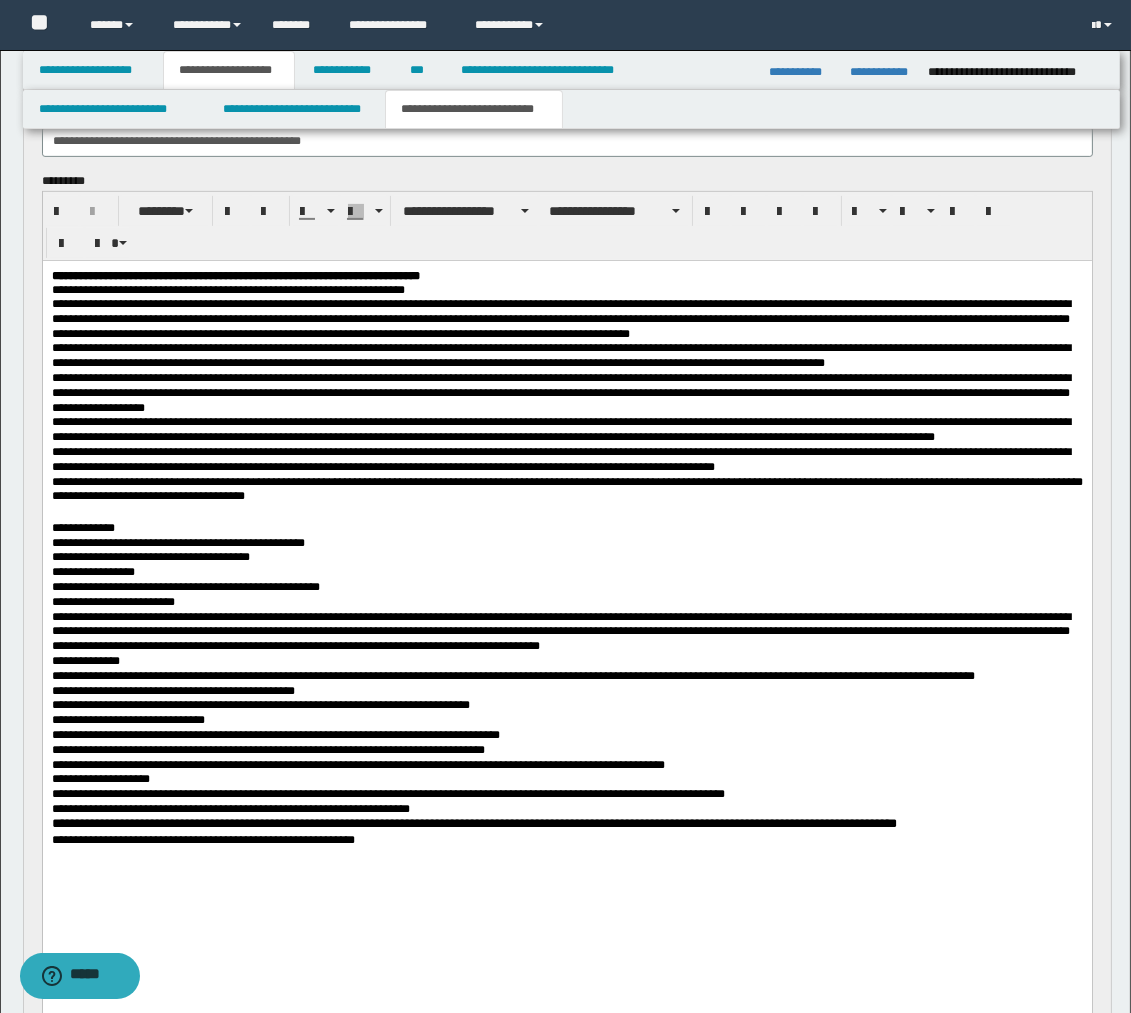 click on "**********" at bounding box center (566, 793) 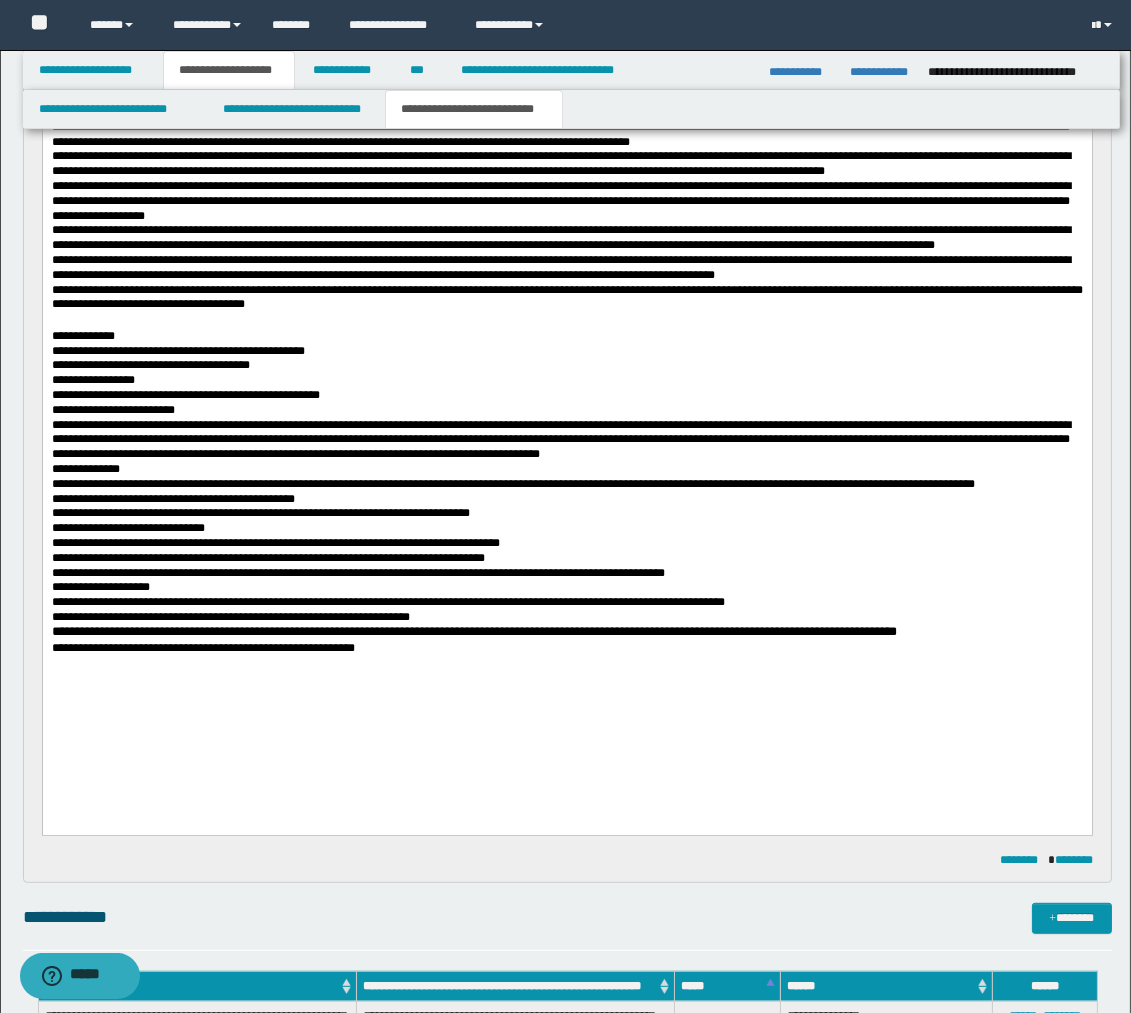 scroll, scrollTop: 1222, scrollLeft: 0, axis: vertical 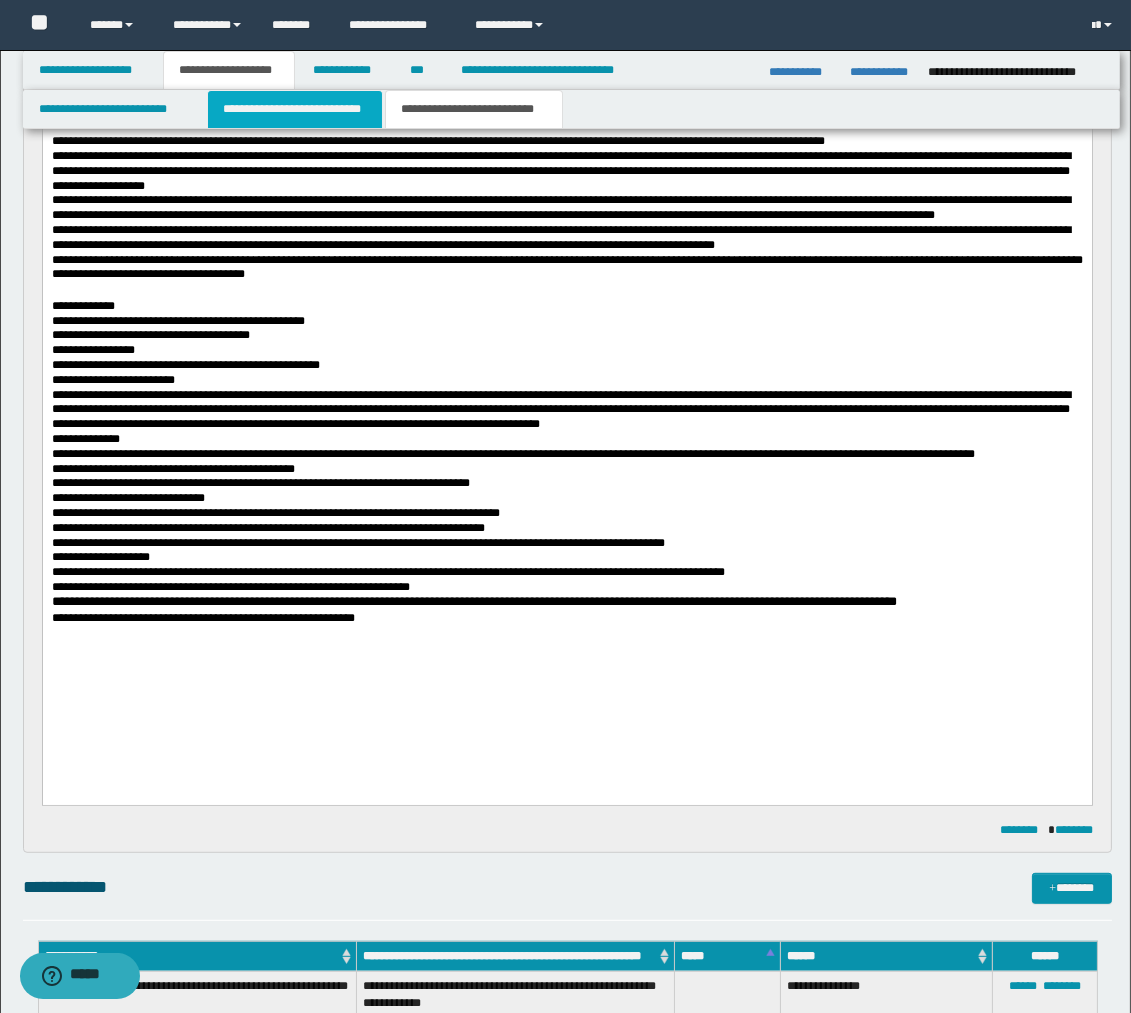 click on "**********" at bounding box center (295, 109) 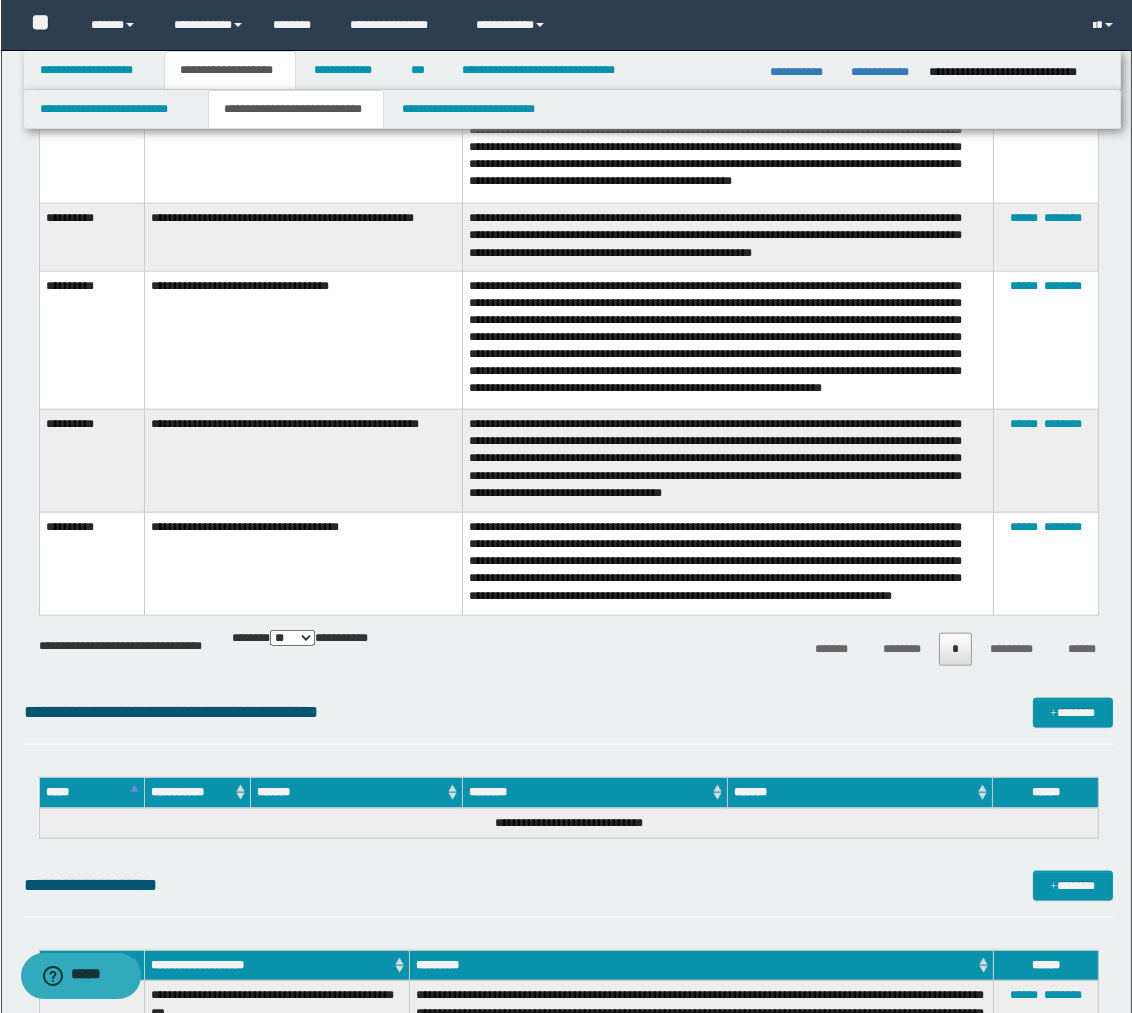 scroll, scrollTop: 3333, scrollLeft: 0, axis: vertical 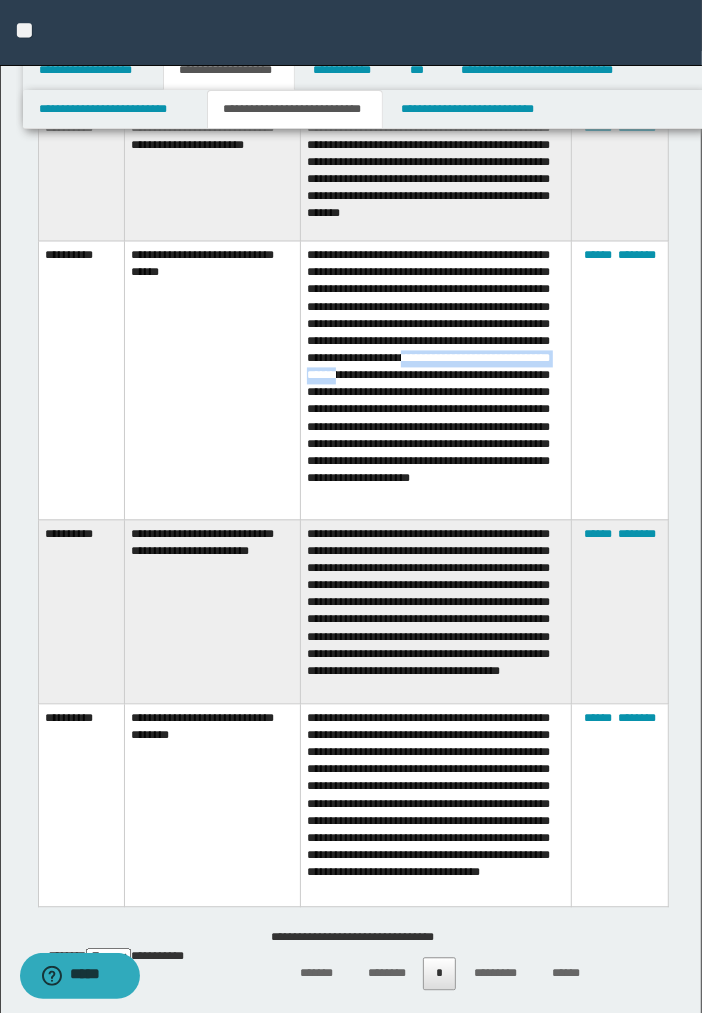 drag, startPoint x: 307, startPoint y: 368, endPoint x: 510, endPoint y: 367, distance: 203.00246 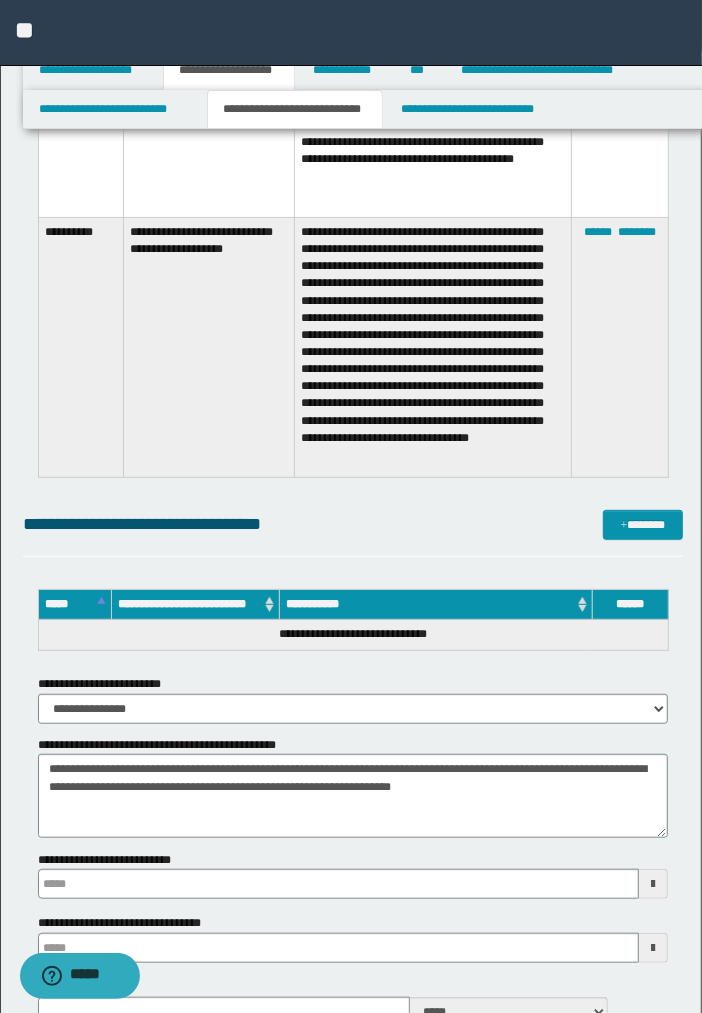 scroll, scrollTop: 6434, scrollLeft: 0, axis: vertical 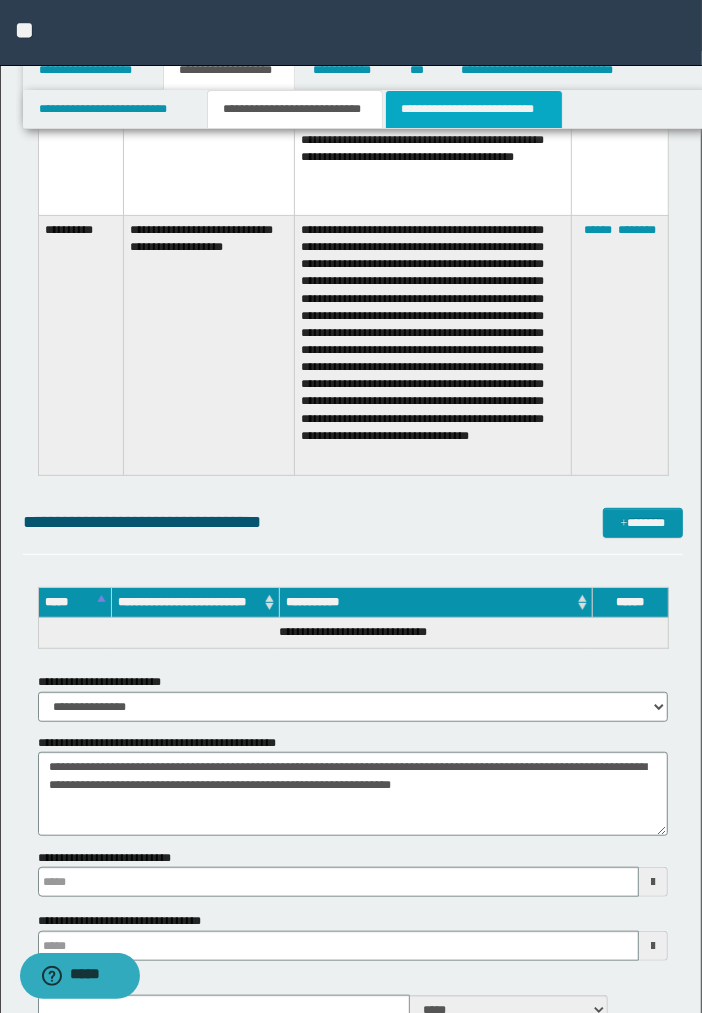 click on "**********" at bounding box center [474, 109] 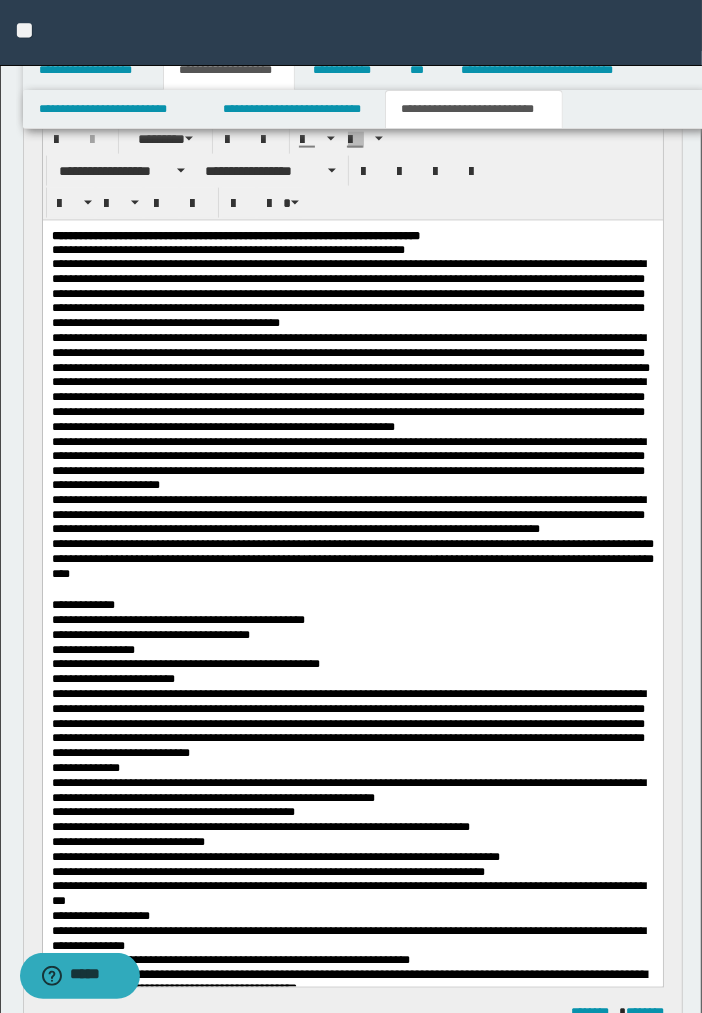 scroll, scrollTop: 1064, scrollLeft: 0, axis: vertical 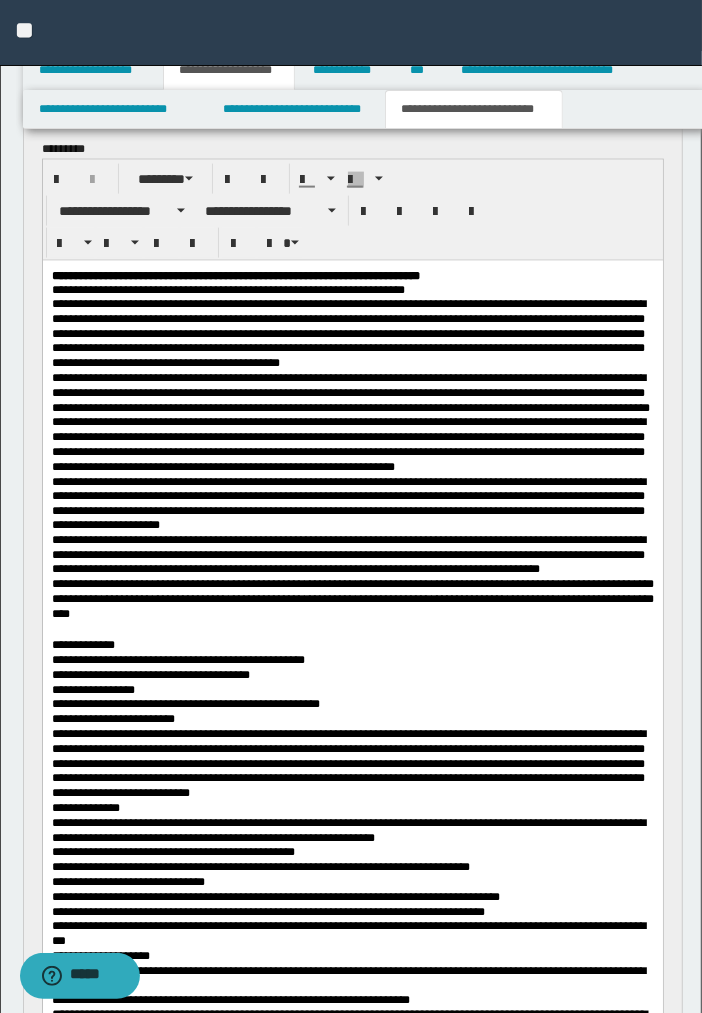 click on "**********" at bounding box center [352, 333] 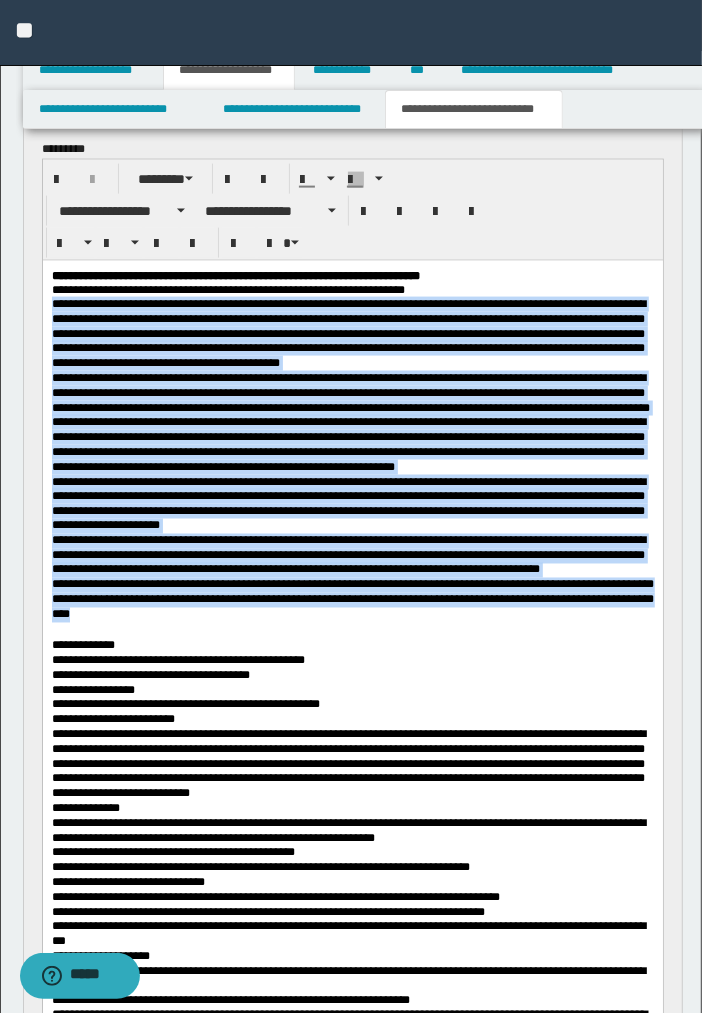 drag, startPoint x: 52, startPoint y: 310, endPoint x: 256, endPoint y: 681, distance: 423.38754 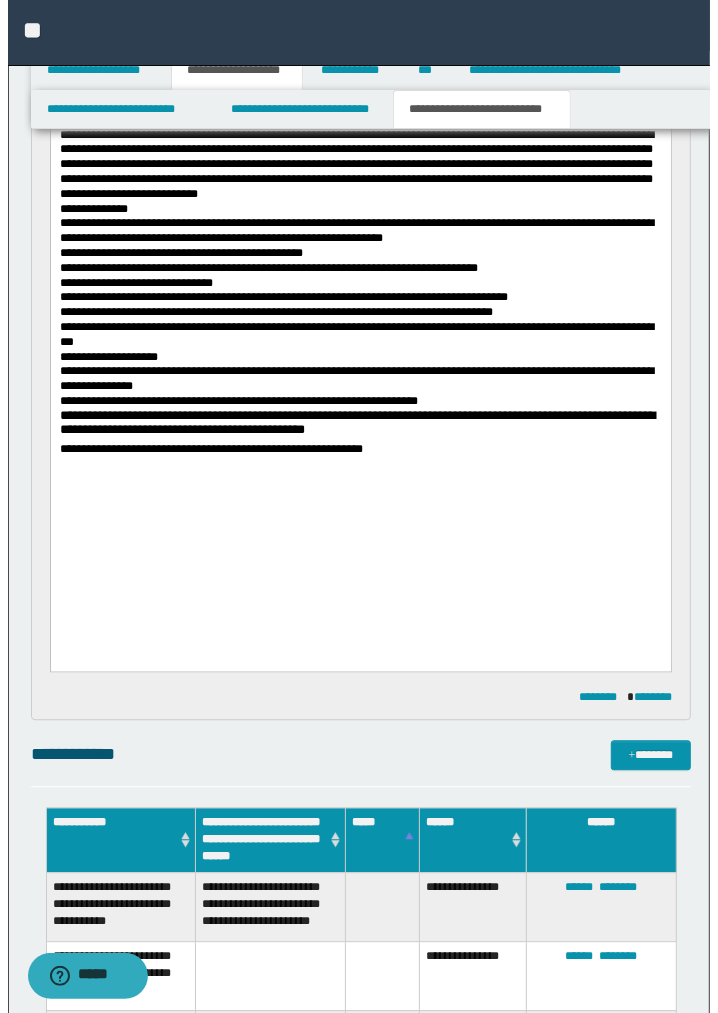 scroll, scrollTop: 1064, scrollLeft: 0, axis: vertical 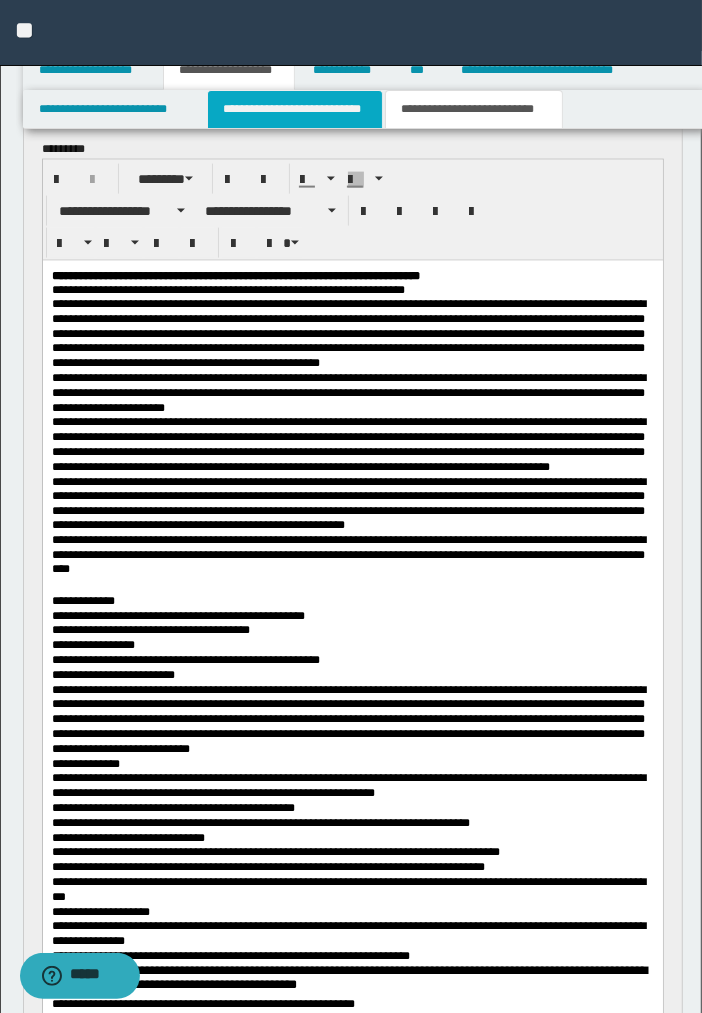 click on "**********" at bounding box center (295, 109) 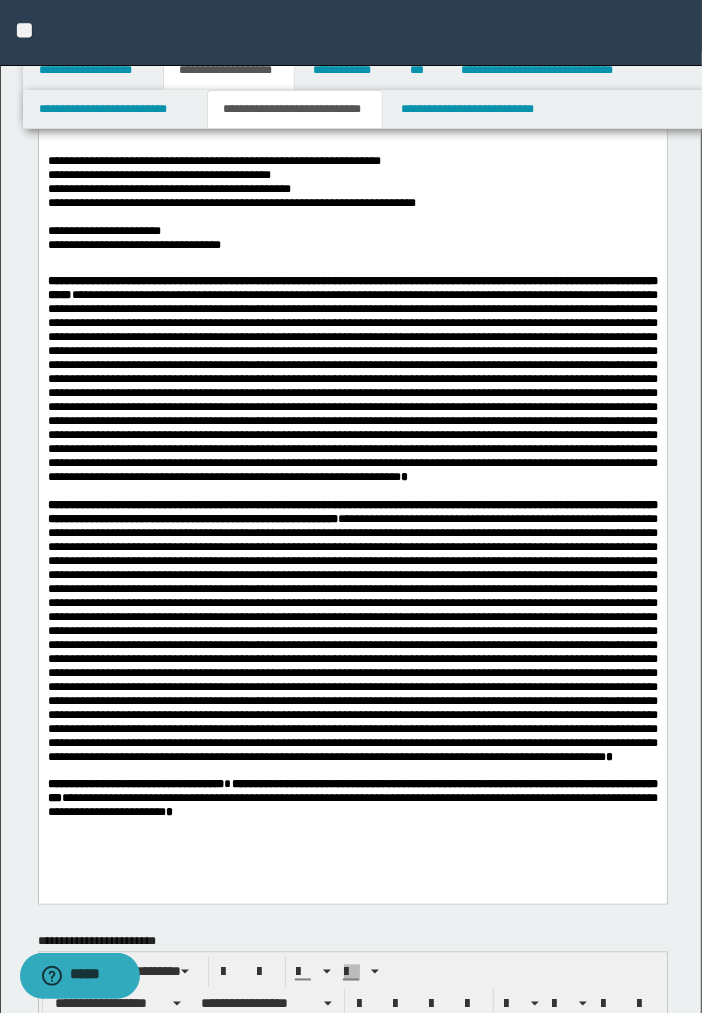 scroll, scrollTop: 842, scrollLeft: 0, axis: vertical 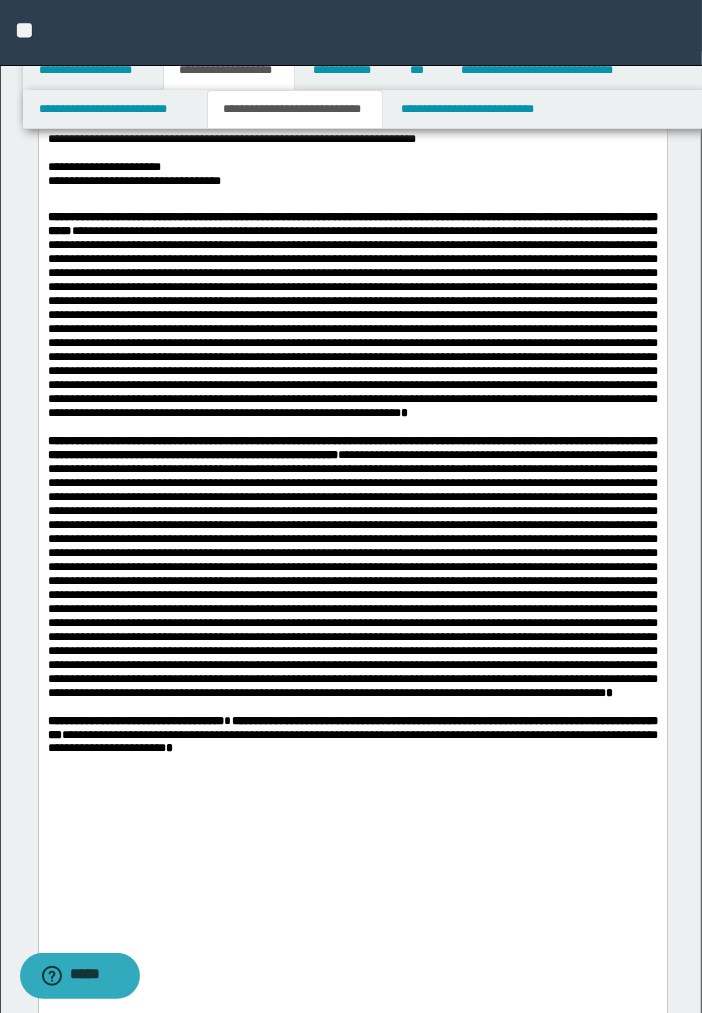 click on "**********" at bounding box center [352, 111] 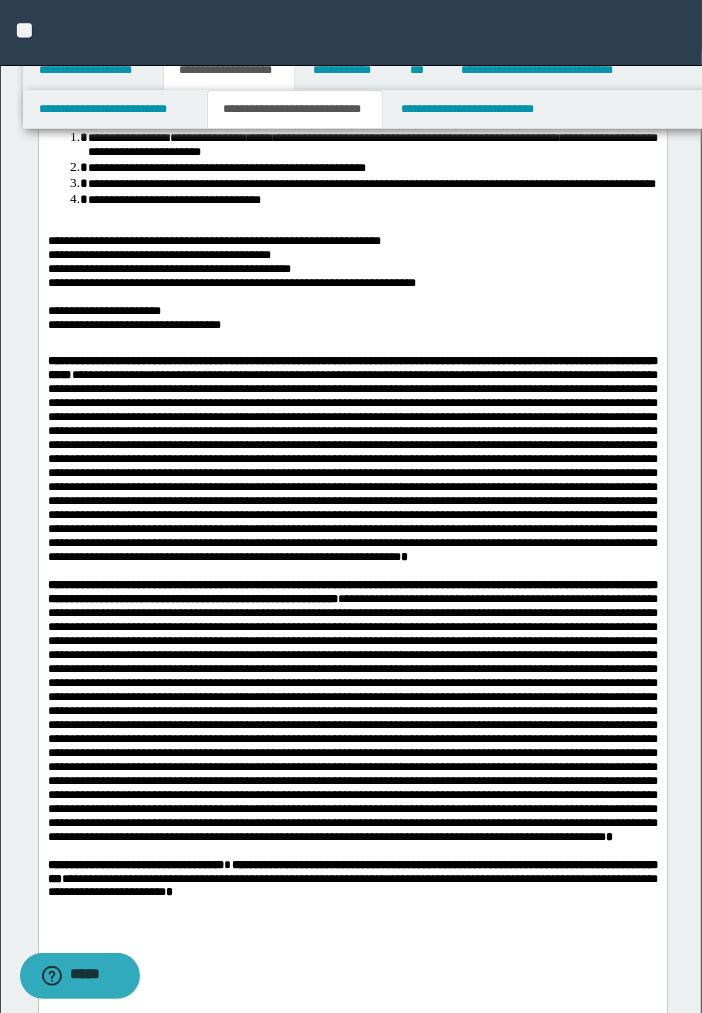 scroll, scrollTop: 731, scrollLeft: 0, axis: vertical 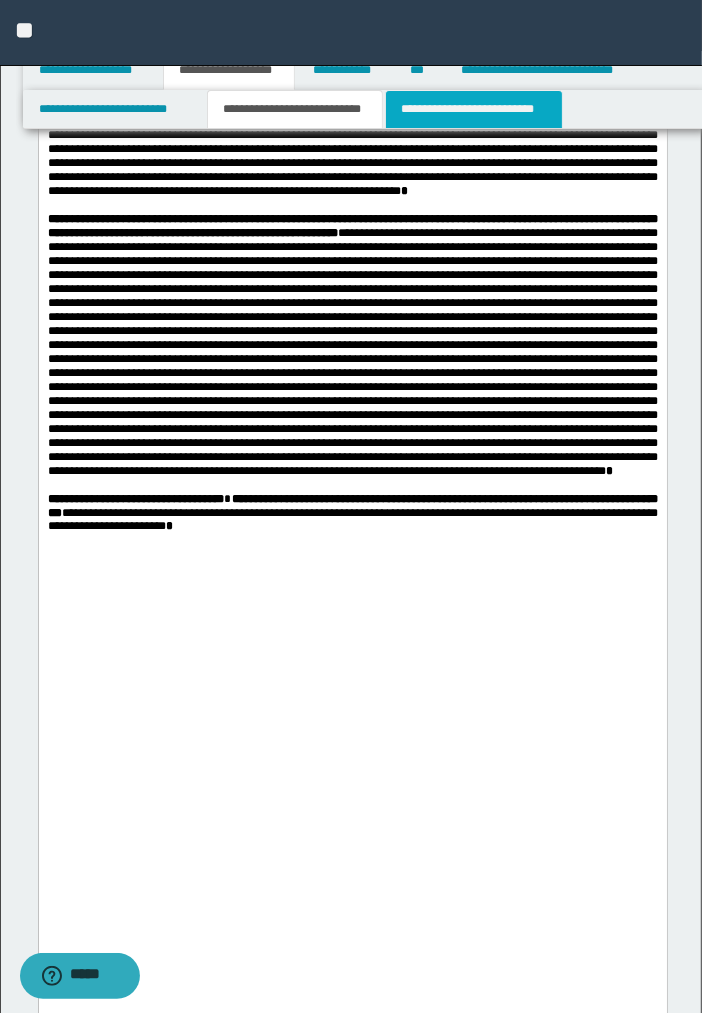 click on "**********" at bounding box center [474, 109] 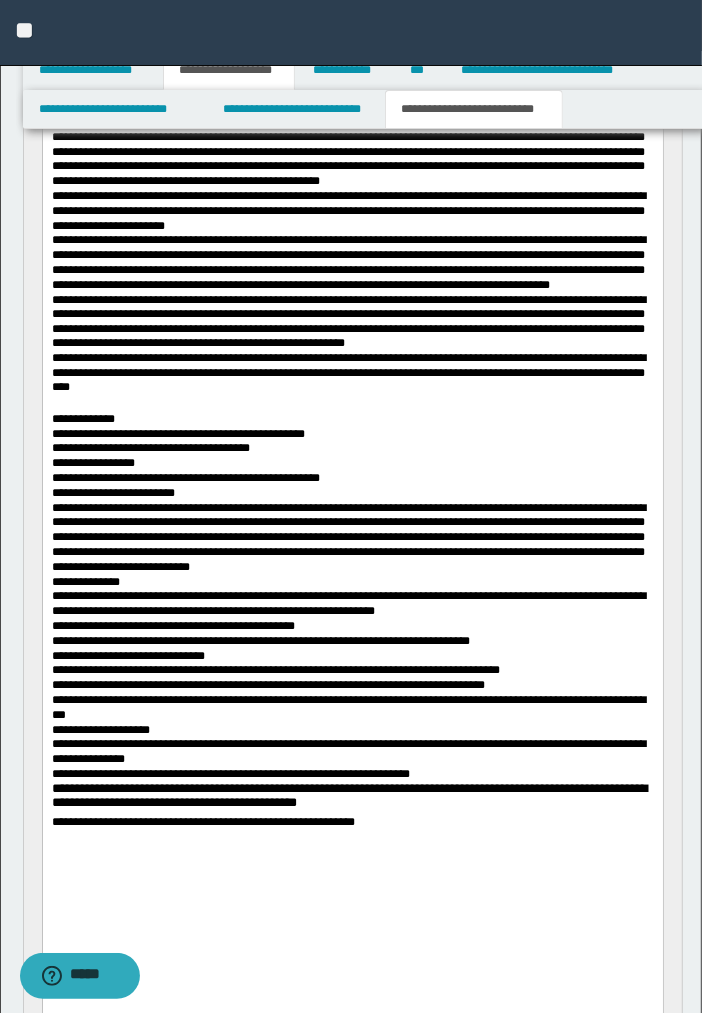 scroll, scrollTop: 1620, scrollLeft: 0, axis: vertical 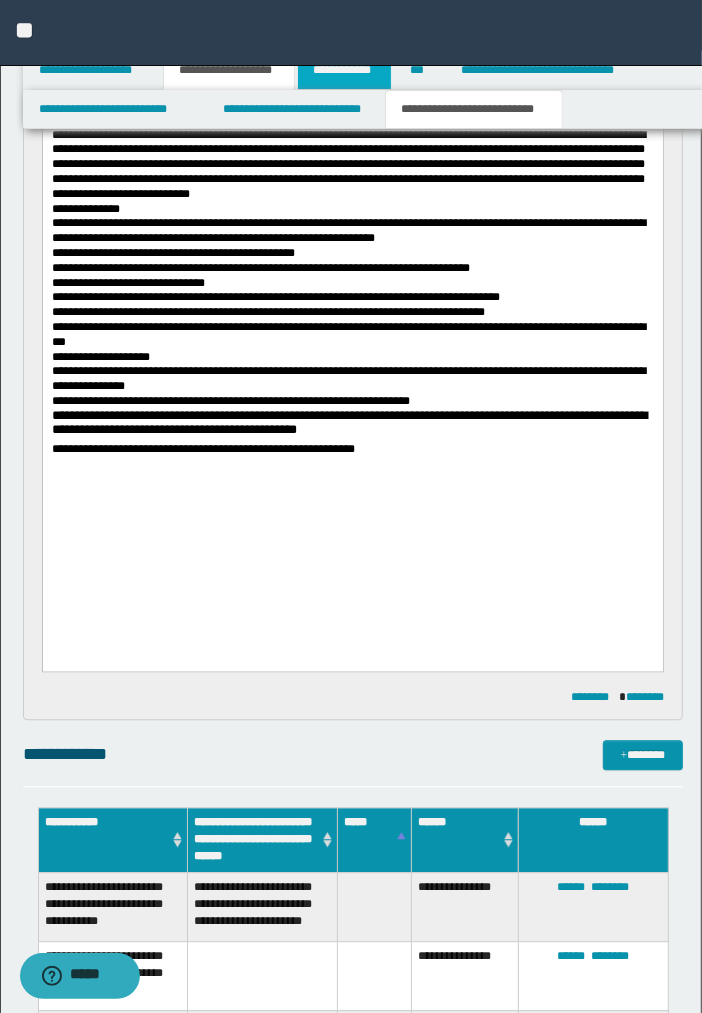 click on "**********" at bounding box center (344, 70) 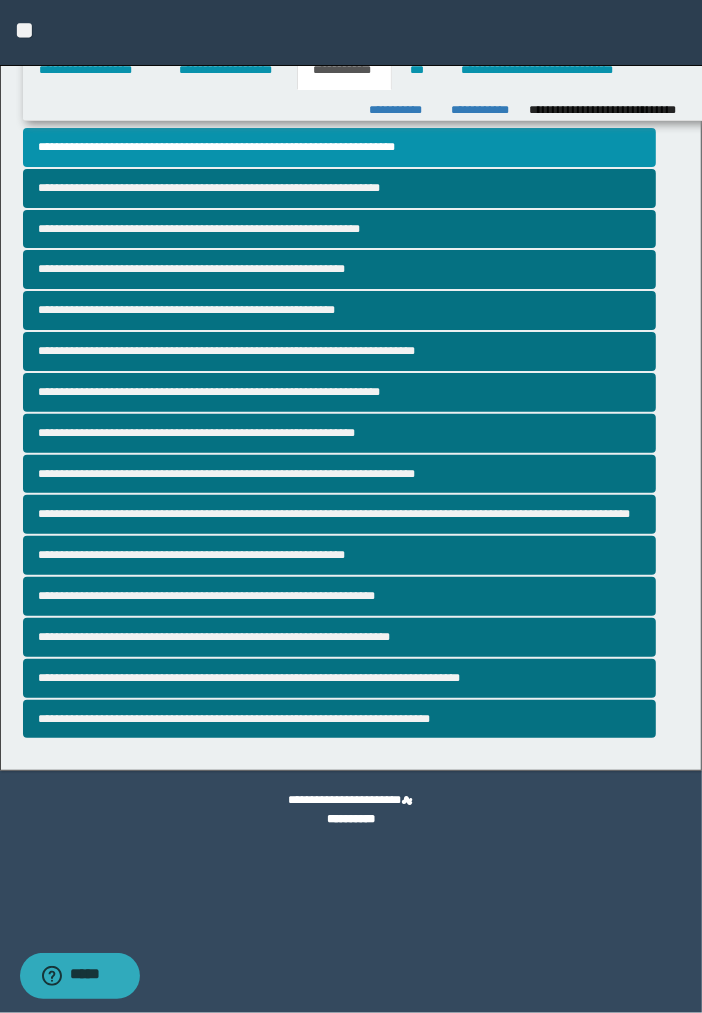 scroll, scrollTop: 0, scrollLeft: 0, axis: both 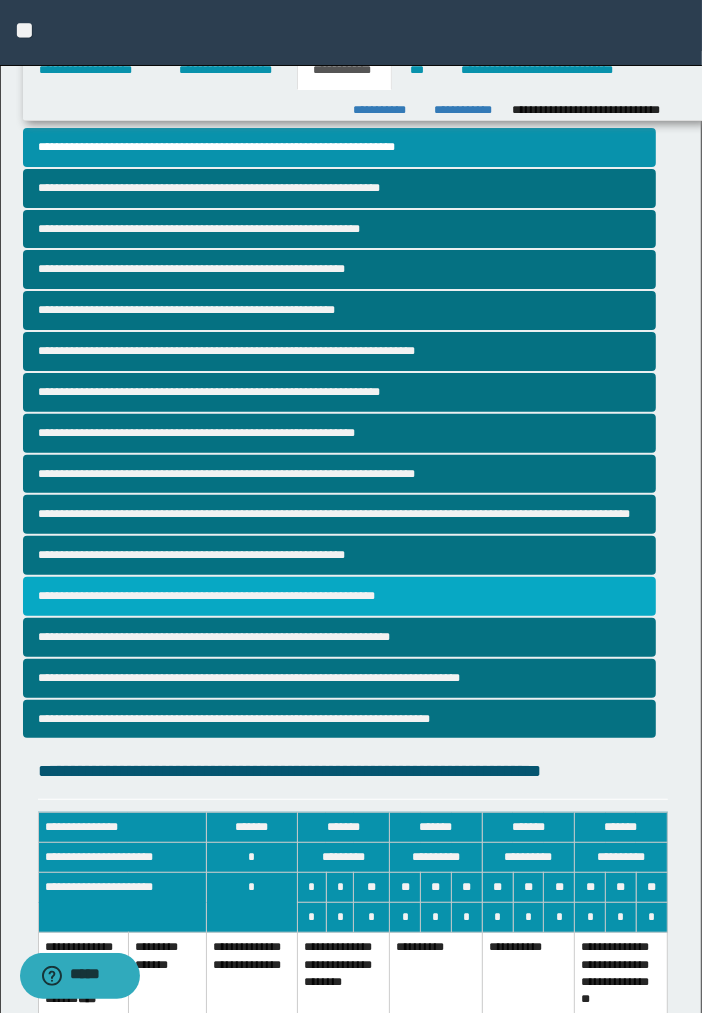 click on "**********" at bounding box center (339, 596) 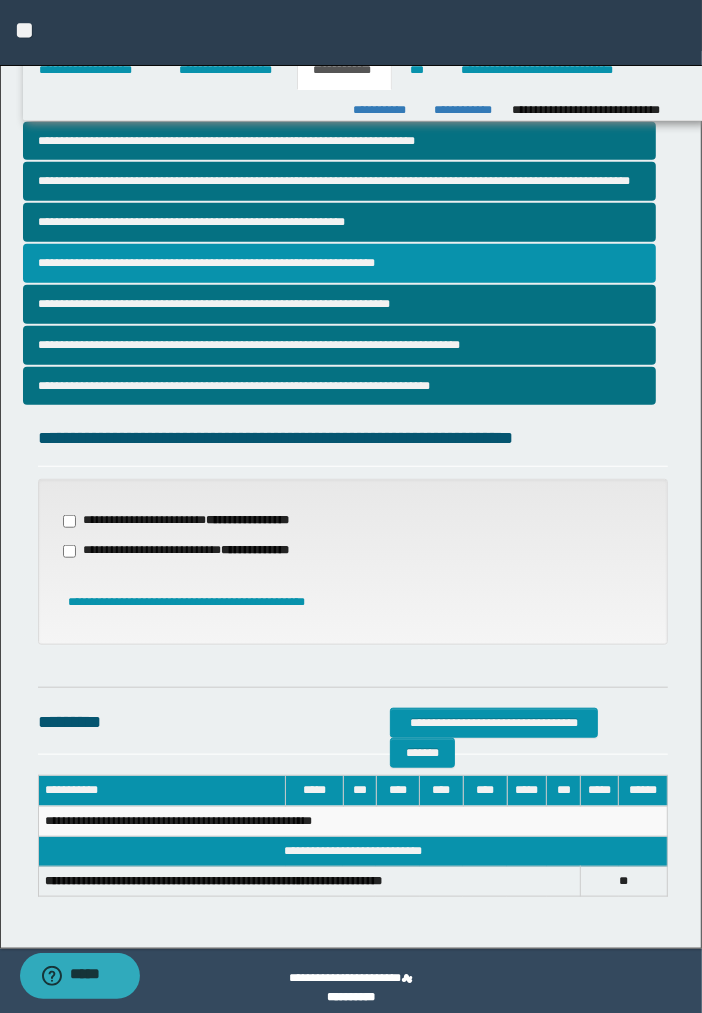 scroll, scrollTop: 345, scrollLeft: 0, axis: vertical 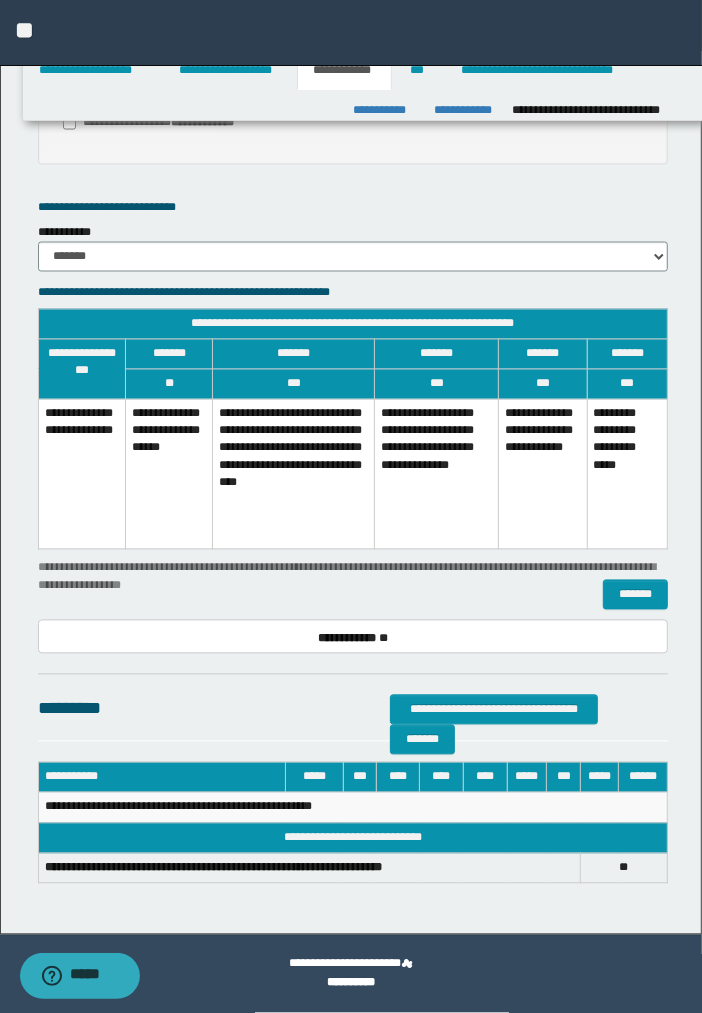click on "**********" at bounding box center [437, 474] 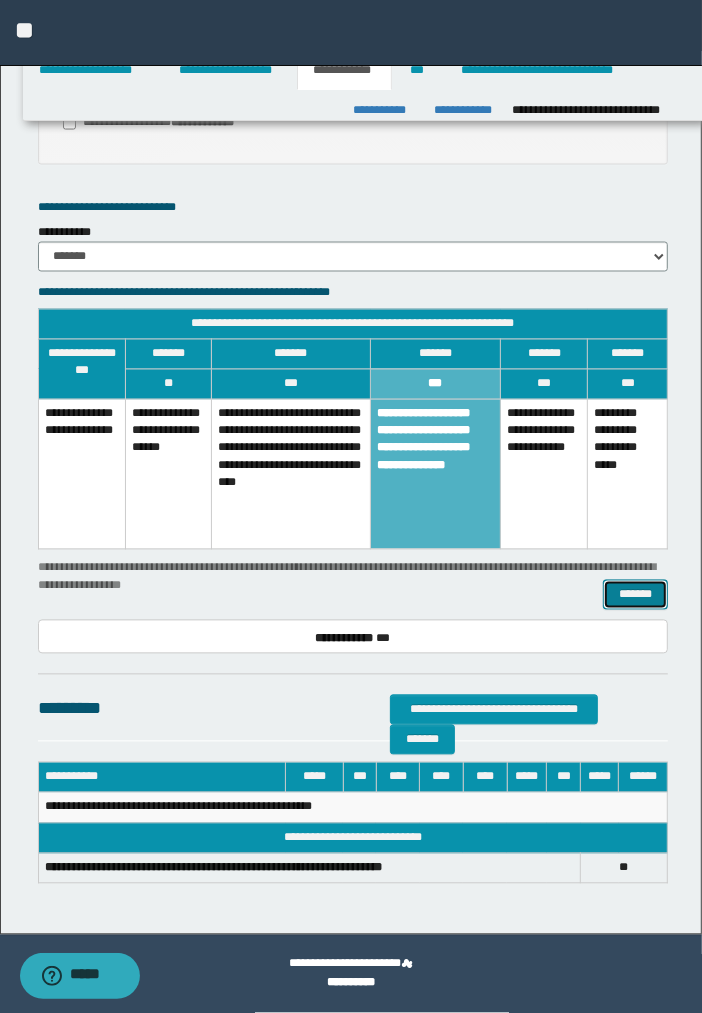 drag, startPoint x: 631, startPoint y: 597, endPoint x: 617, endPoint y: 593, distance: 14.56022 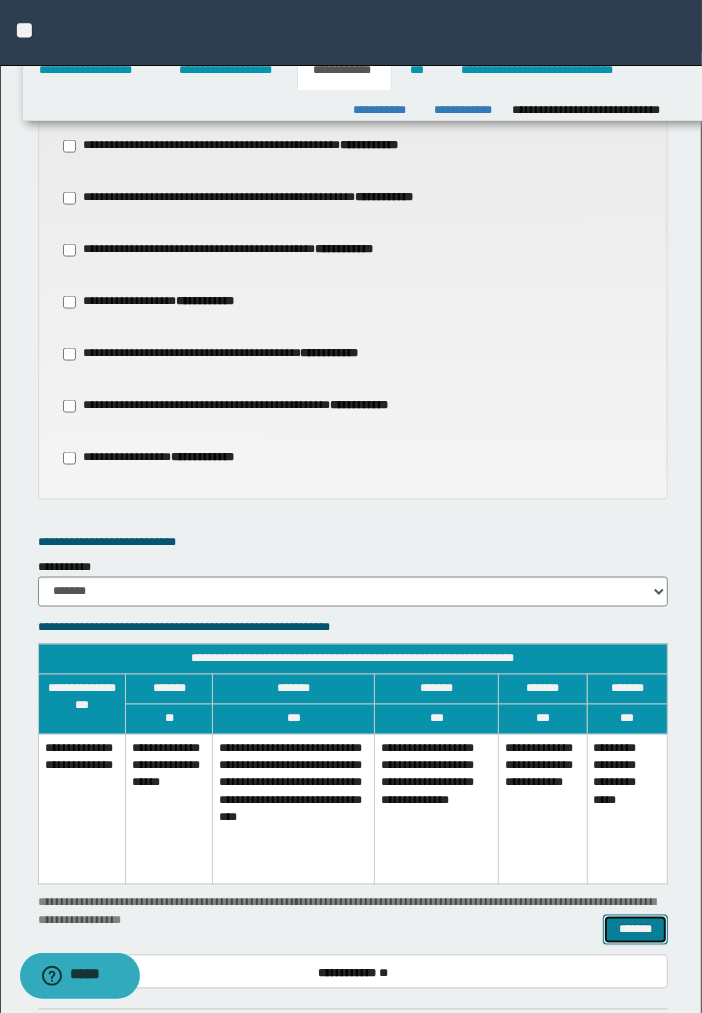 scroll, scrollTop: 1000, scrollLeft: 0, axis: vertical 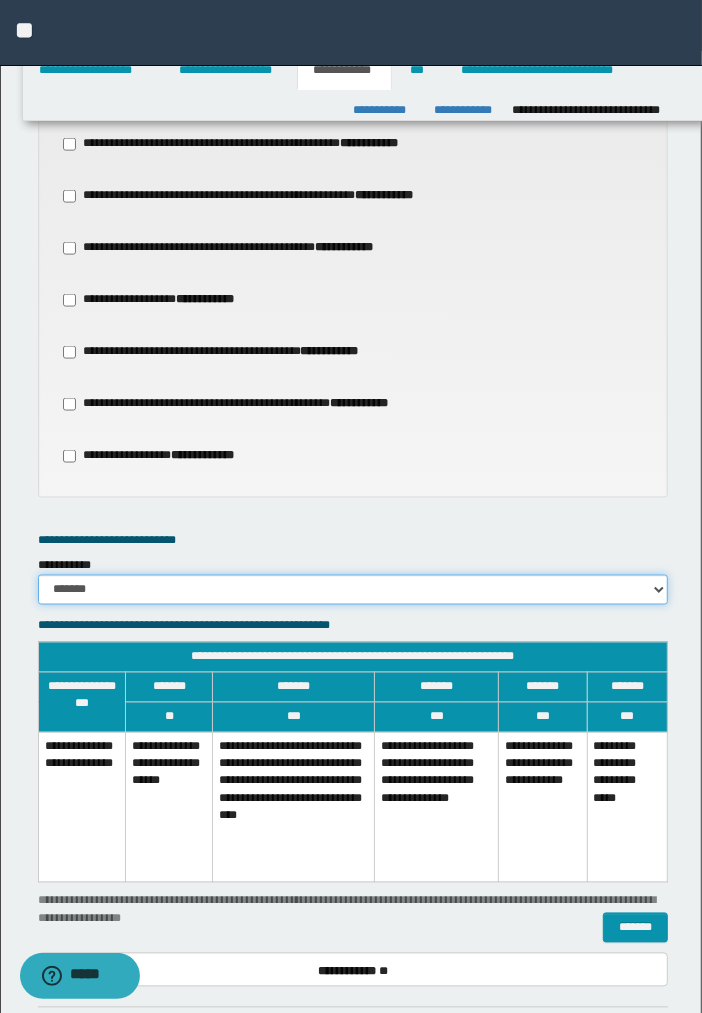 click on "*******
*********" at bounding box center [353, 590] 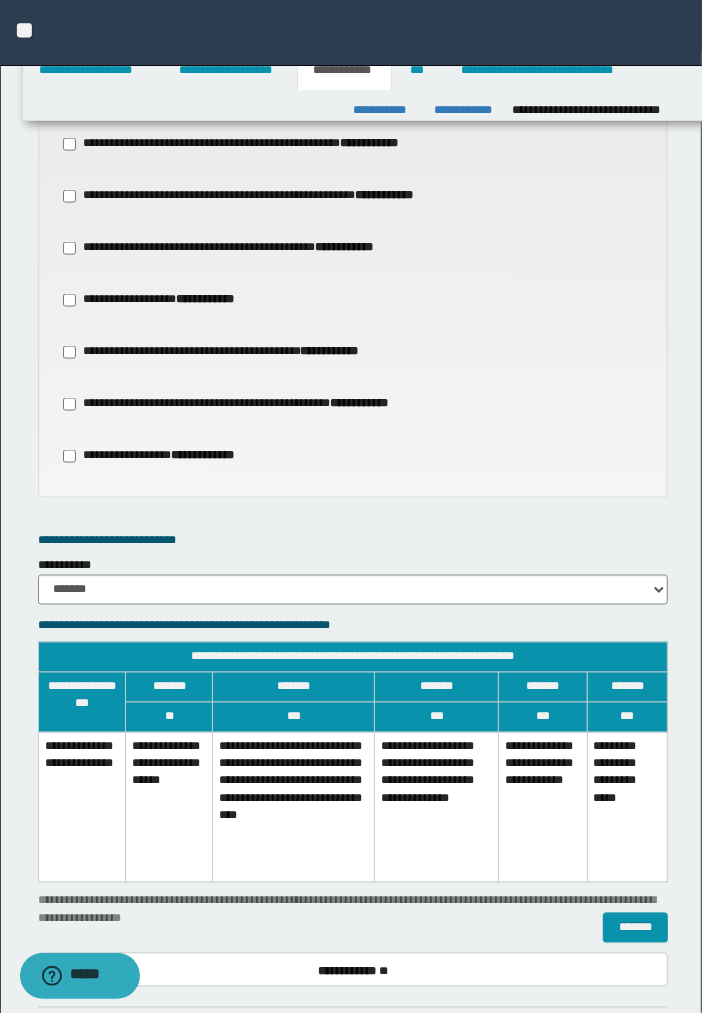 click on "**********" at bounding box center (437, 807) 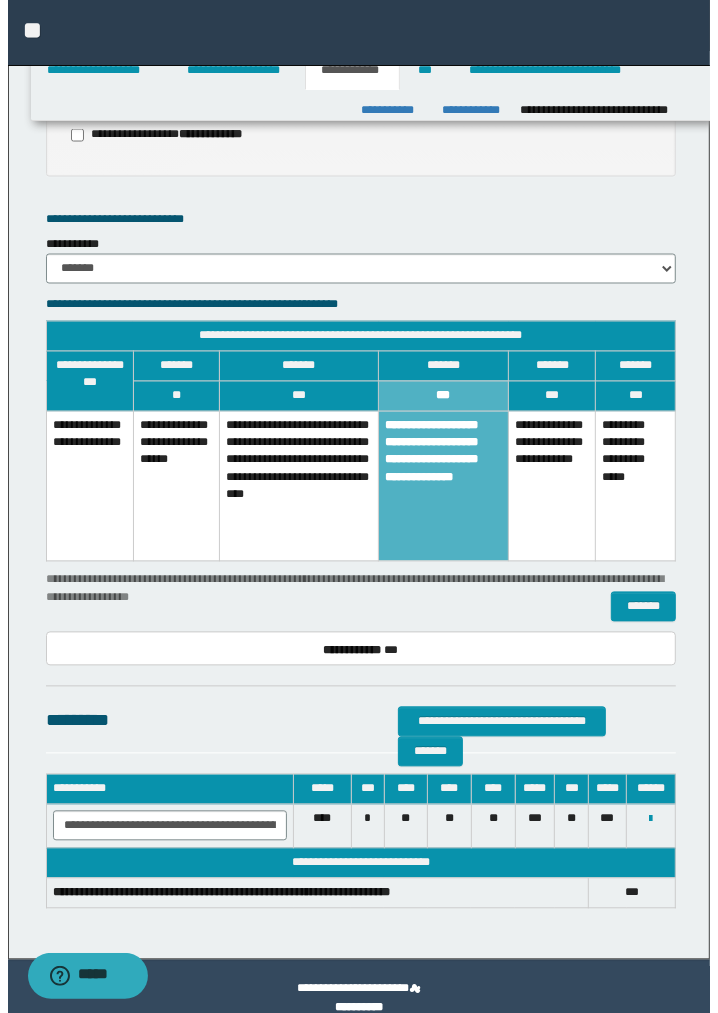 scroll, scrollTop: 1345, scrollLeft: 0, axis: vertical 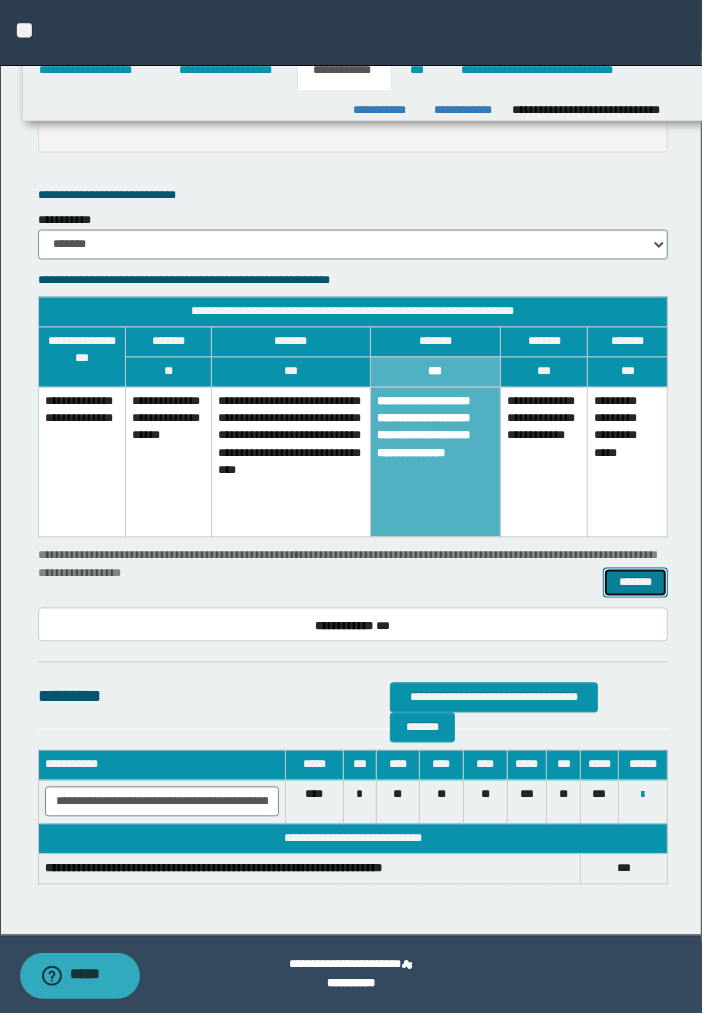 click on "*******" at bounding box center (635, 583) 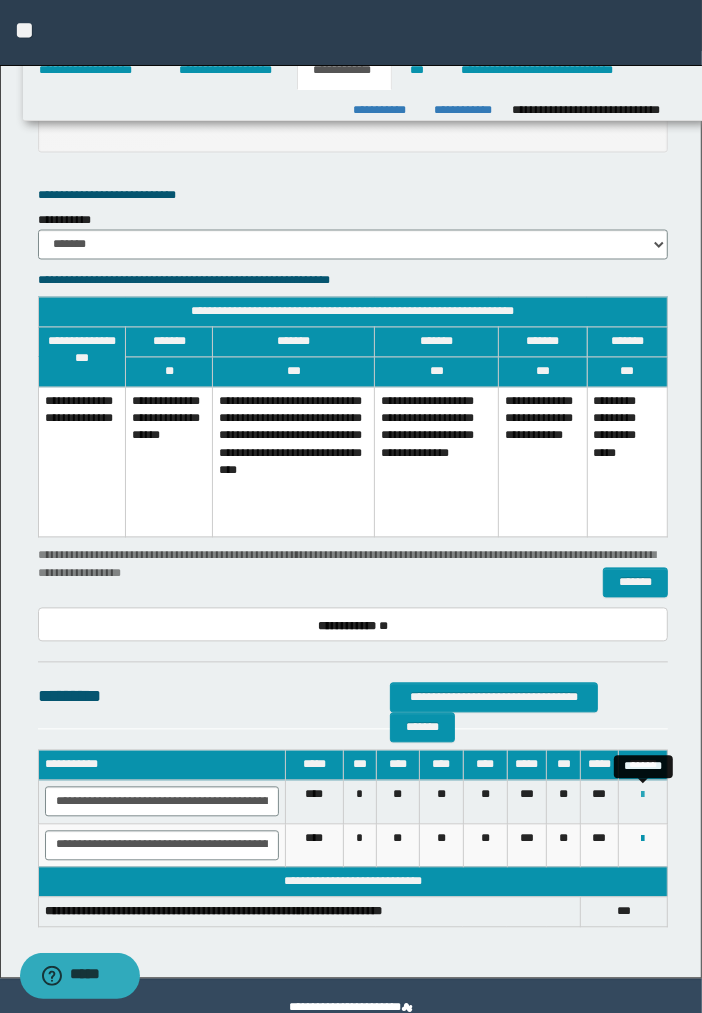 click at bounding box center (643, 796) 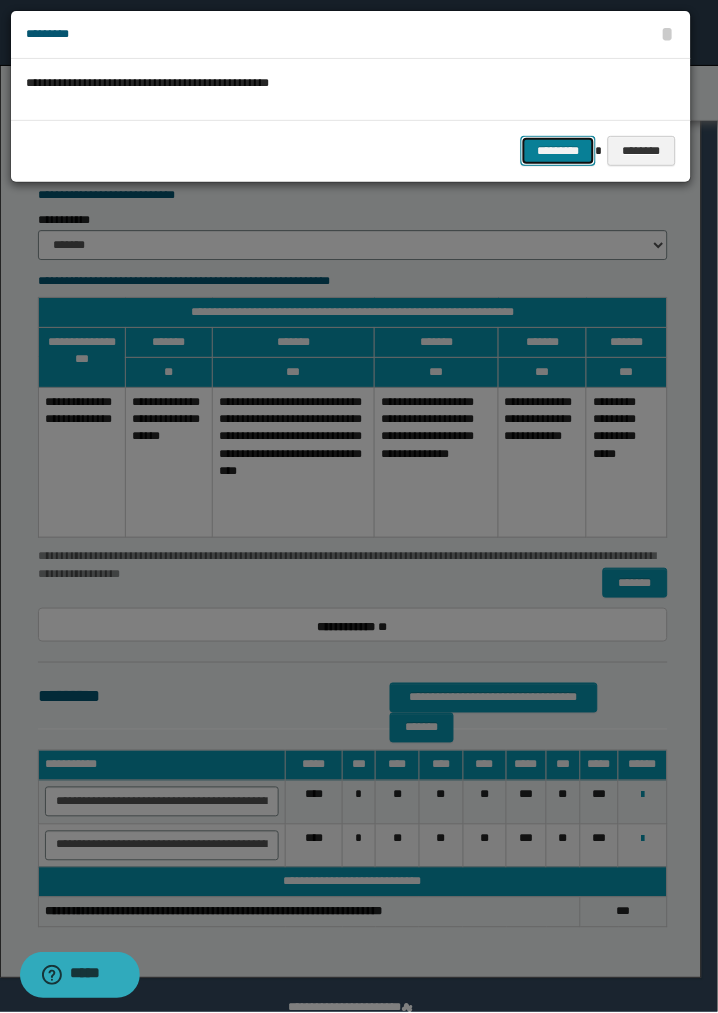 click on "*********" at bounding box center (558, 151) 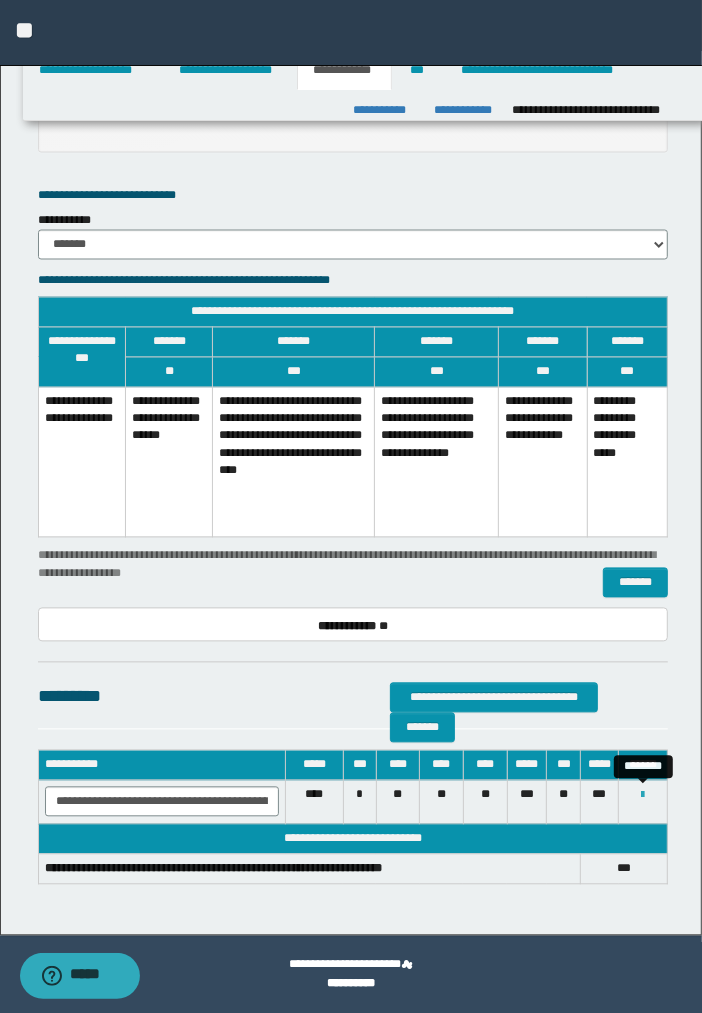 click at bounding box center (643, 796) 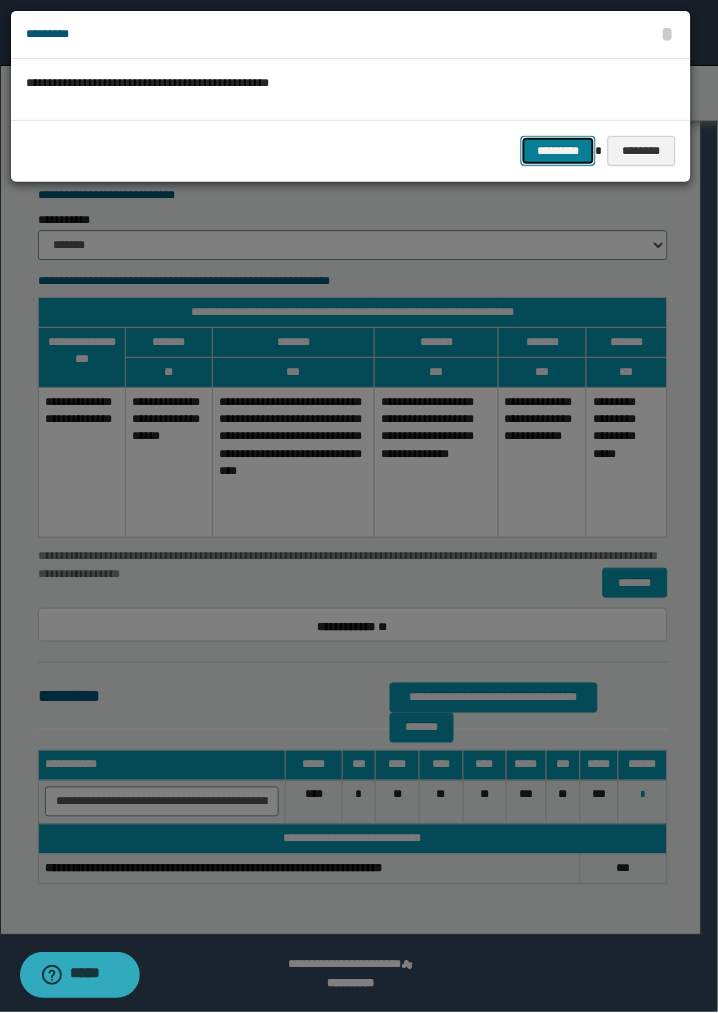 click on "*********" at bounding box center (558, 151) 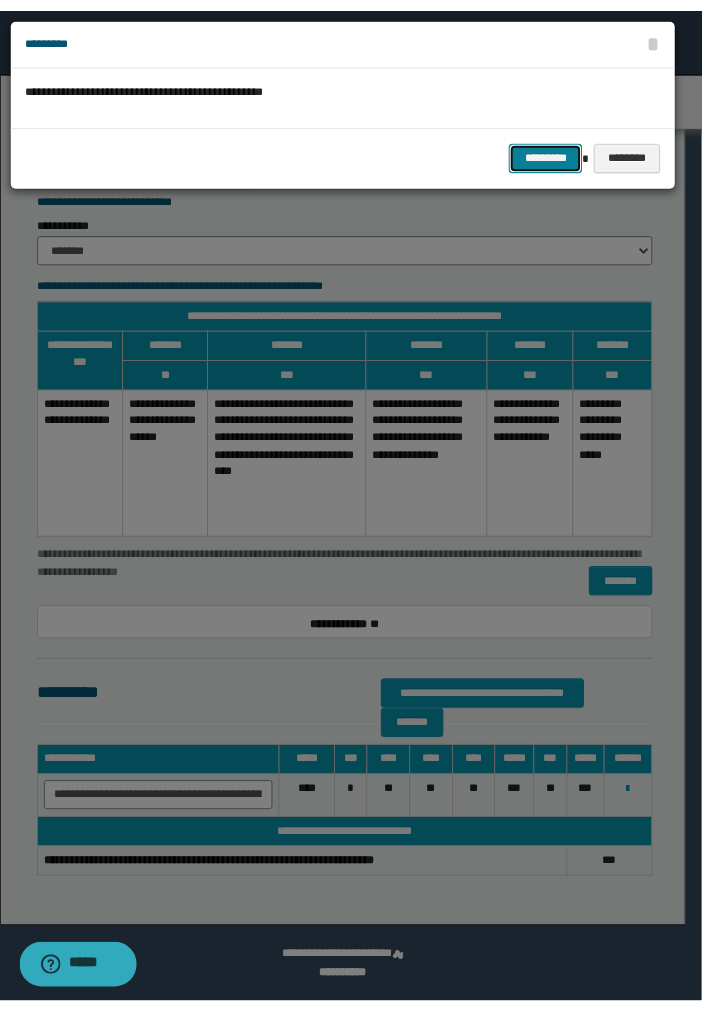 scroll, scrollTop: 1333, scrollLeft: 0, axis: vertical 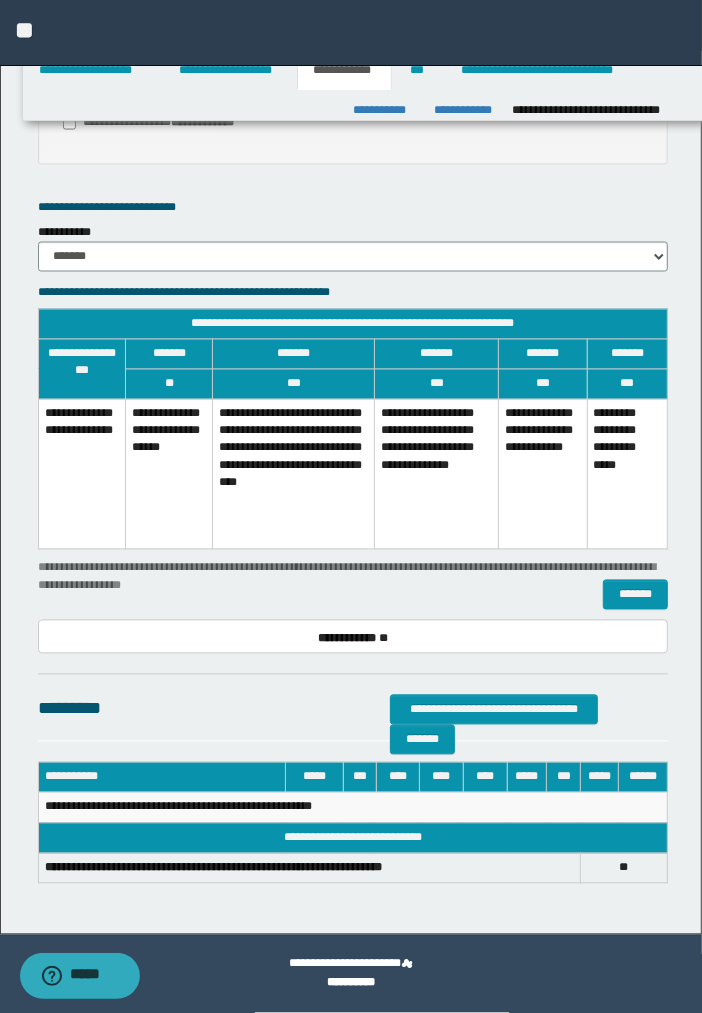 click on "**********" at bounding box center [437, 474] 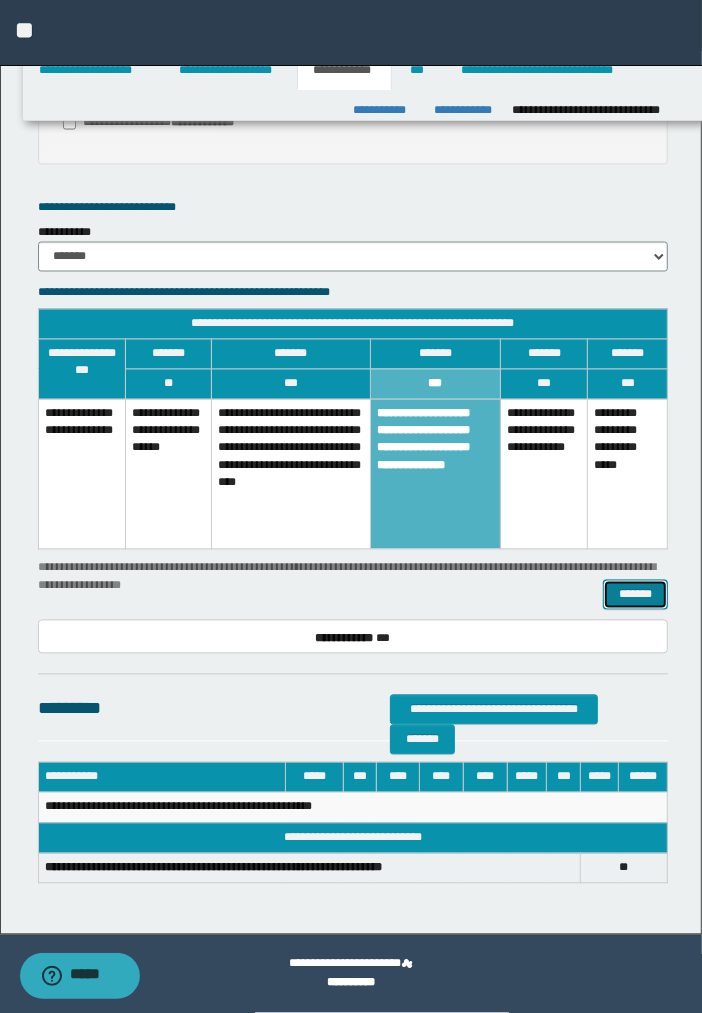 click on "*******" at bounding box center (635, 595) 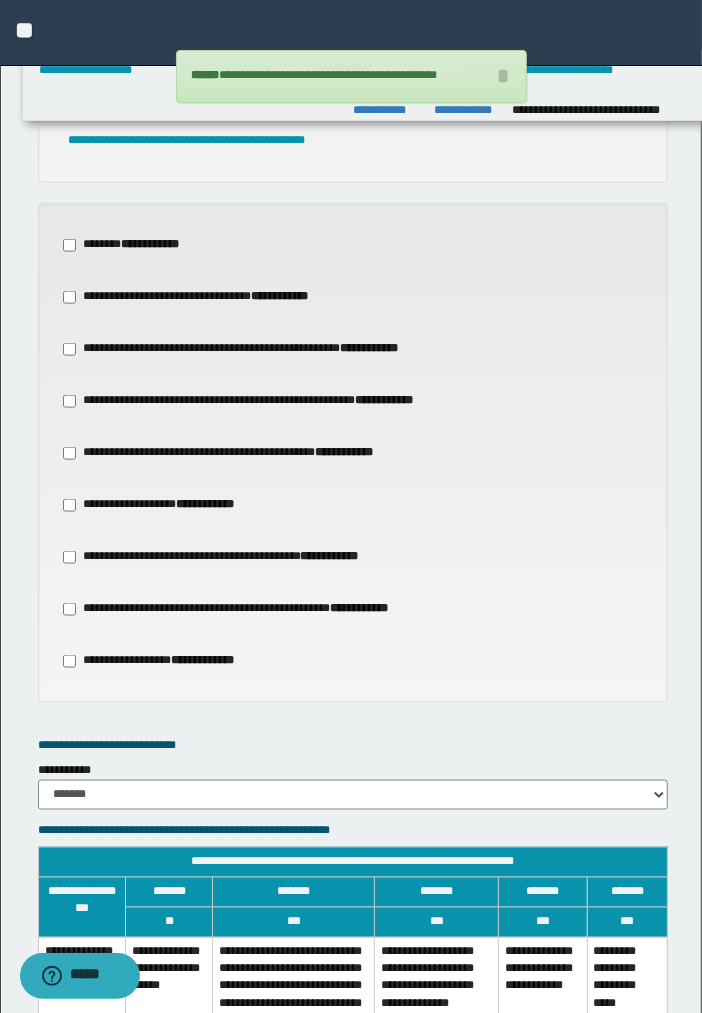 scroll, scrollTop: 777, scrollLeft: 0, axis: vertical 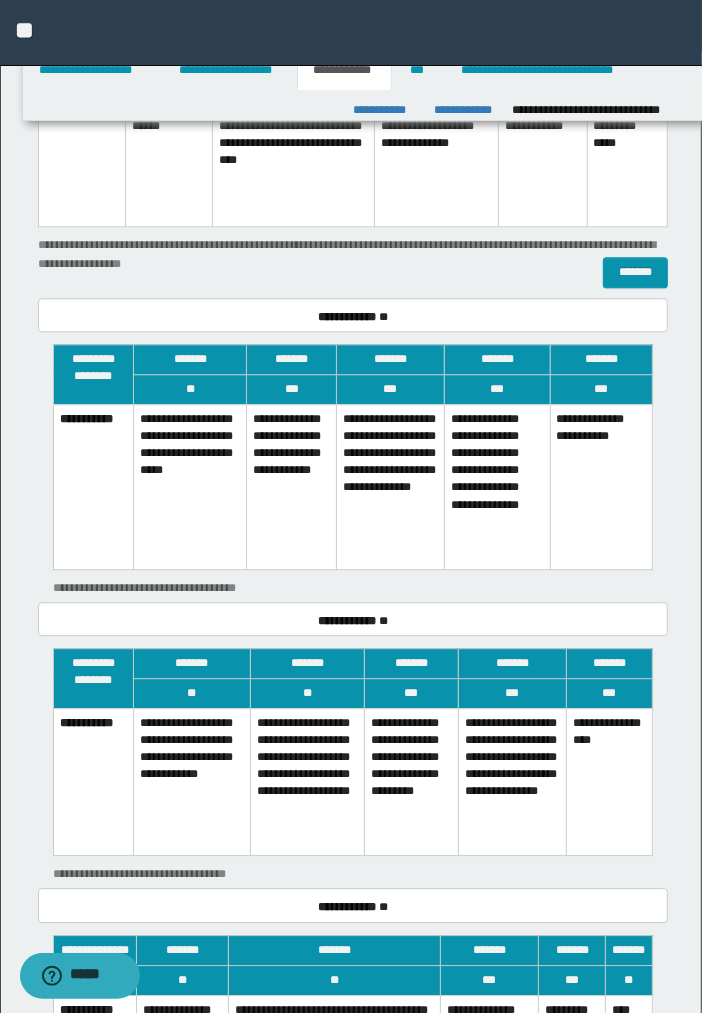 click on "**********" at bounding box center (497, 486) 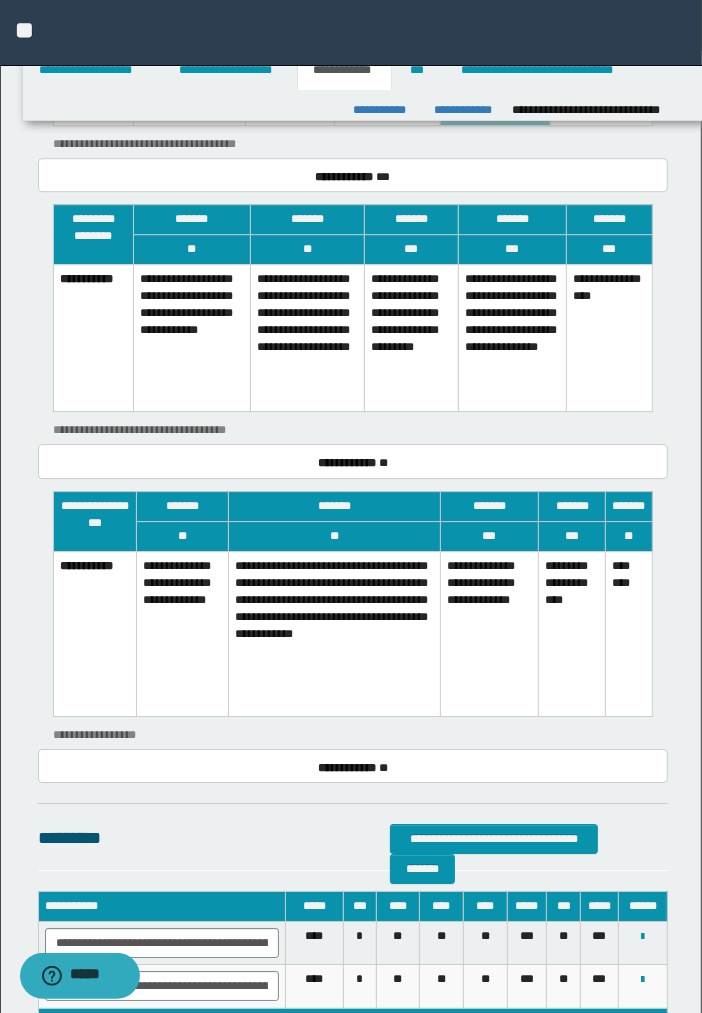 scroll, scrollTop: 2333, scrollLeft: 0, axis: vertical 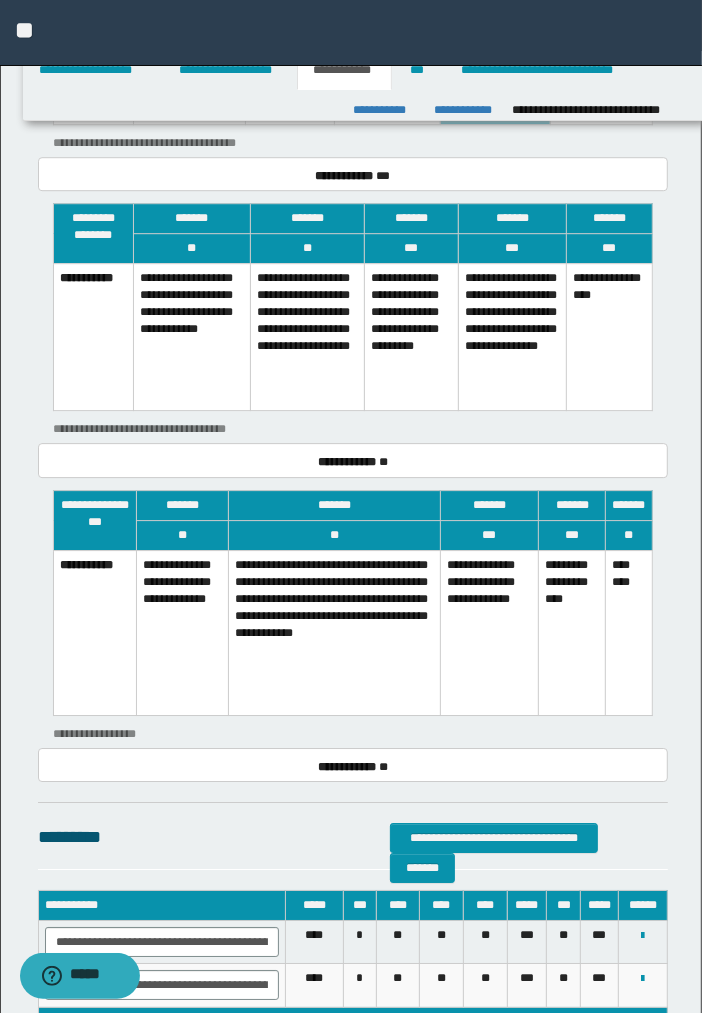 click on "**********" at bounding box center (411, 337) 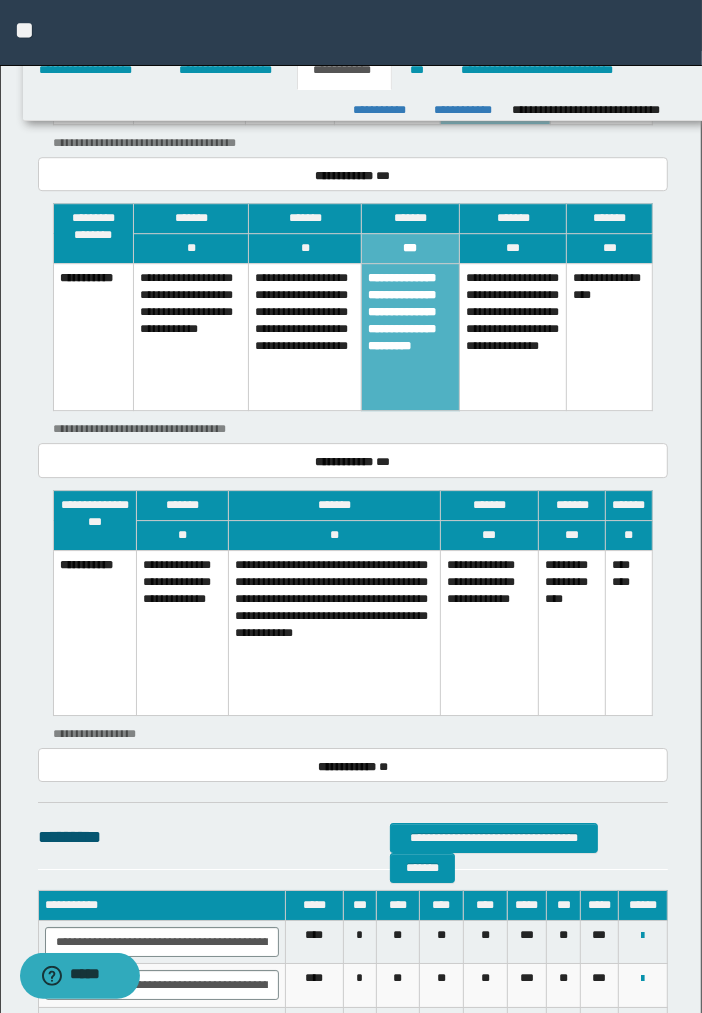 click on "**********" at bounding box center [572, 632] 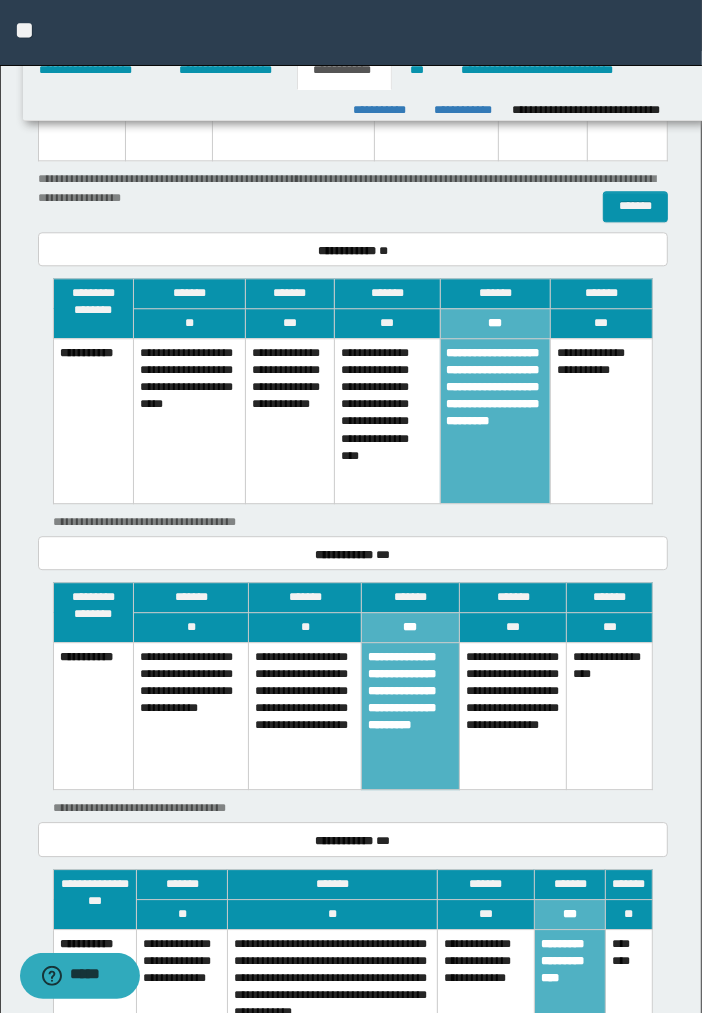 scroll, scrollTop: 1714, scrollLeft: 0, axis: vertical 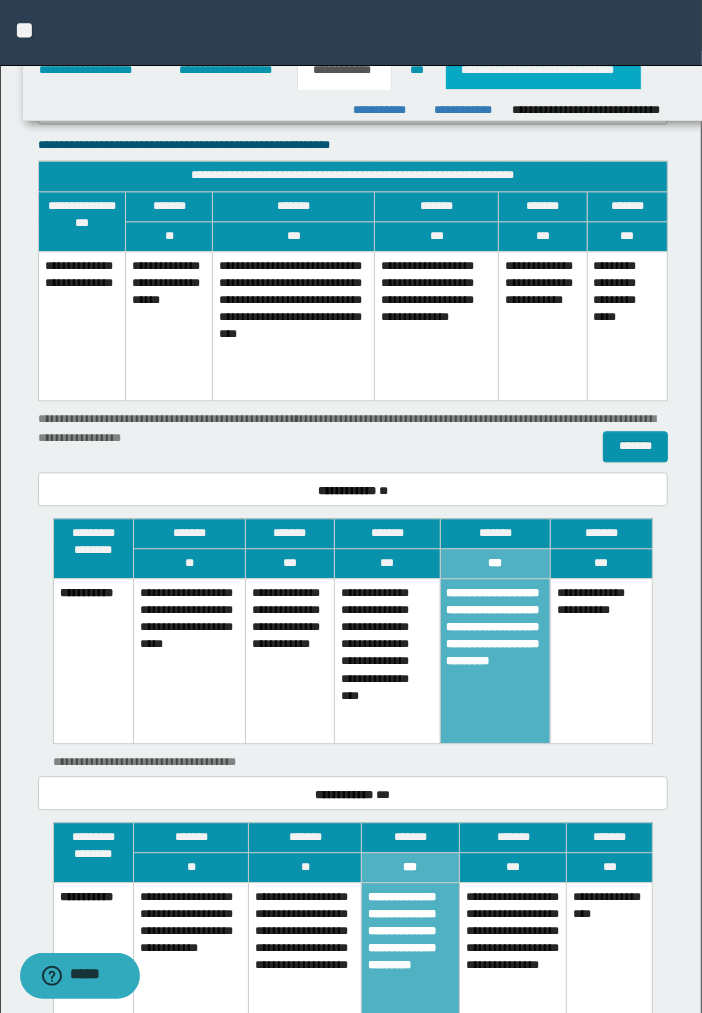 click on "**********" at bounding box center [543, 70] 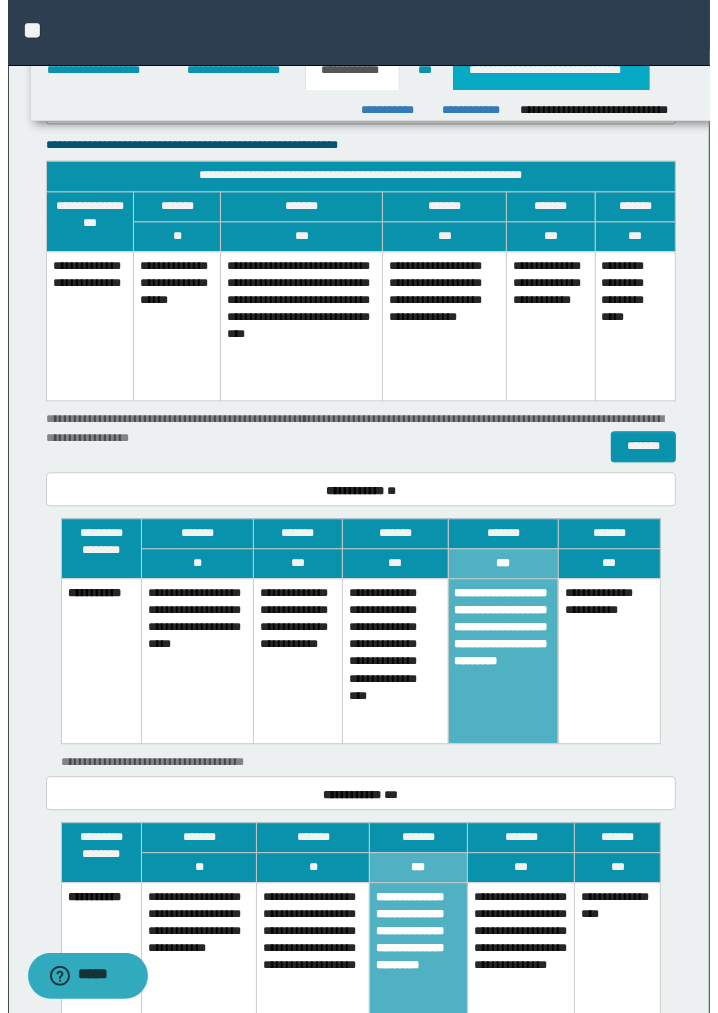 scroll, scrollTop: 0, scrollLeft: 0, axis: both 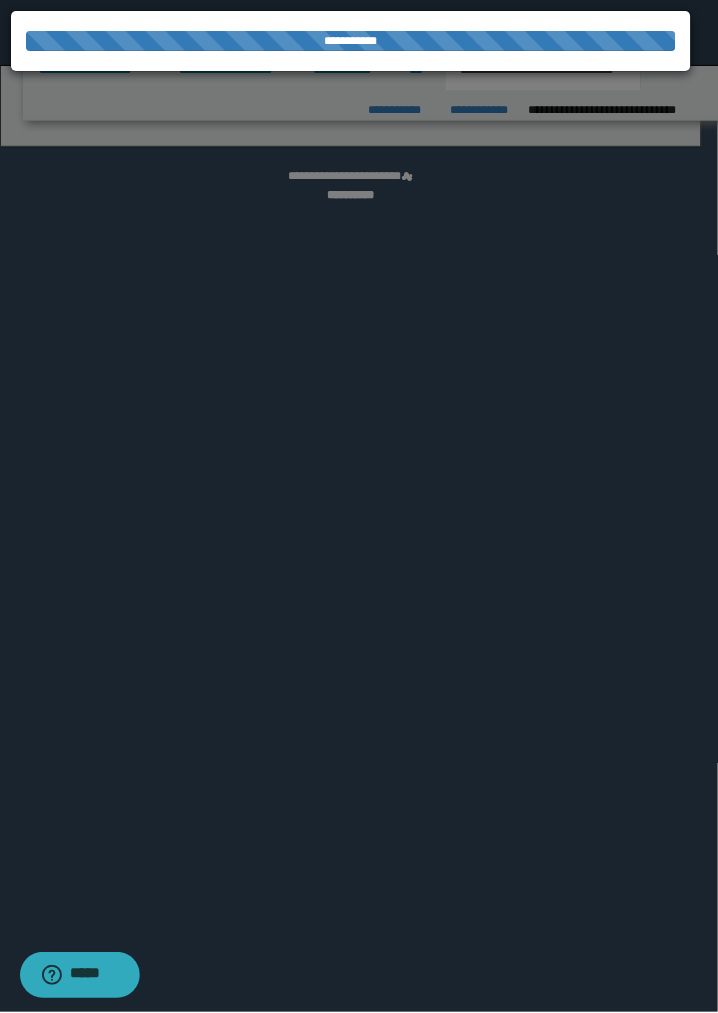 select on "*" 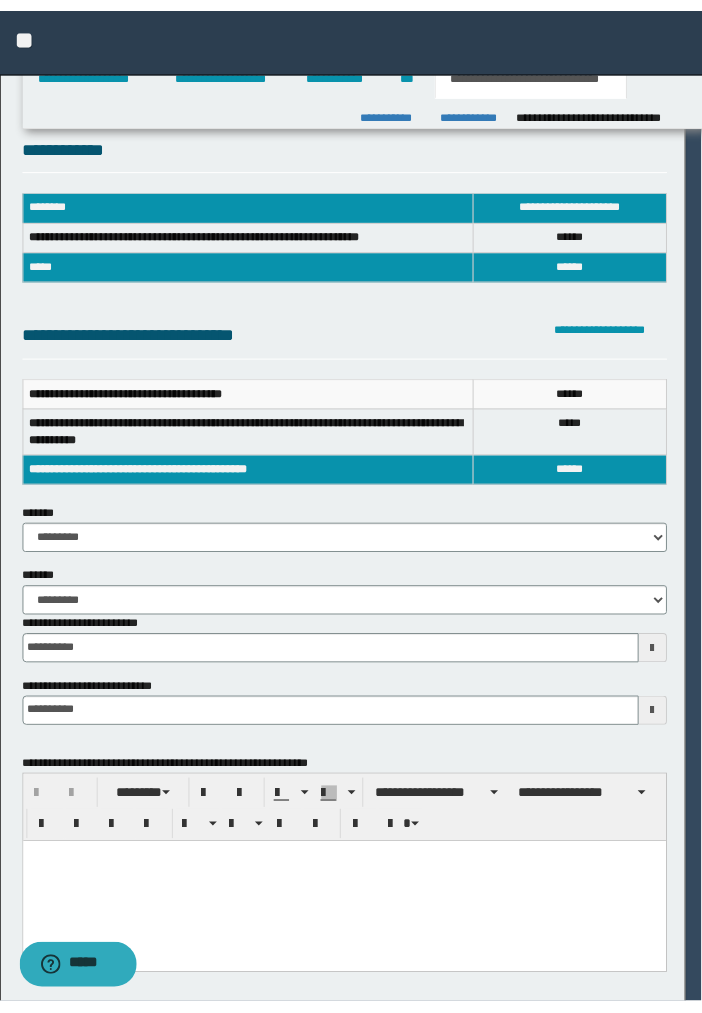 scroll, scrollTop: 0, scrollLeft: 0, axis: both 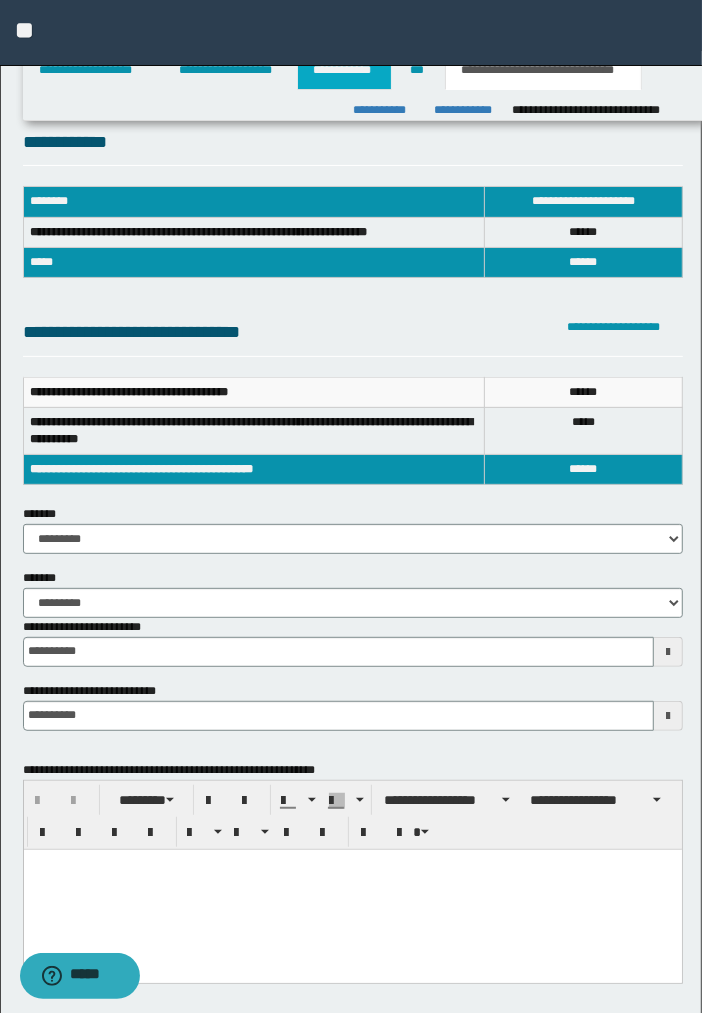 click on "**********" at bounding box center (344, 70) 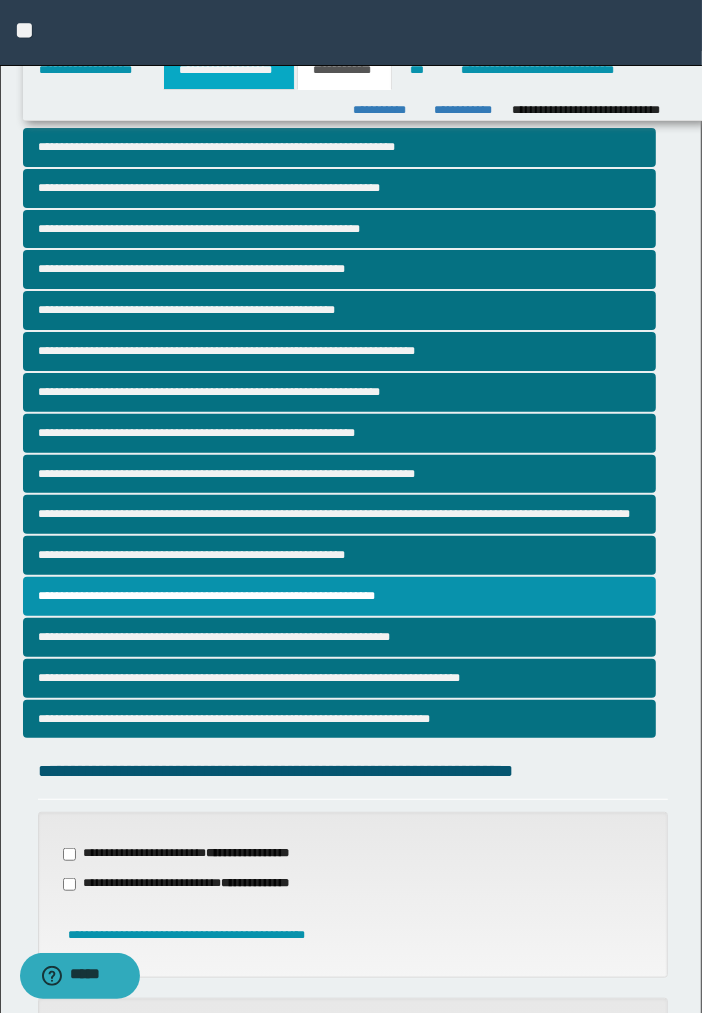click on "**********" at bounding box center [229, 70] 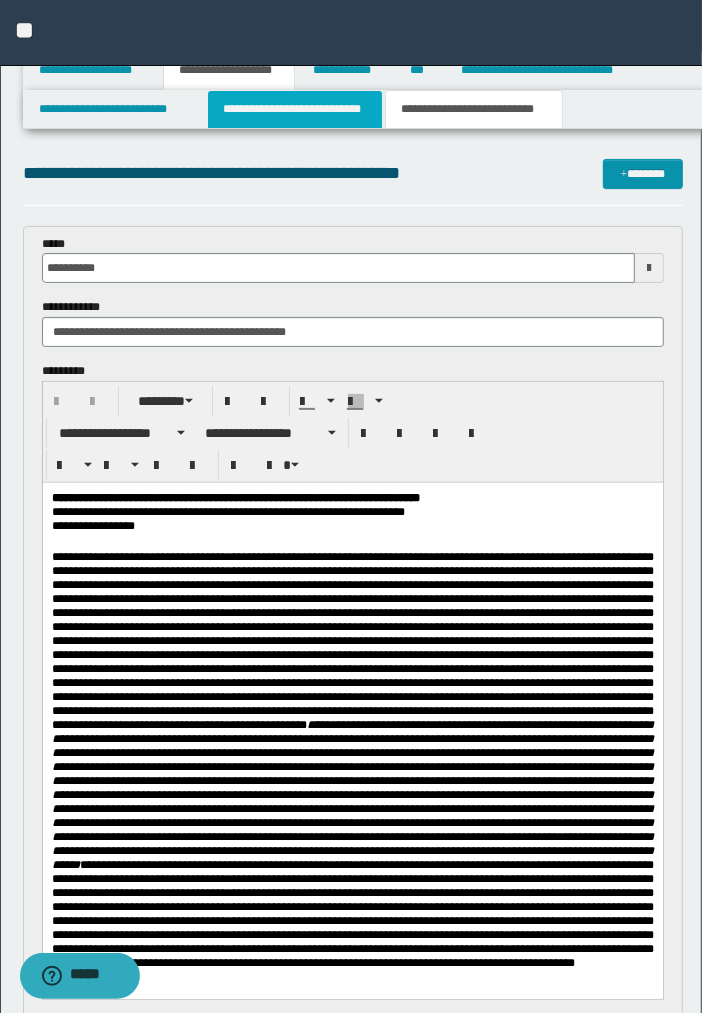 click on "**********" at bounding box center (295, 109) 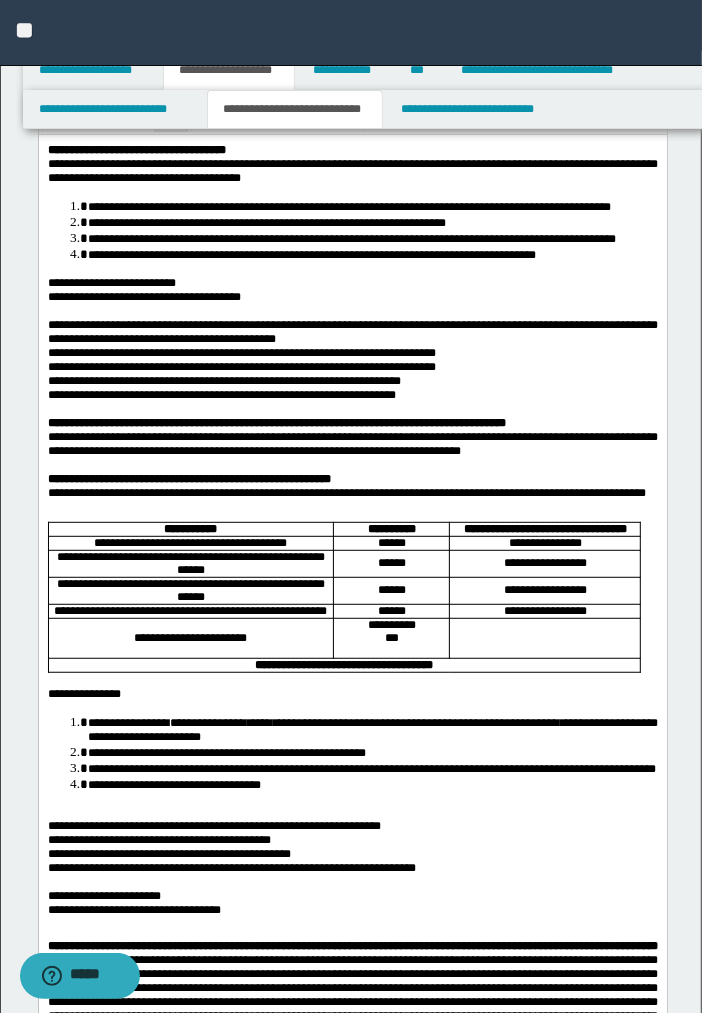 scroll, scrollTop: 222, scrollLeft: 0, axis: vertical 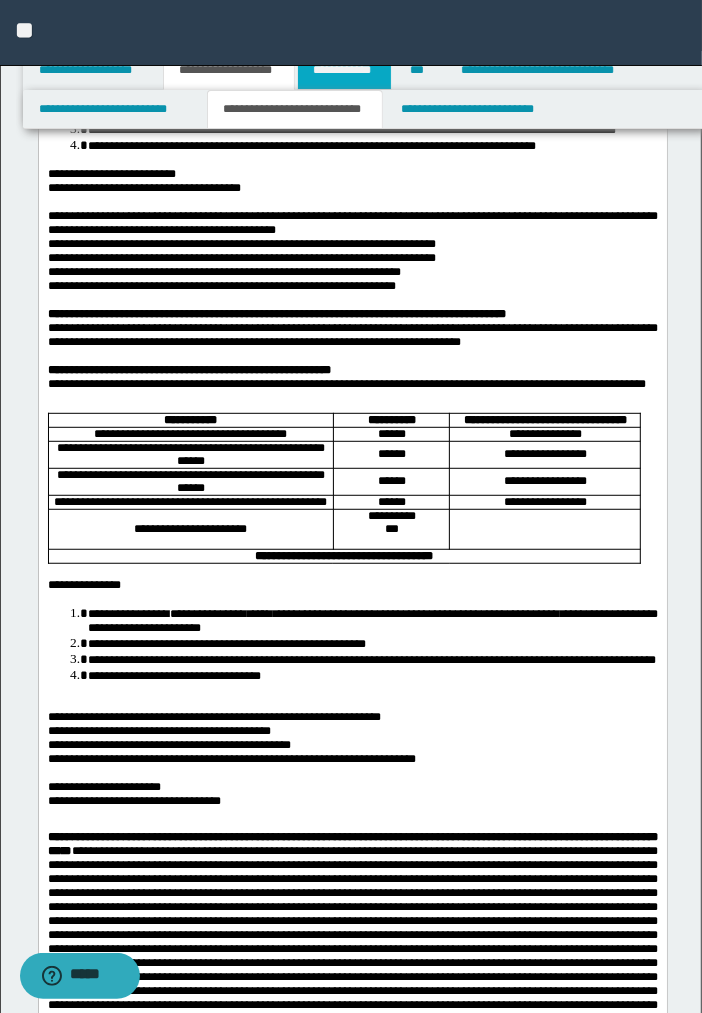 click on "**********" at bounding box center [344, 70] 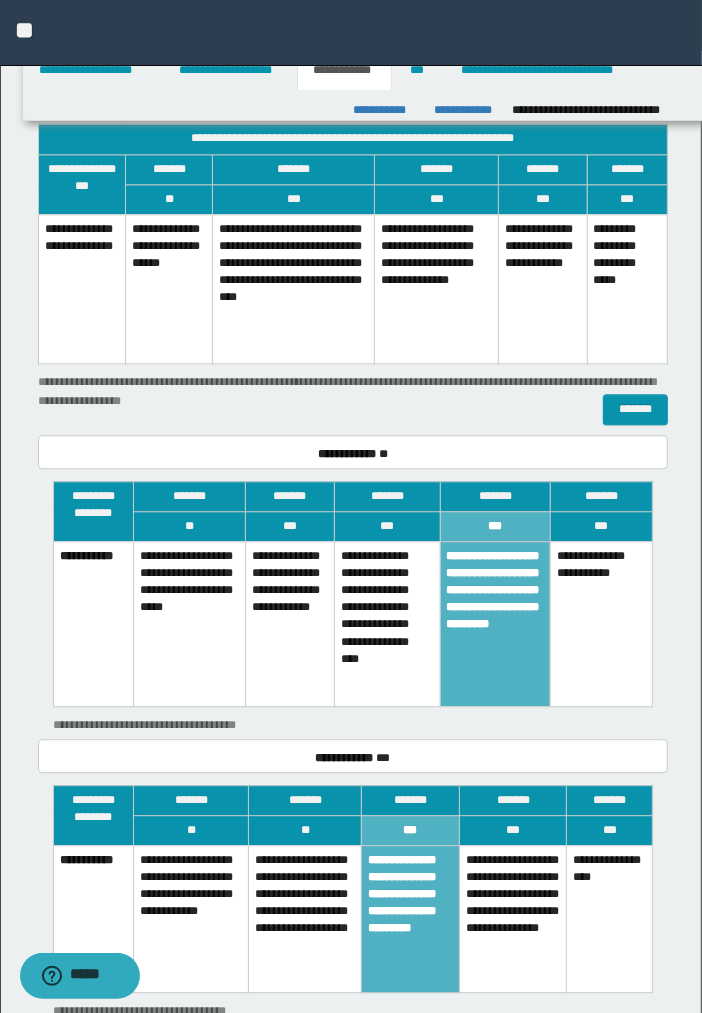 scroll, scrollTop: 1857, scrollLeft: 0, axis: vertical 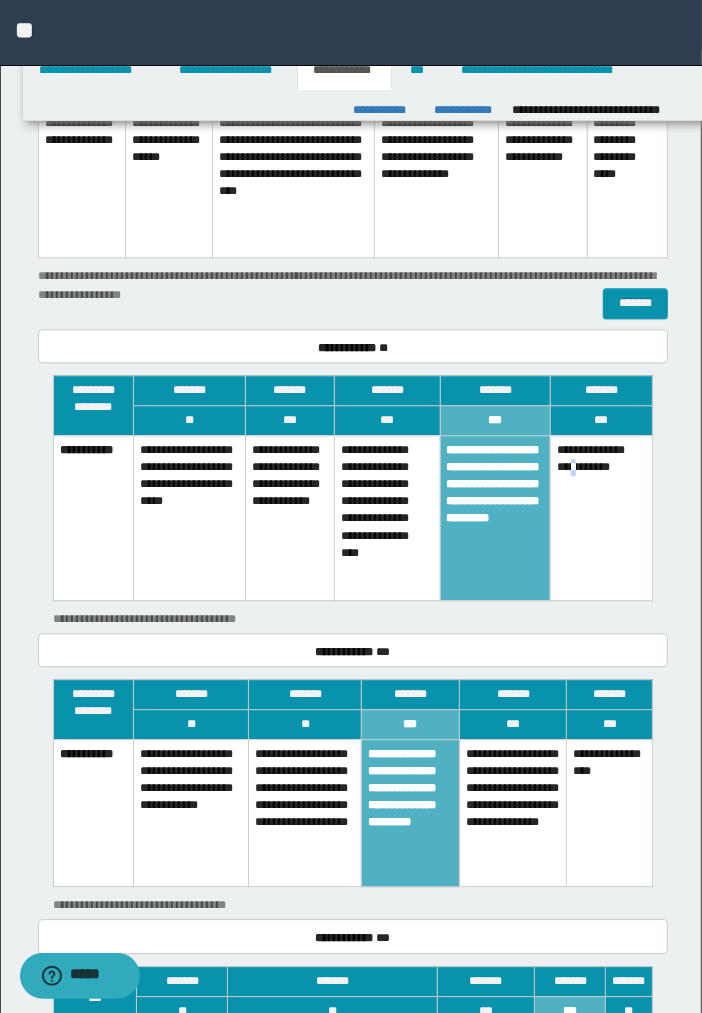 click on "**********" at bounding box center (601, 517) 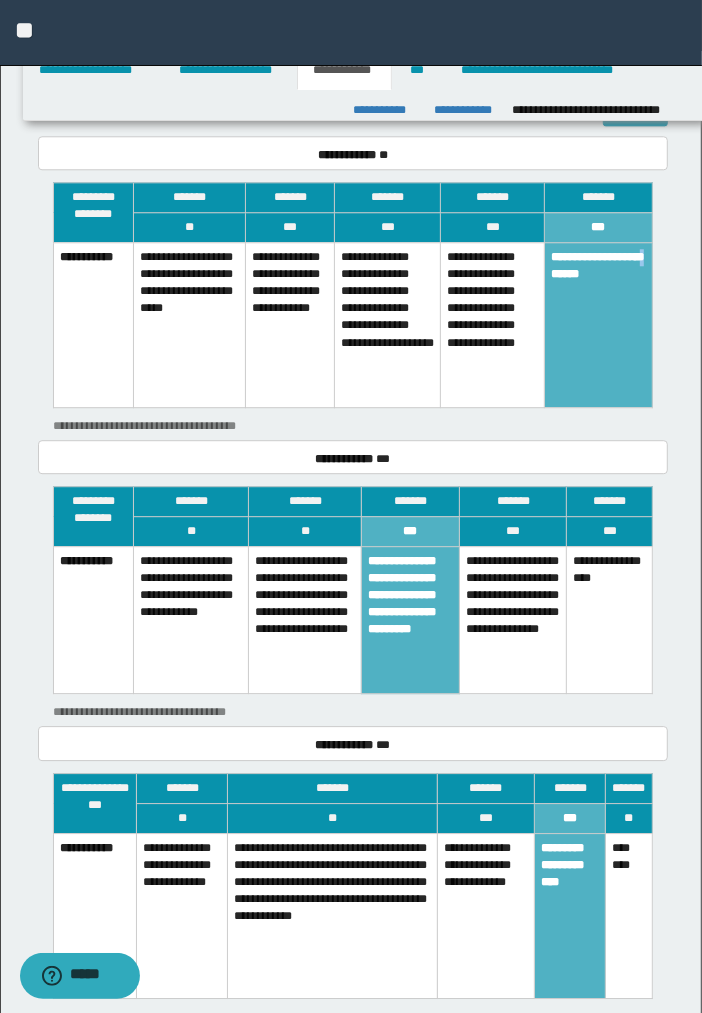 scroll, scrollTop: 2080, scrollLeft: 0, axis: vertical 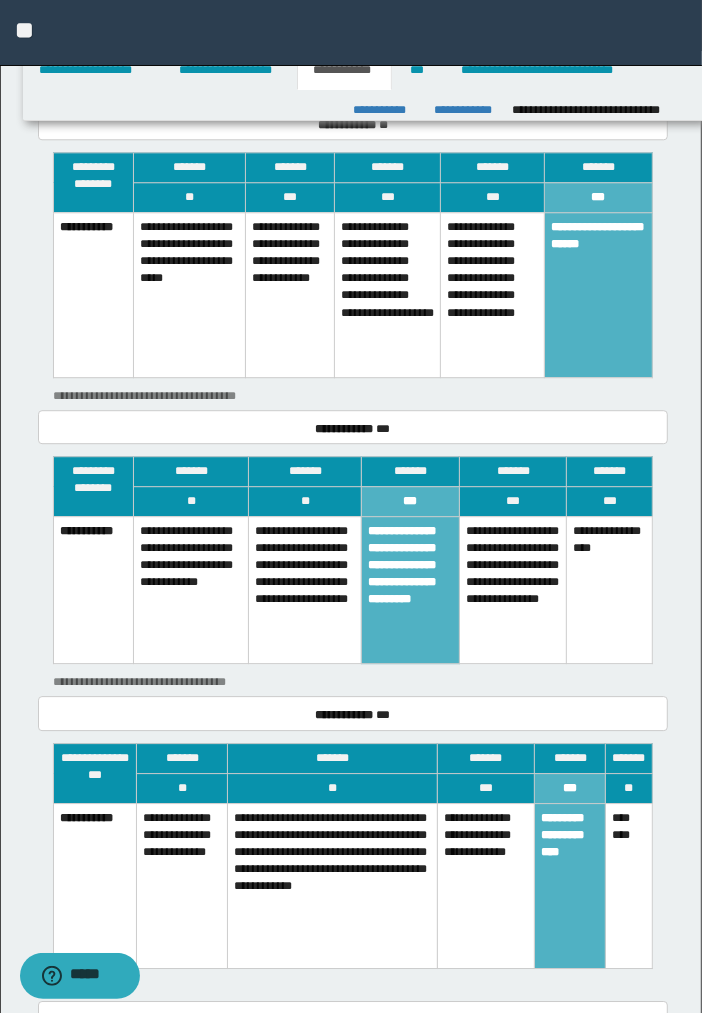 click on "**********" at bounding box center [513, 590] 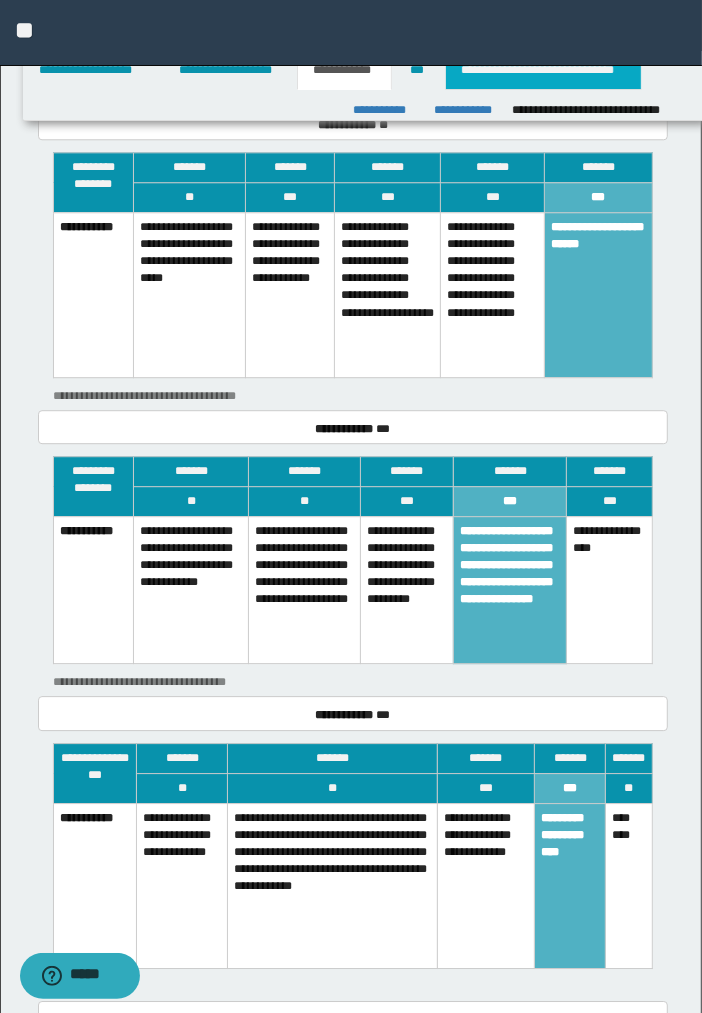 click on "**********" at bounding box center [543, 70] 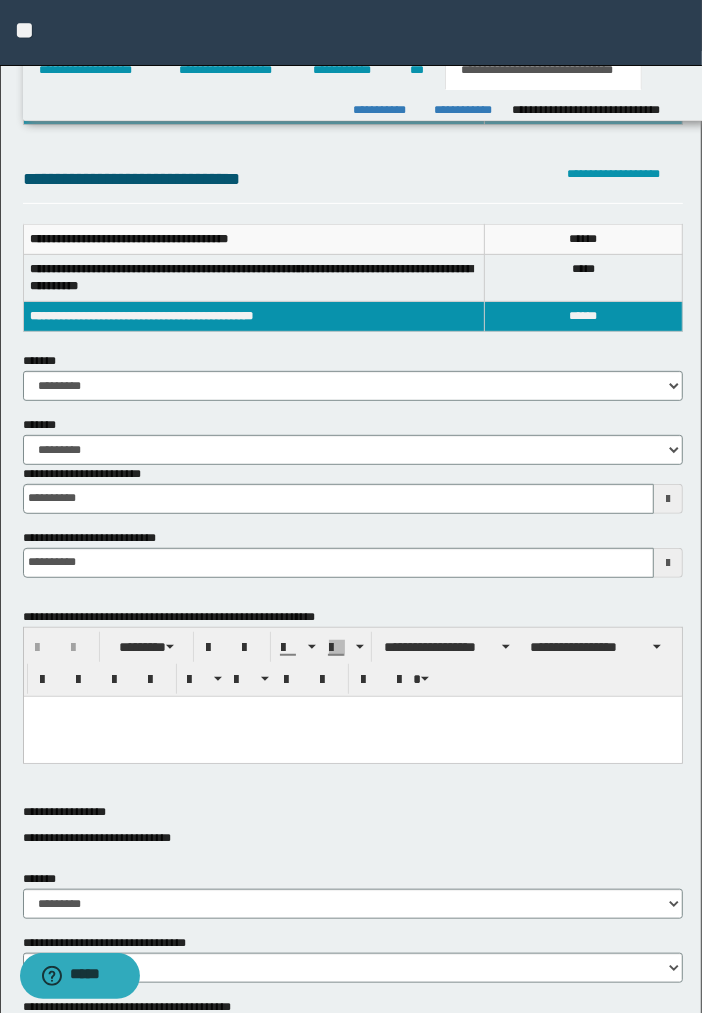 scroll, scrollTop: 83, scrollLeft: 0, axis: vertical 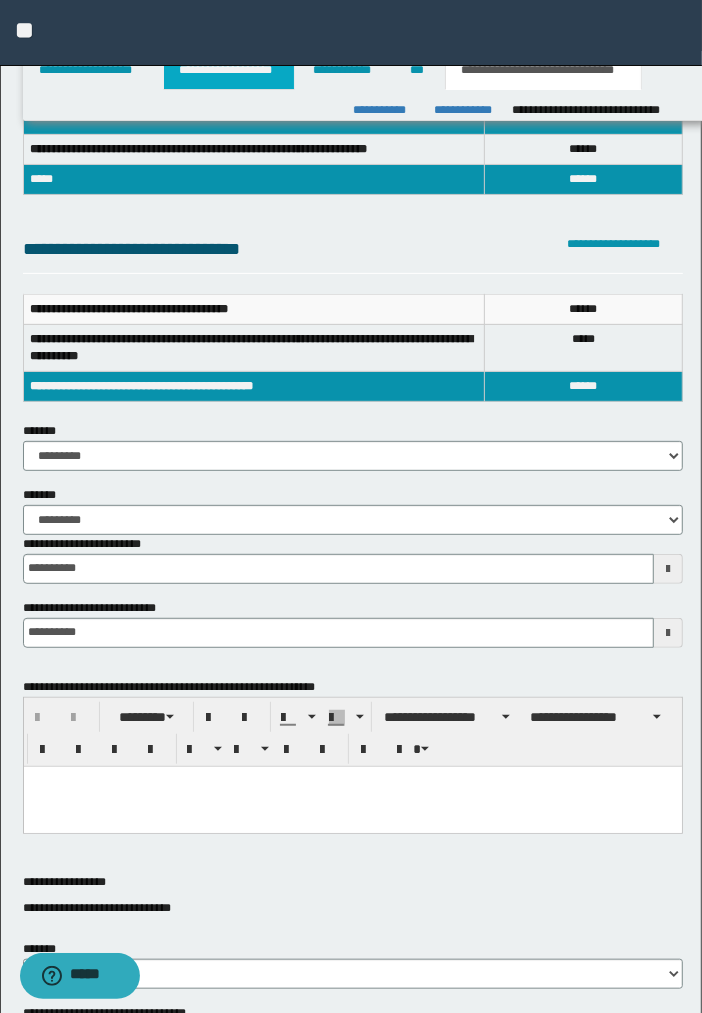 click on "**********" at bounding box center [229, 70] 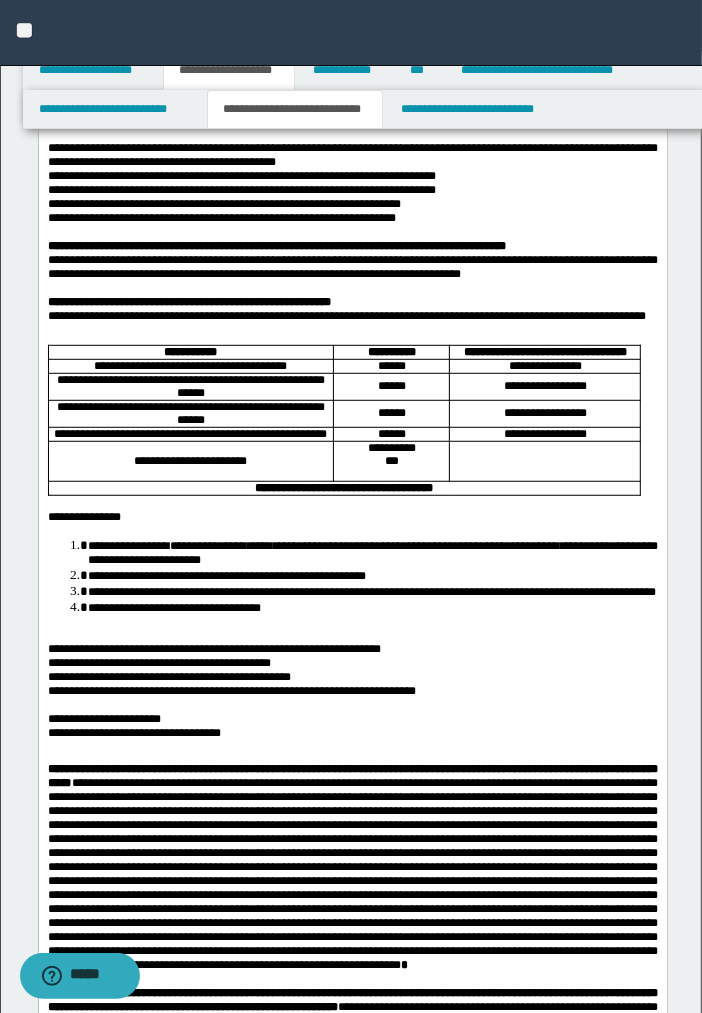 scroll, scrollTop: 336, scrollLeft: 0, axis: vertical 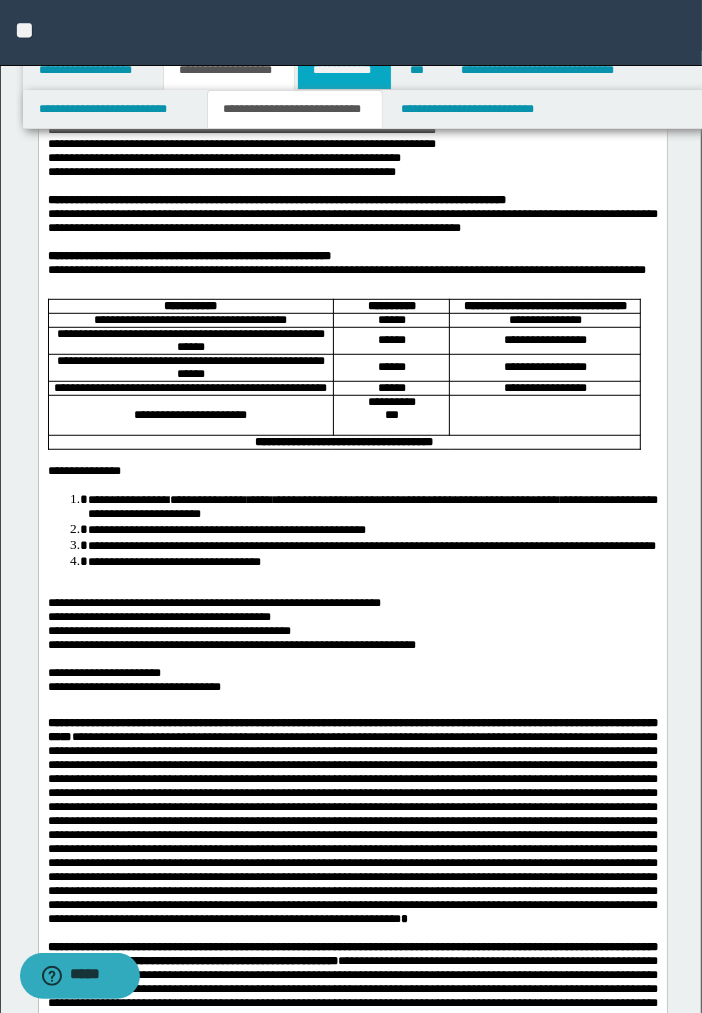 click on "**********" at bounding box center [344, 70] 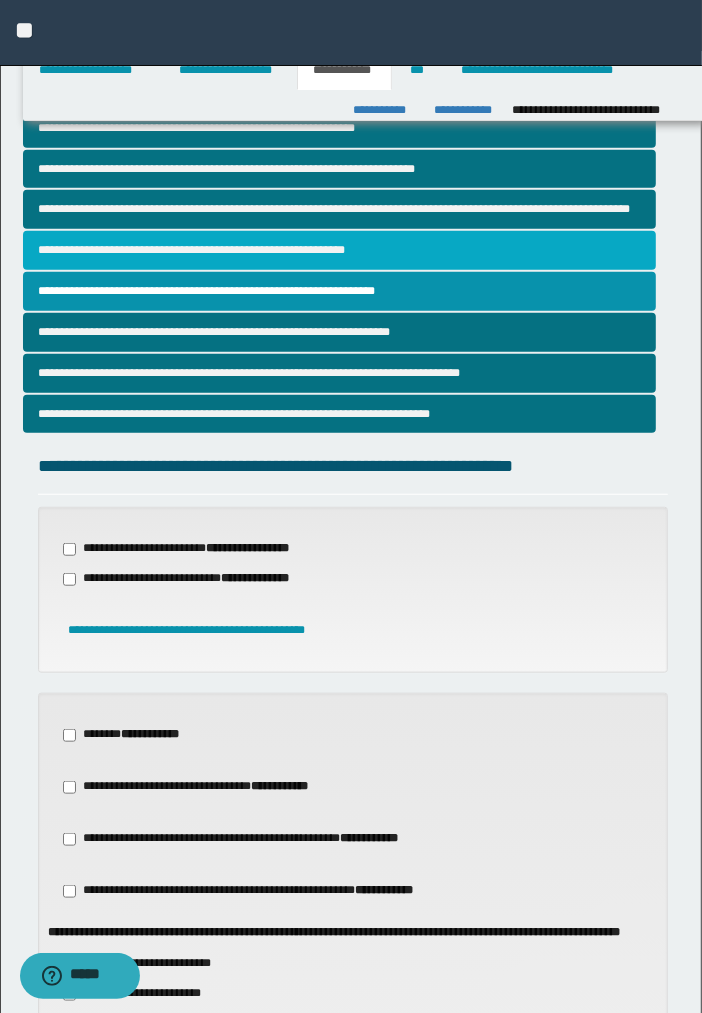 scroll, scrollTop: 0, scrollLeft: 0, axis: both 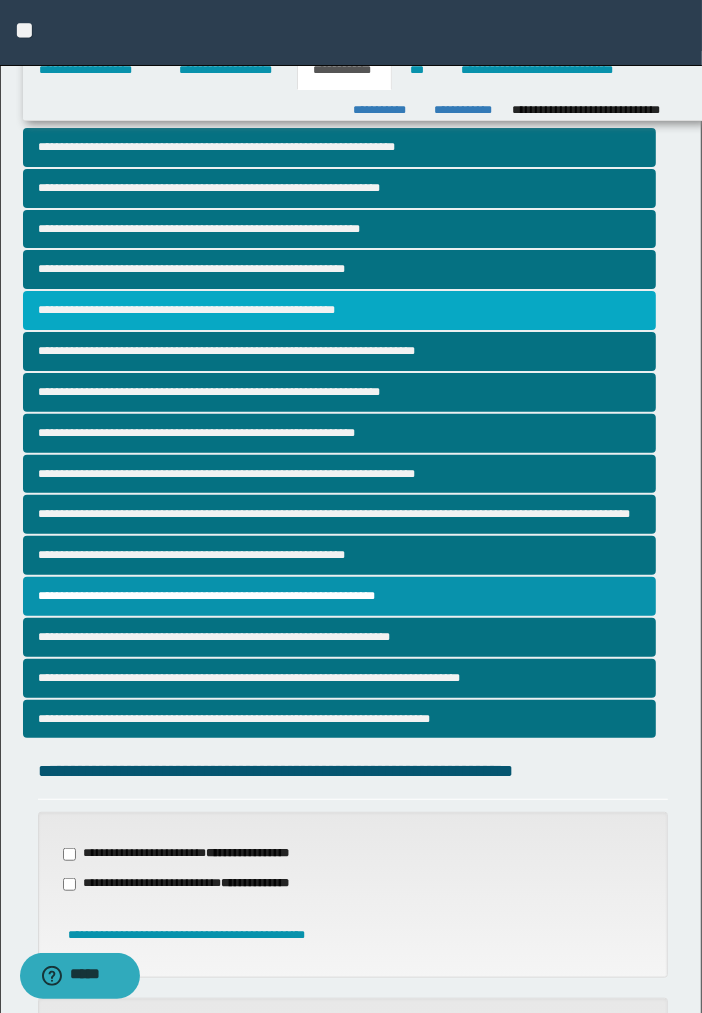 click on "**********" at bounding box center [339, 310] 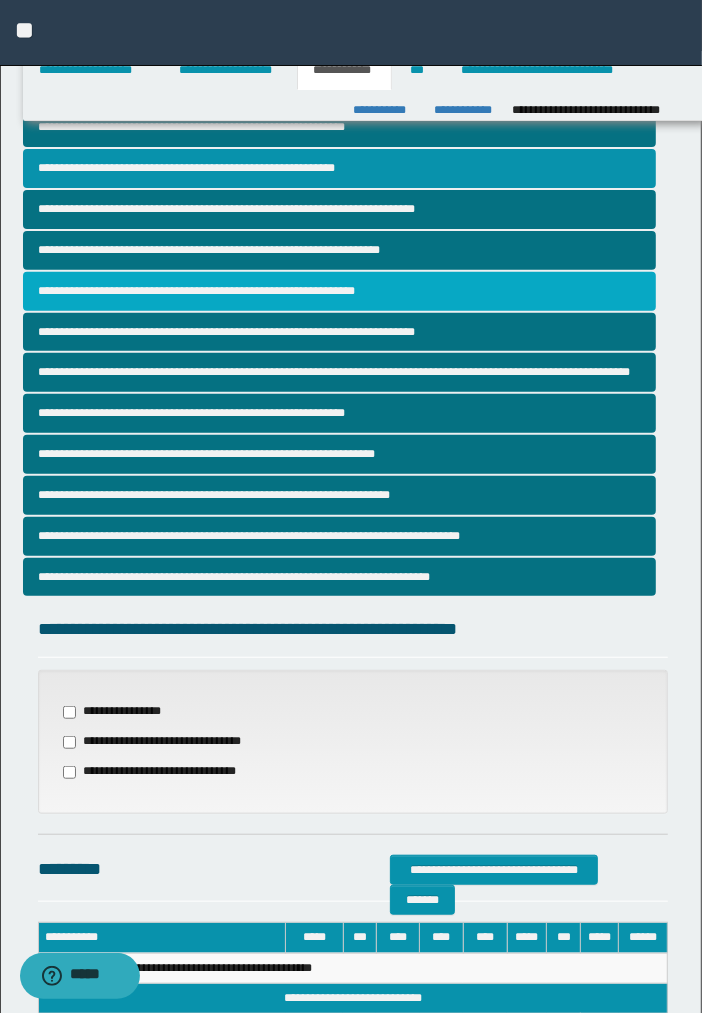 scroll, scrollTop: 302, scrollLeft: 0, axis: vertical 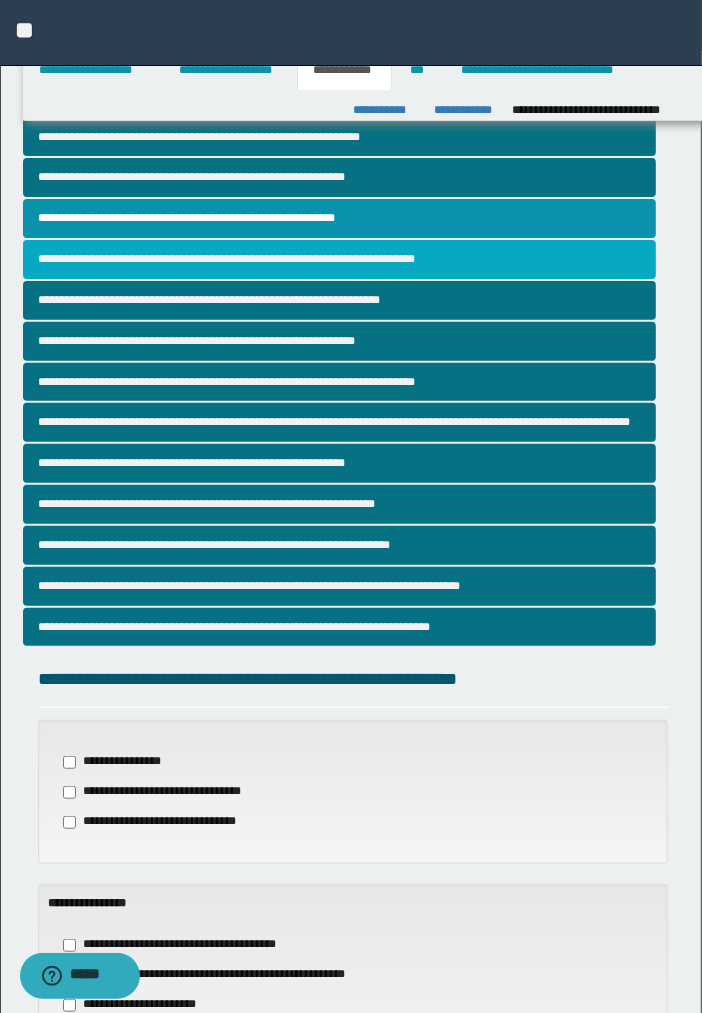 click on "**********" at bounding box center [339, 259] 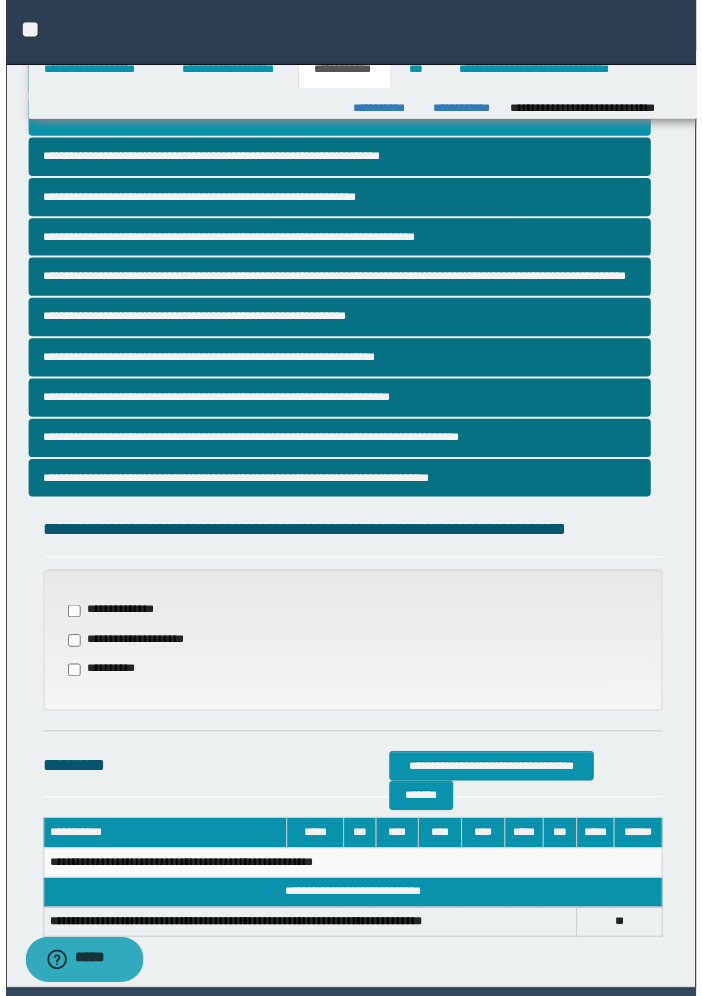 scroll, scrollTop: 302, scrollLeft: 0, axis: vertical 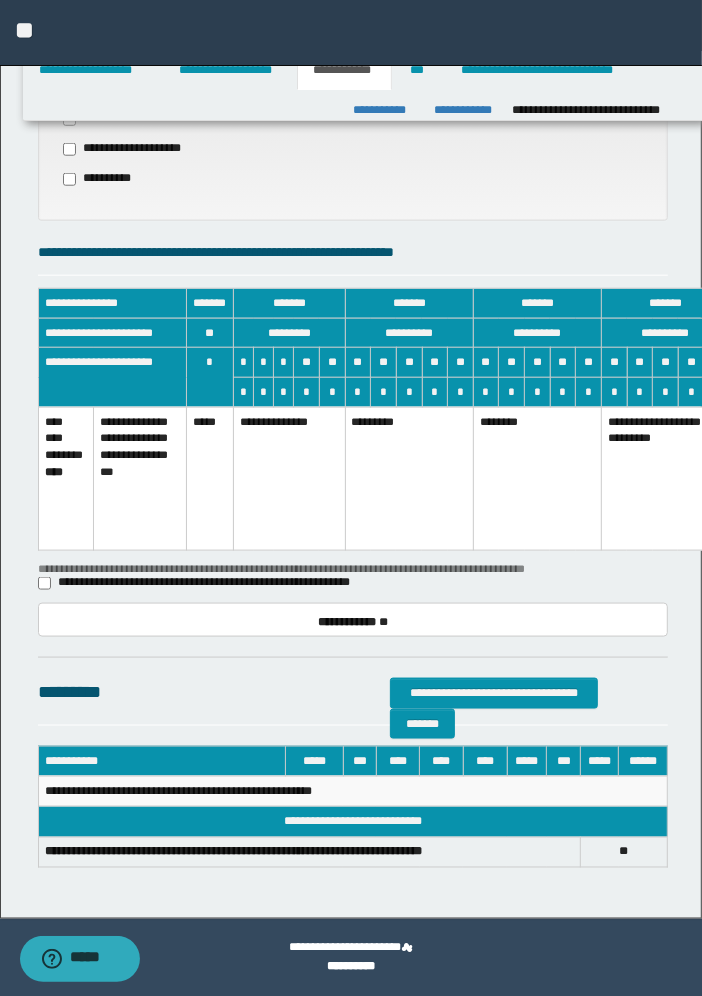 click on "**********" at bounding box center [289, 479] 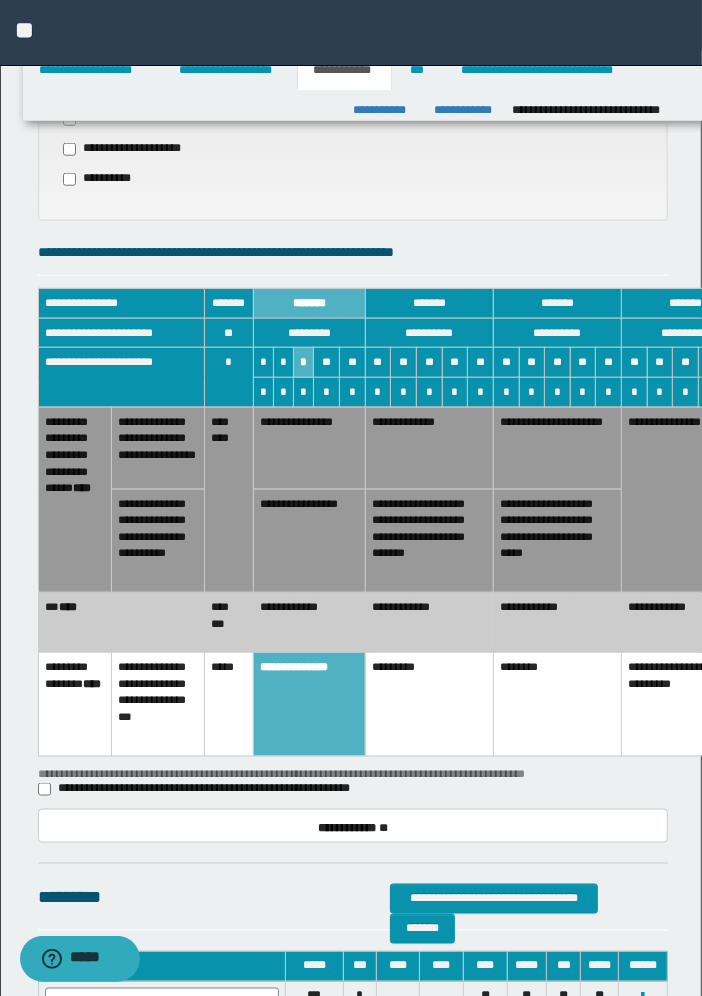 click on "*********" at bounding box center (429, 705) 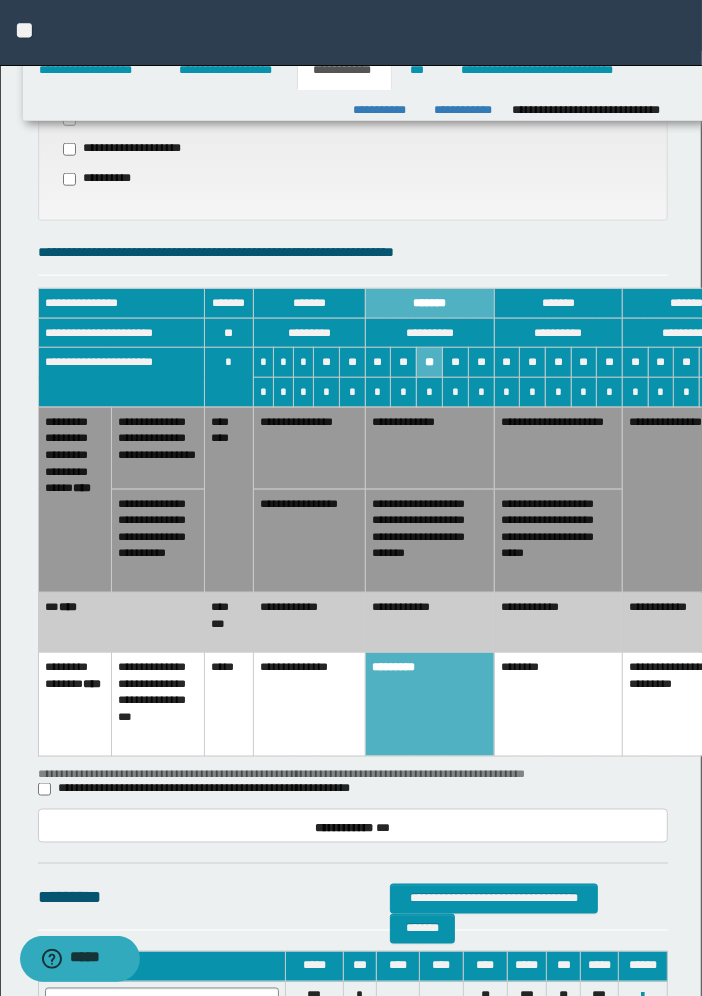 click on "**********" at bounding box center (309, 448) 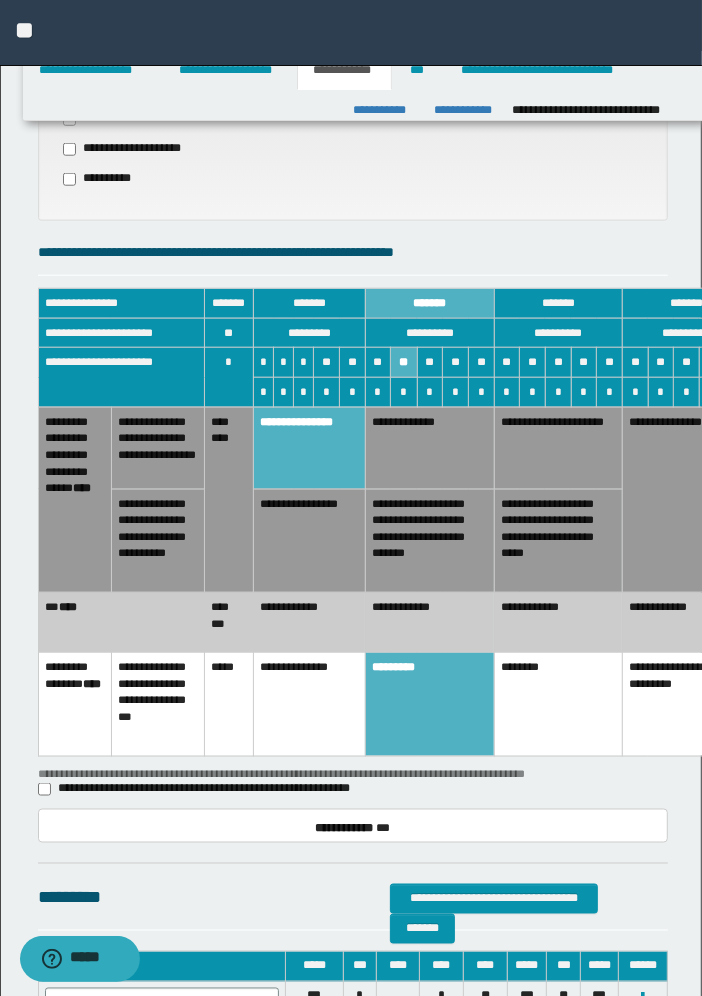 click on "**********" at bounding box center (309, 623) 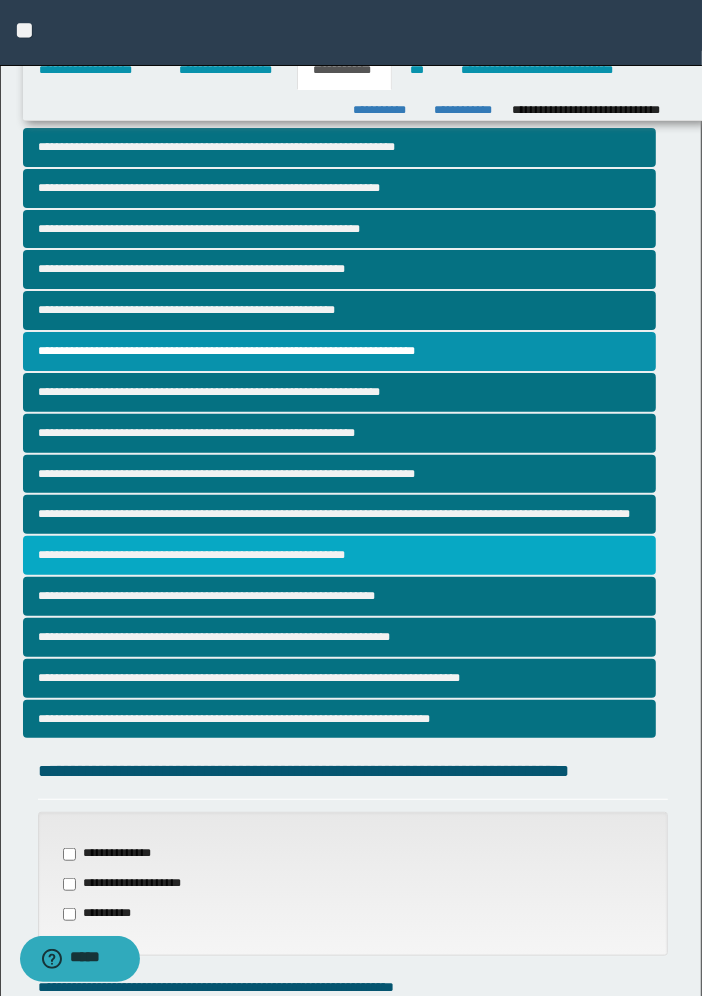 scroll, scrollTop: 222, scrollLeft: 0, axis: vertical 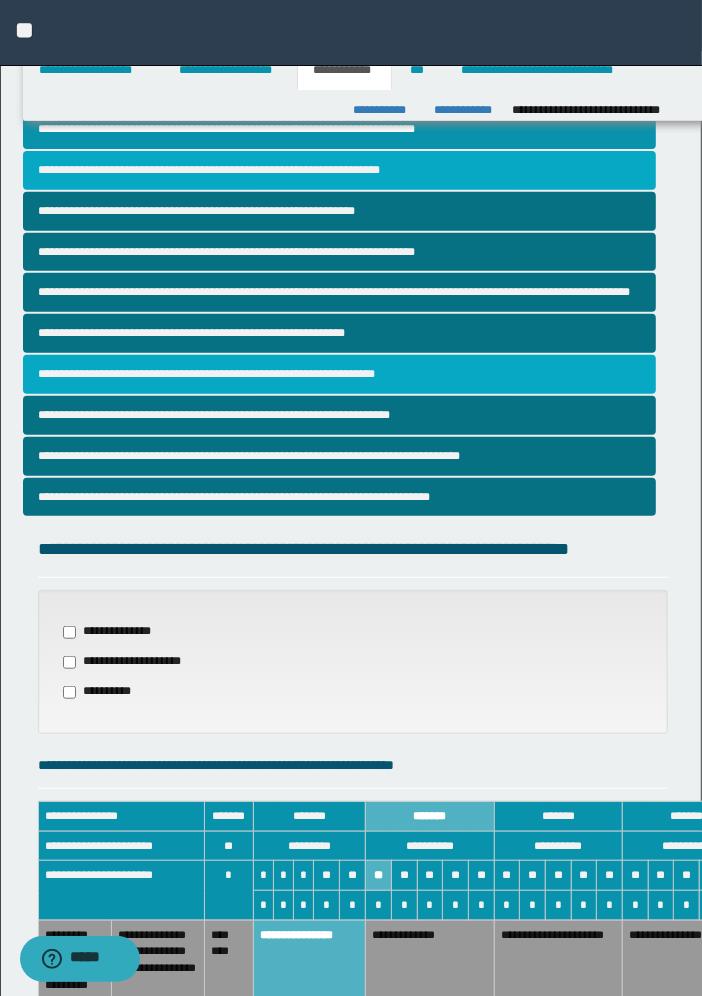 click on "**********" at bounding box center (339, 374) 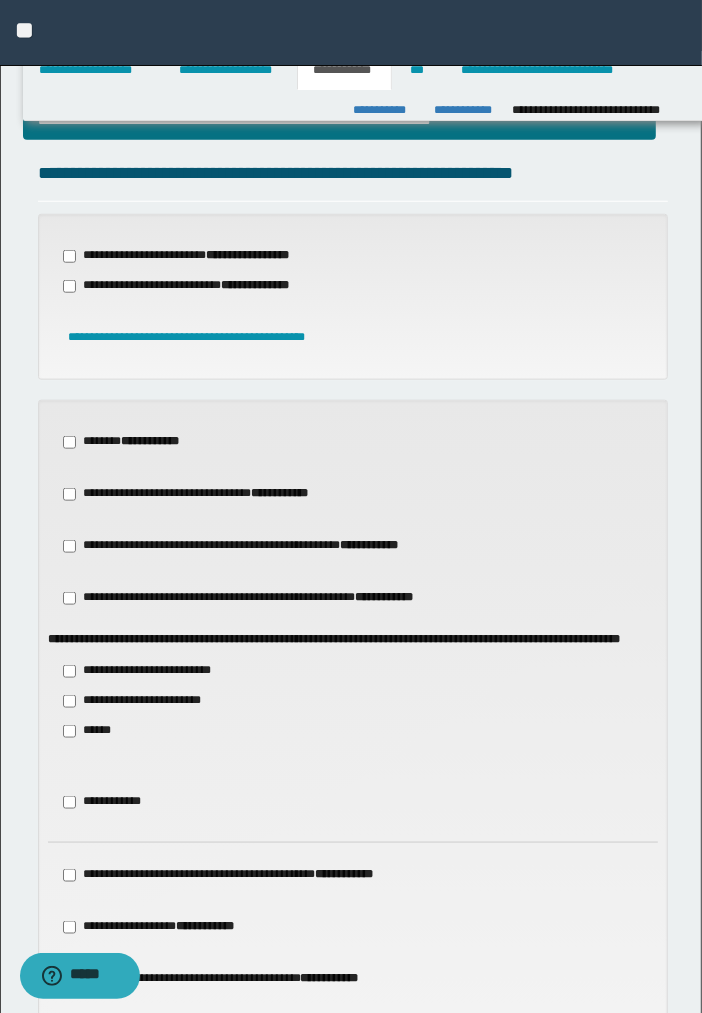 scroll, scrollTop: 555, scrollLeft: 0, axis: vertical 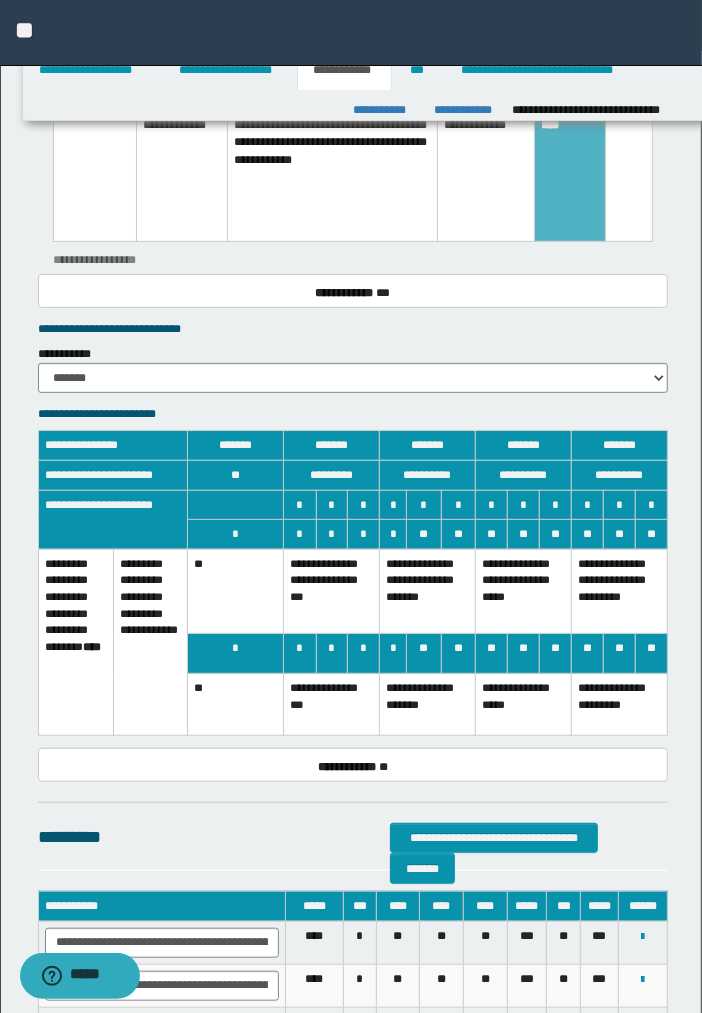 click on "**********" at bounding box center [427, 591] 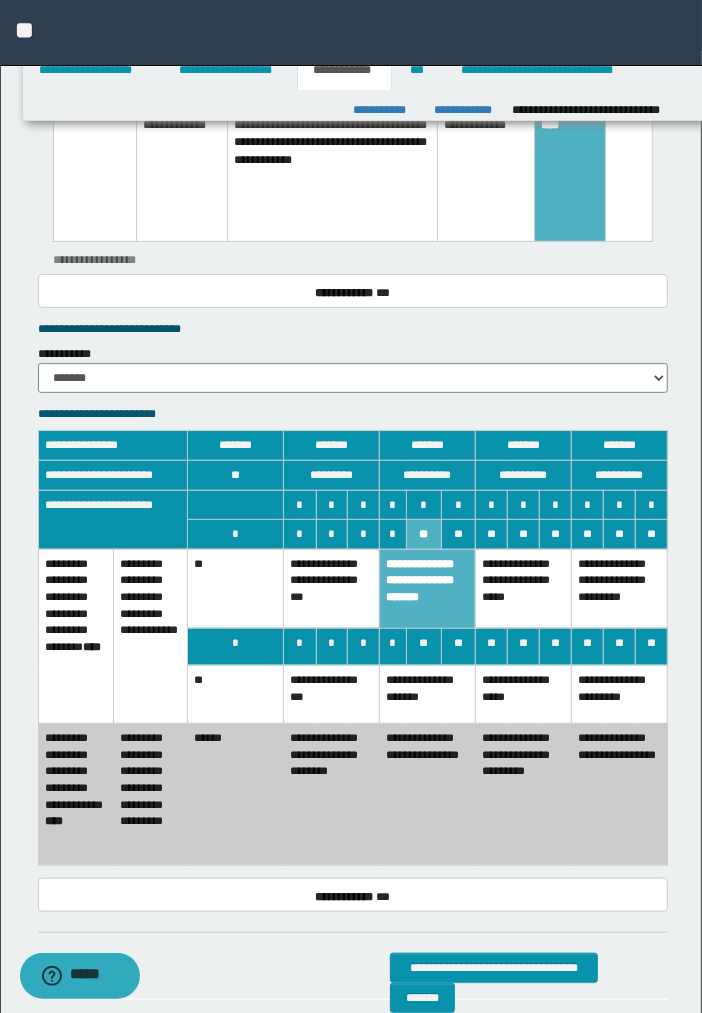 click on "**********" at bounding box center [523, 588] 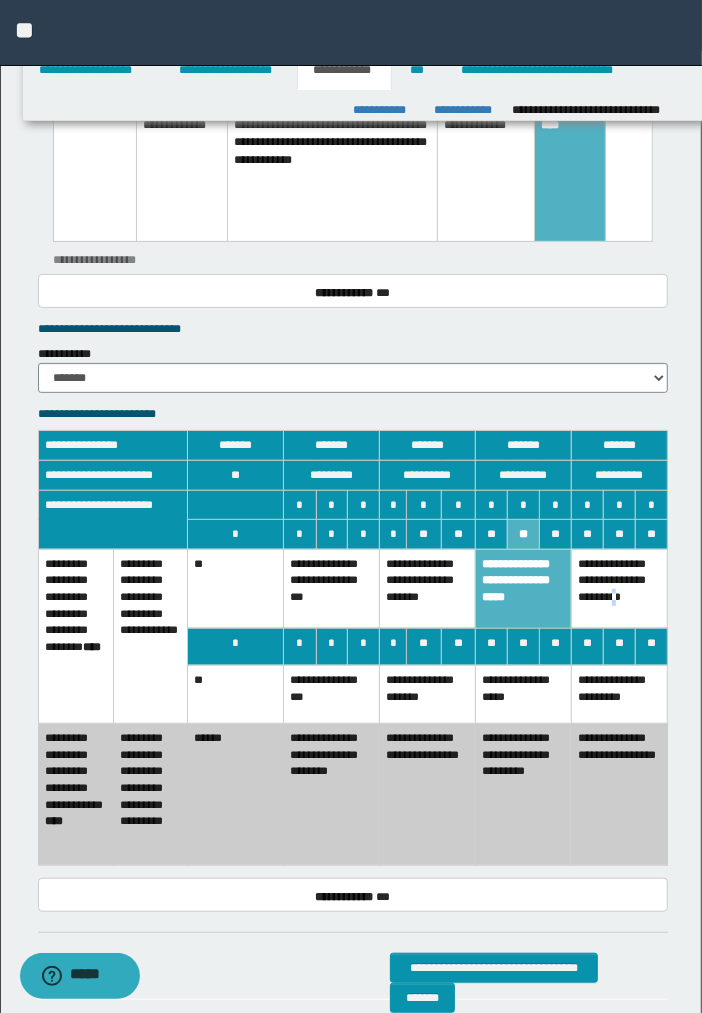 click on "**********" at bounding box center (619, 588) 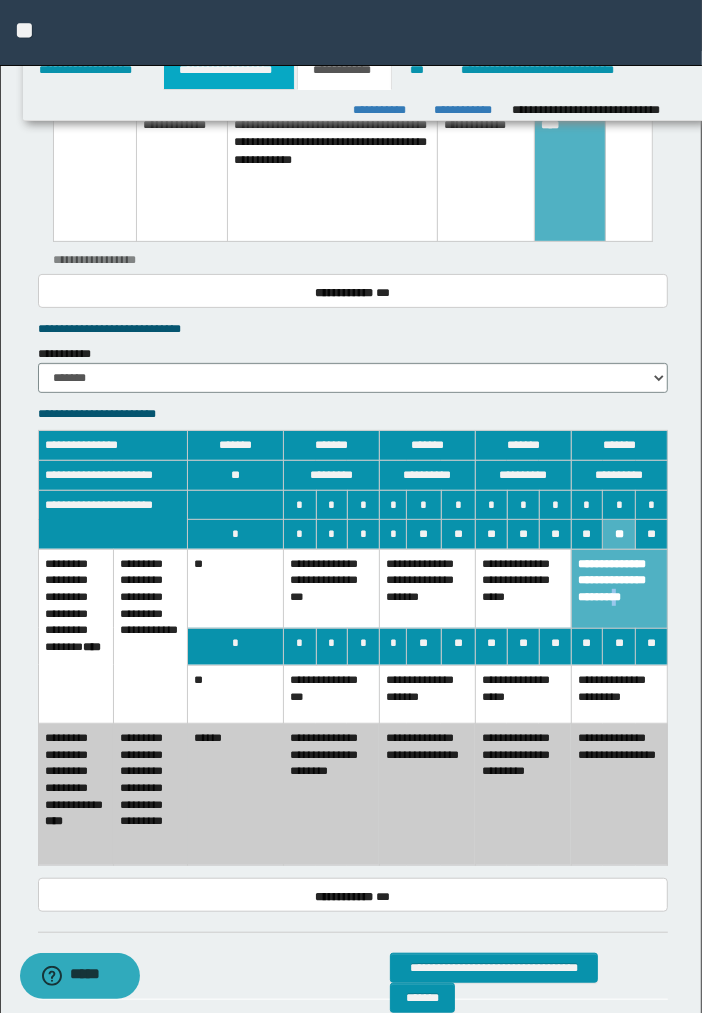 click on "**********" at bounding box center (229, 70) 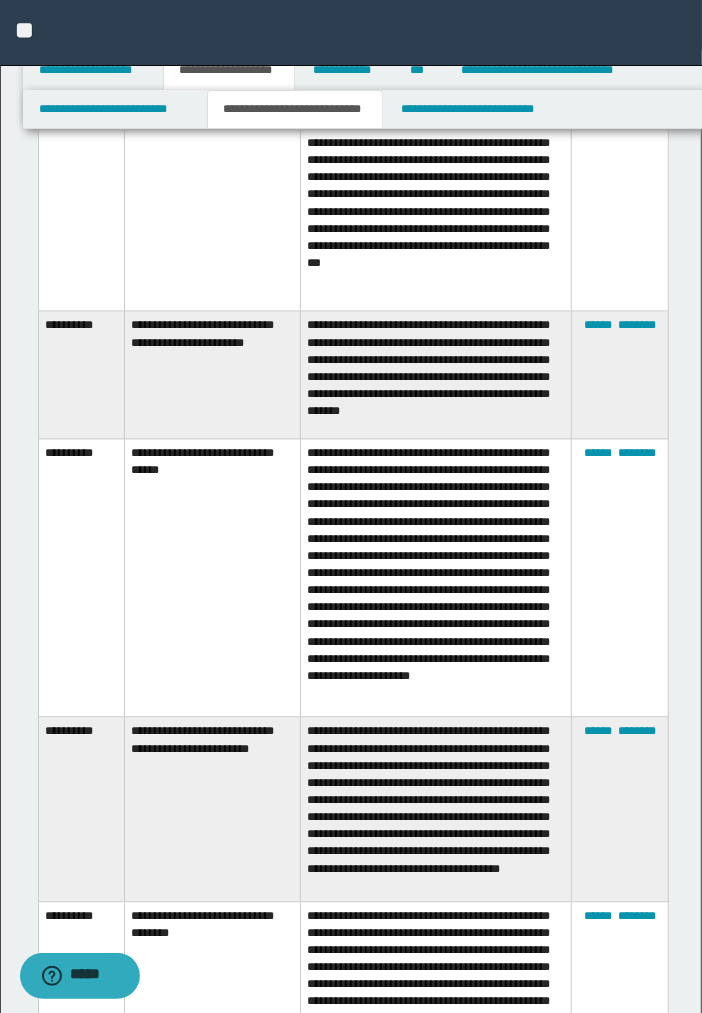 scroll, scrollTop: 4808, scrollLeft: 0, axis: vertical 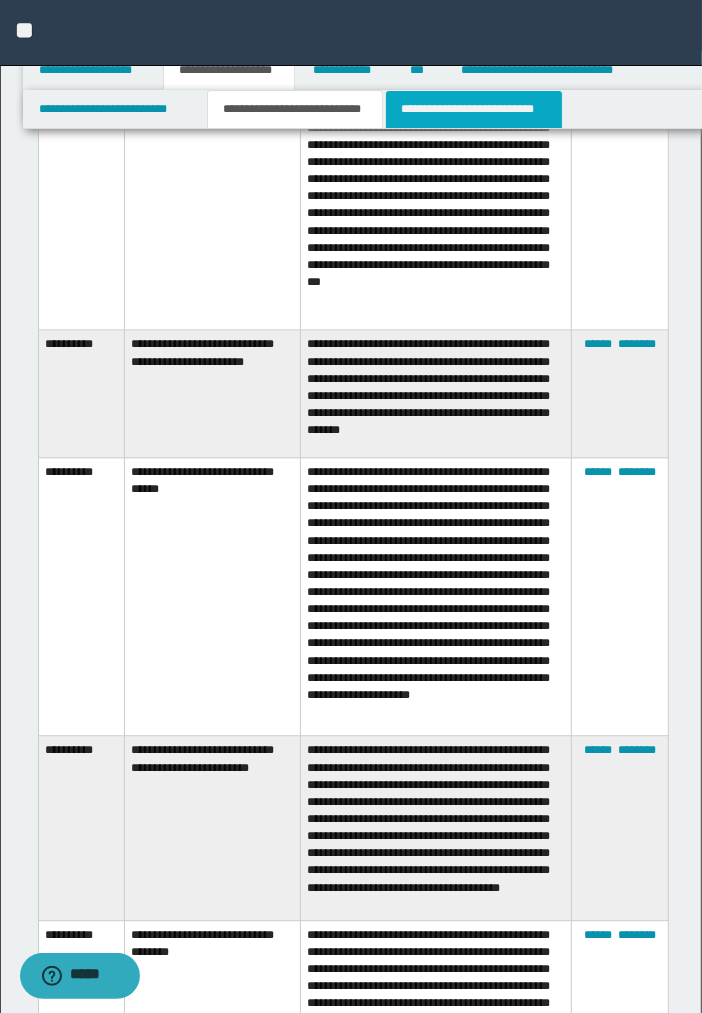 click on "**********" at bounding box center [474, 109] 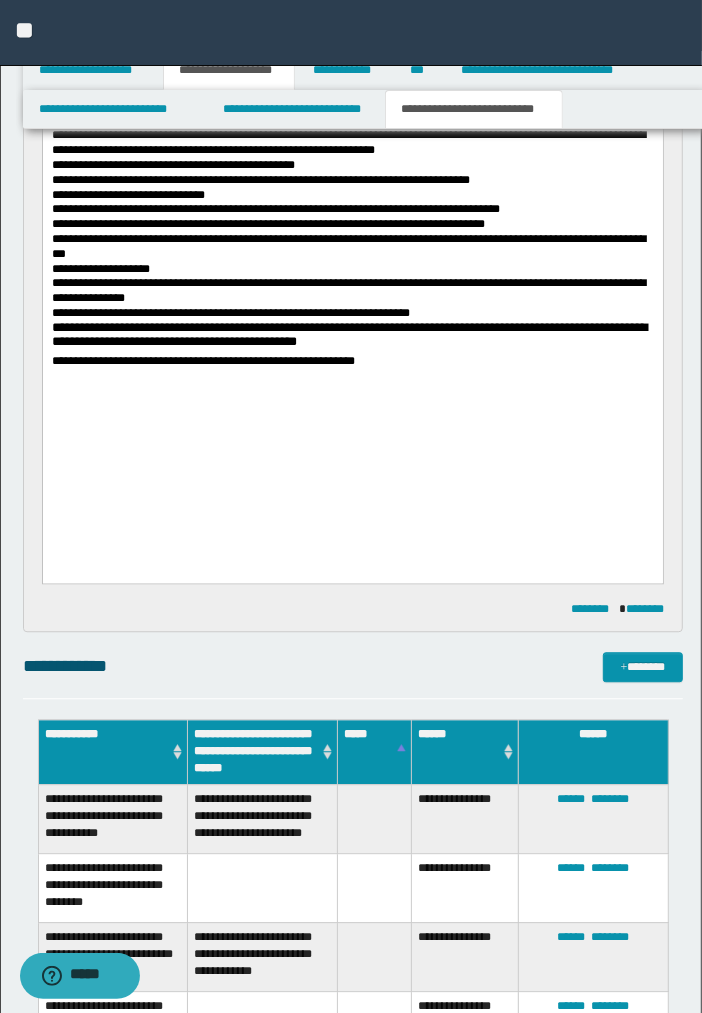 scroll, scrollTop: 1597, scrollLeft: 0, axis: vertical 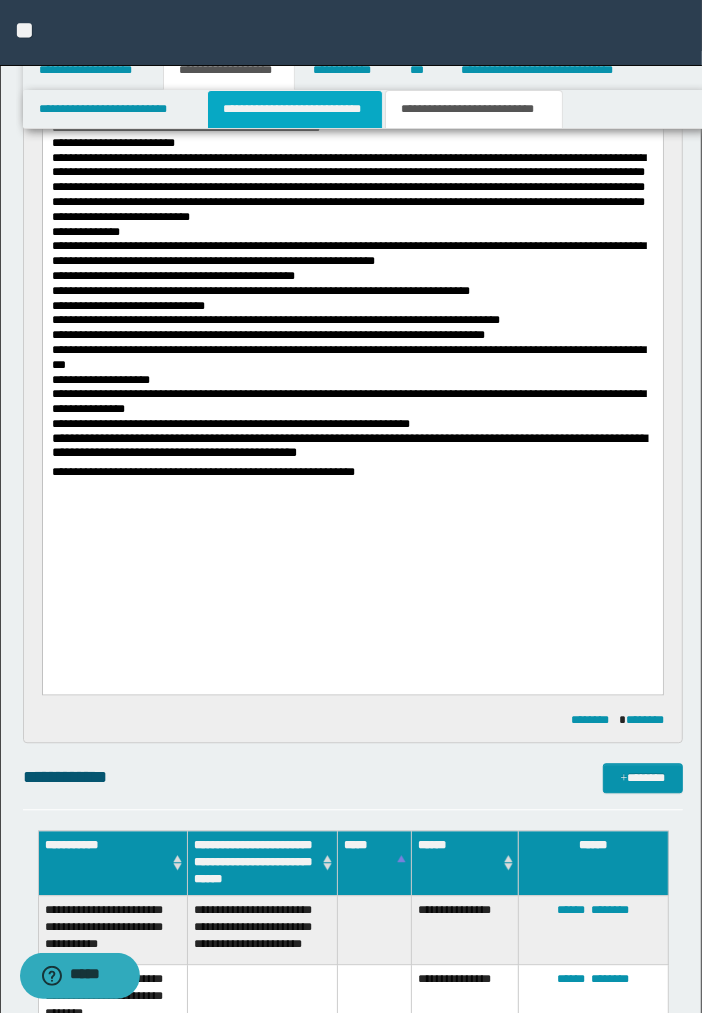 click on "**********" at bounding box center (295, 109) 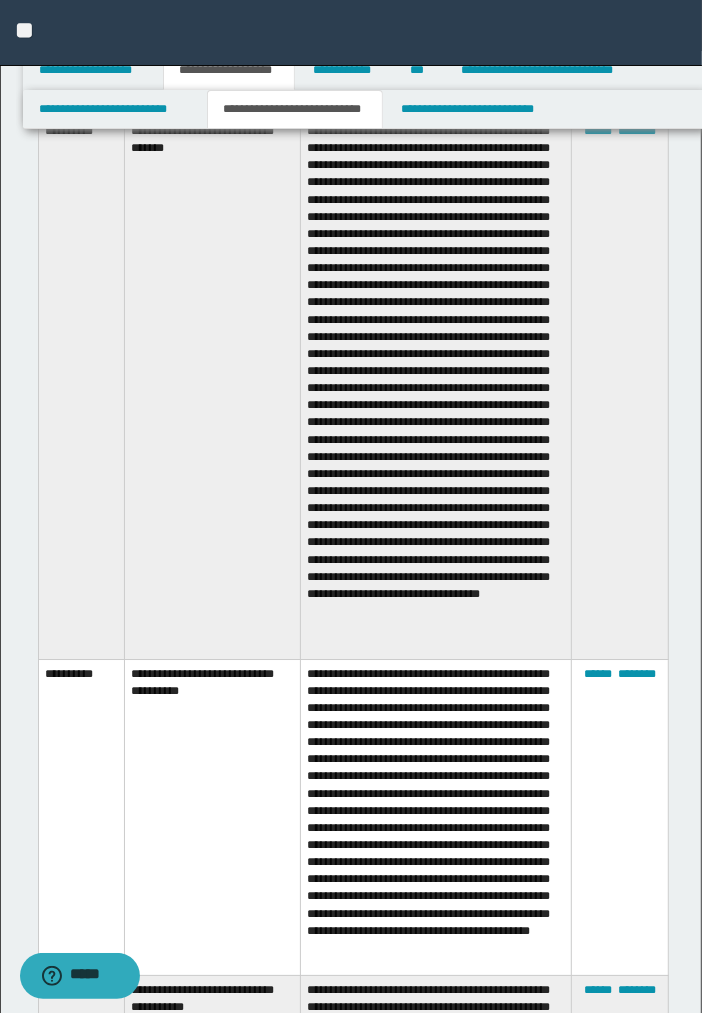 scroll, scrollTop: 2264, scrollLeft: 0, axis: vertical 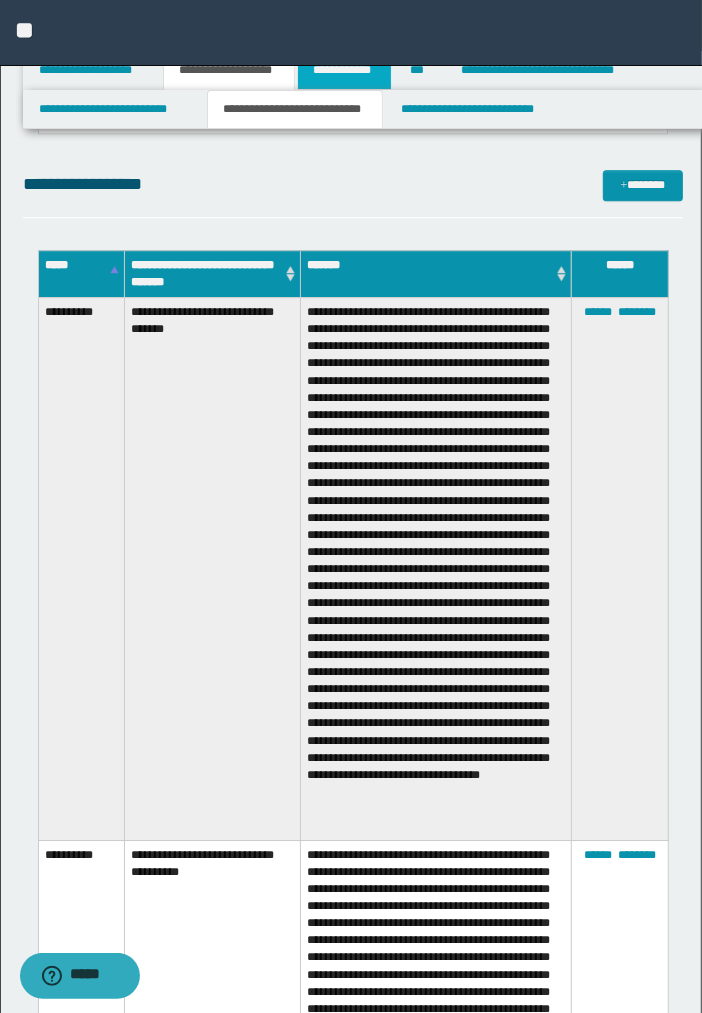 click on "**********" at bounding box center (344, 70) 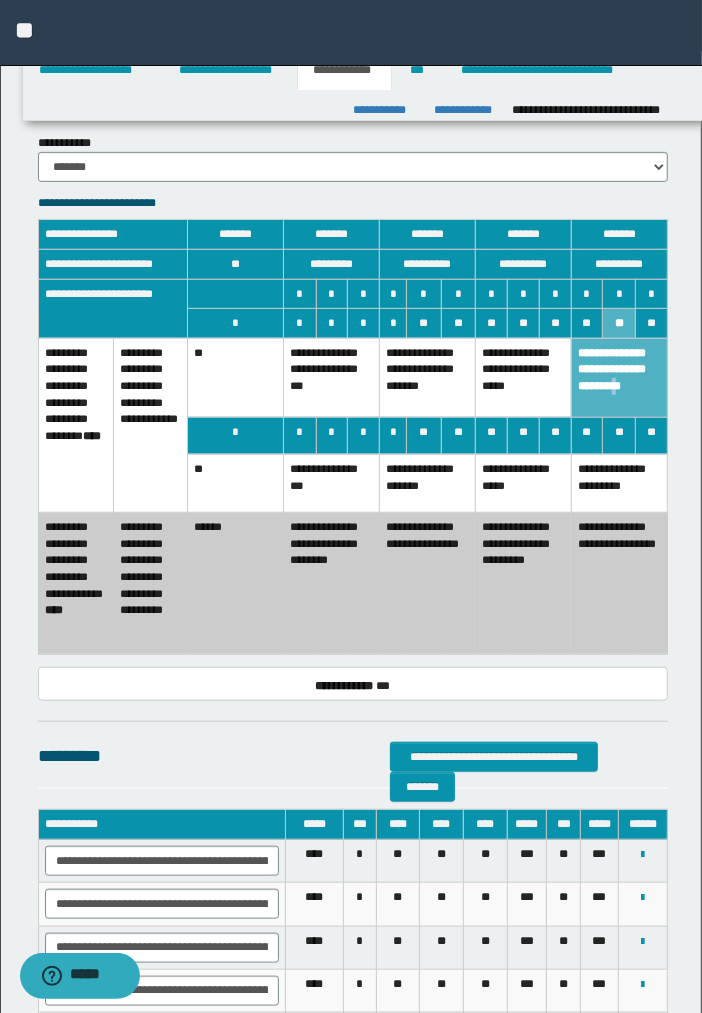 scroll, scrollTop: 3455, scrollLeft: 0, axis: vertical 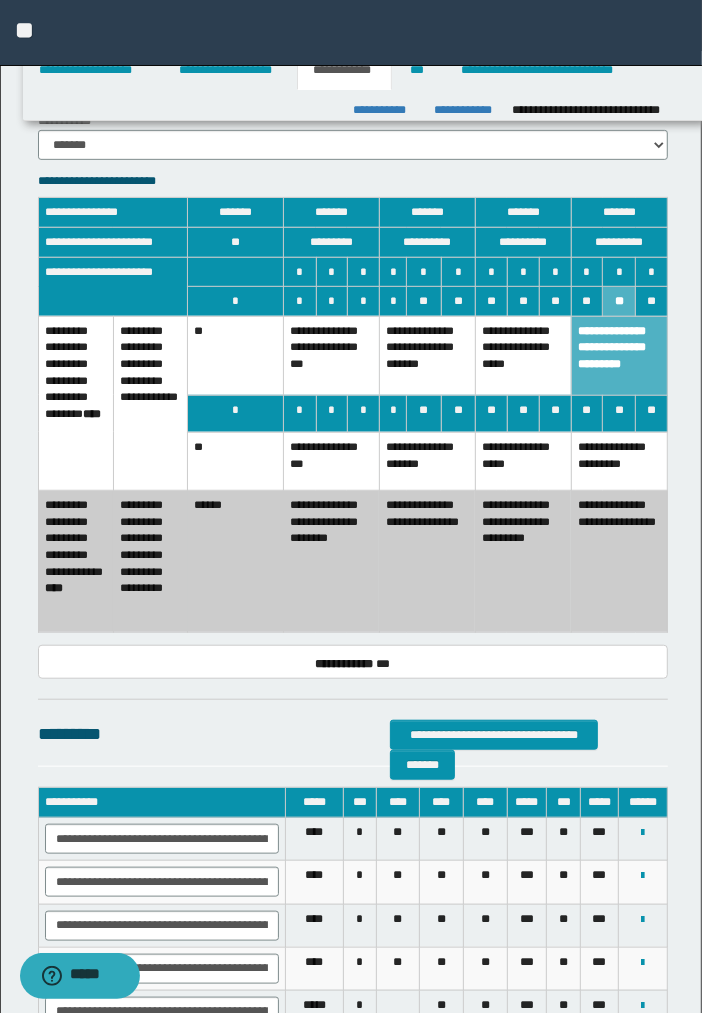 click on "**********" at bounding box center [523, 562] 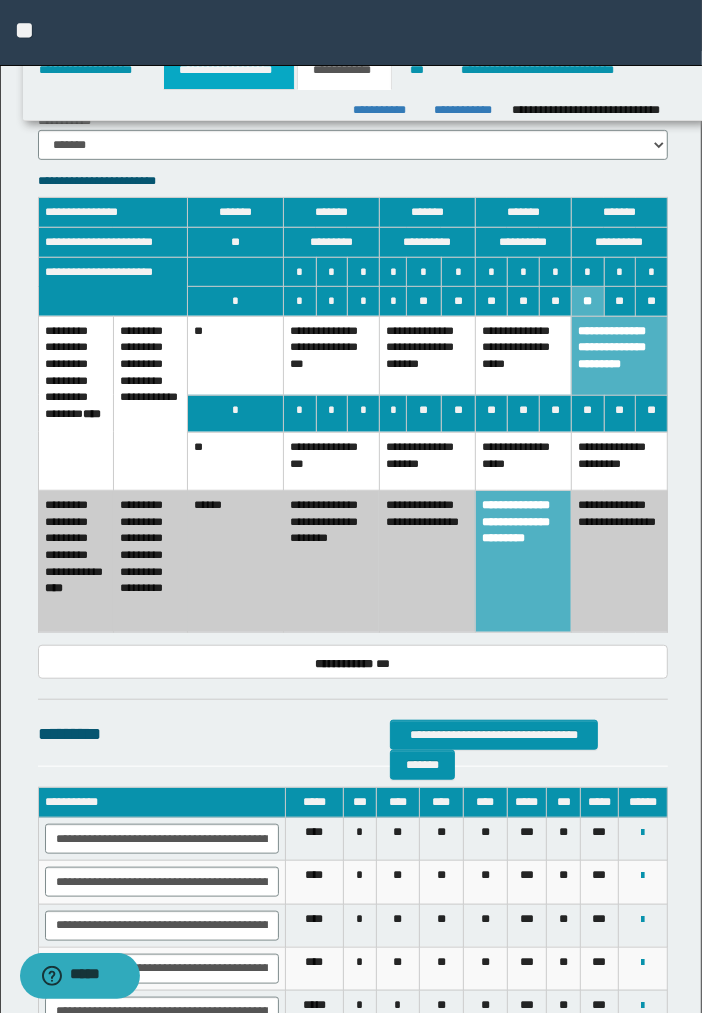 click on "**********" at bounding box center [229, 70] 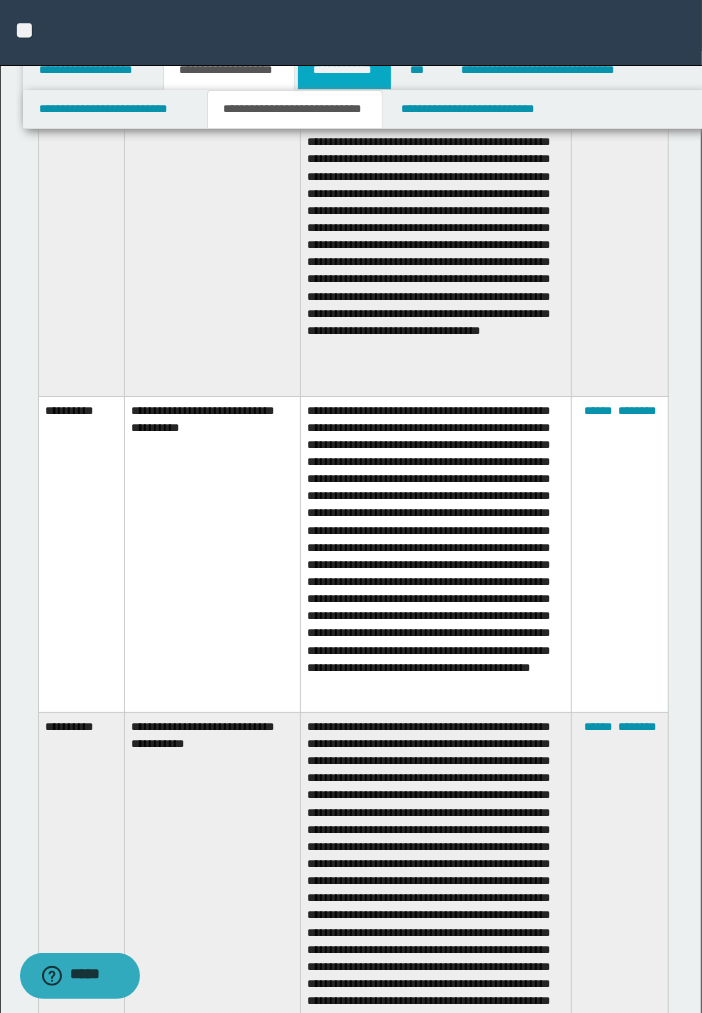 click on "**********" at bounding box center (344, 70) 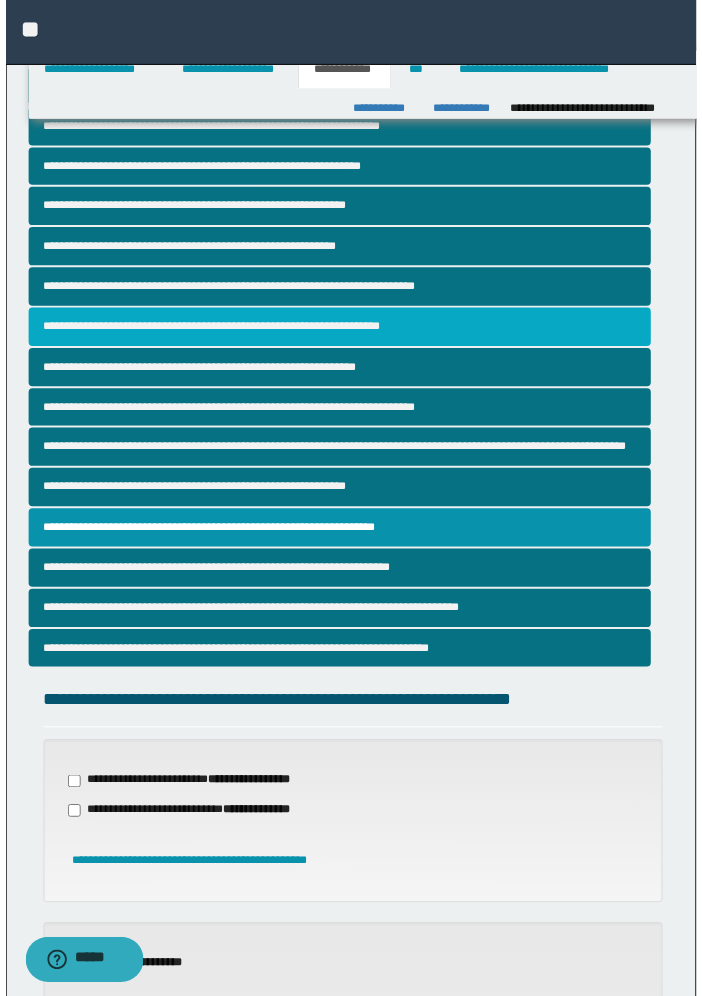scroll, scrollTop: 0, scrollLeft: 0, axis: both 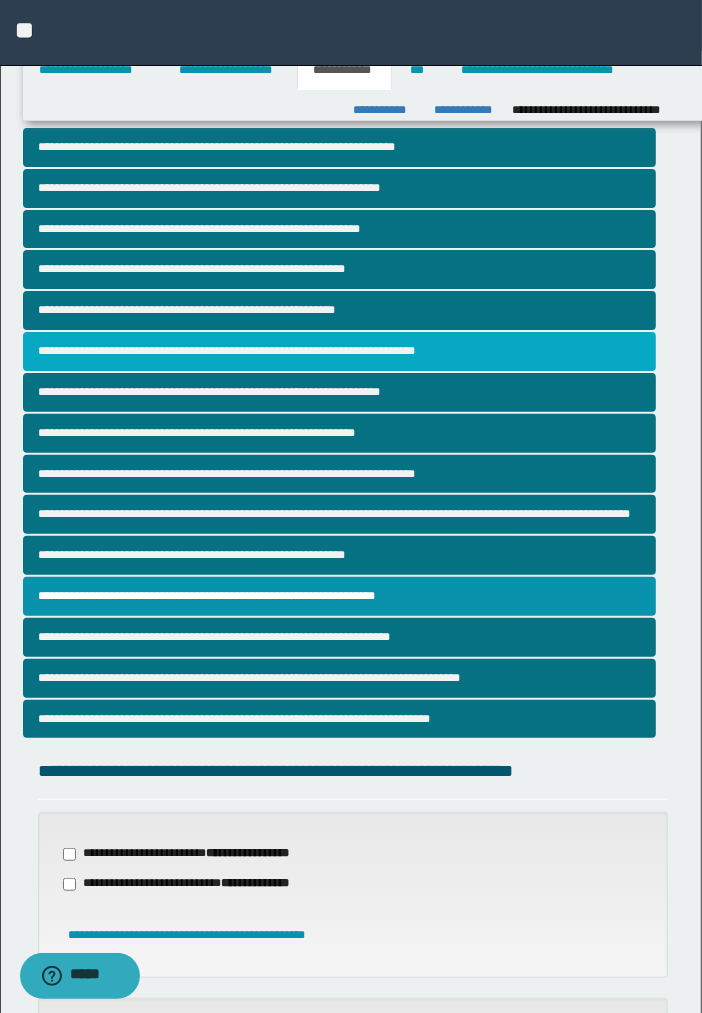 click on "**********" at bounding box center [339, 351] 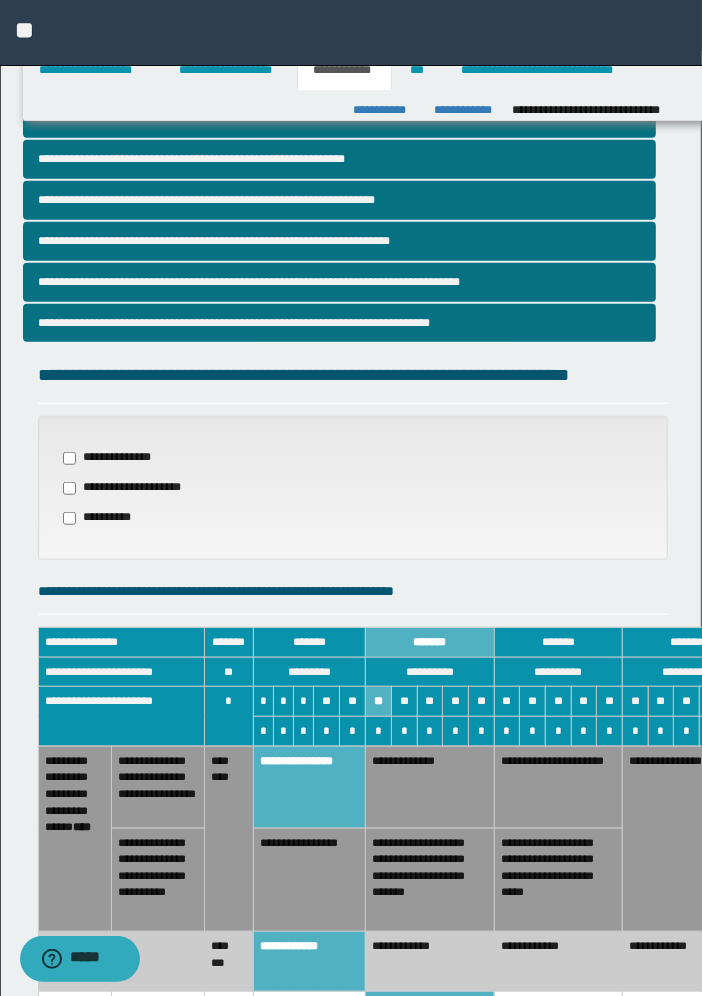 scroll, scrollTop: 777, scrollLeft: 0, axis: vertical 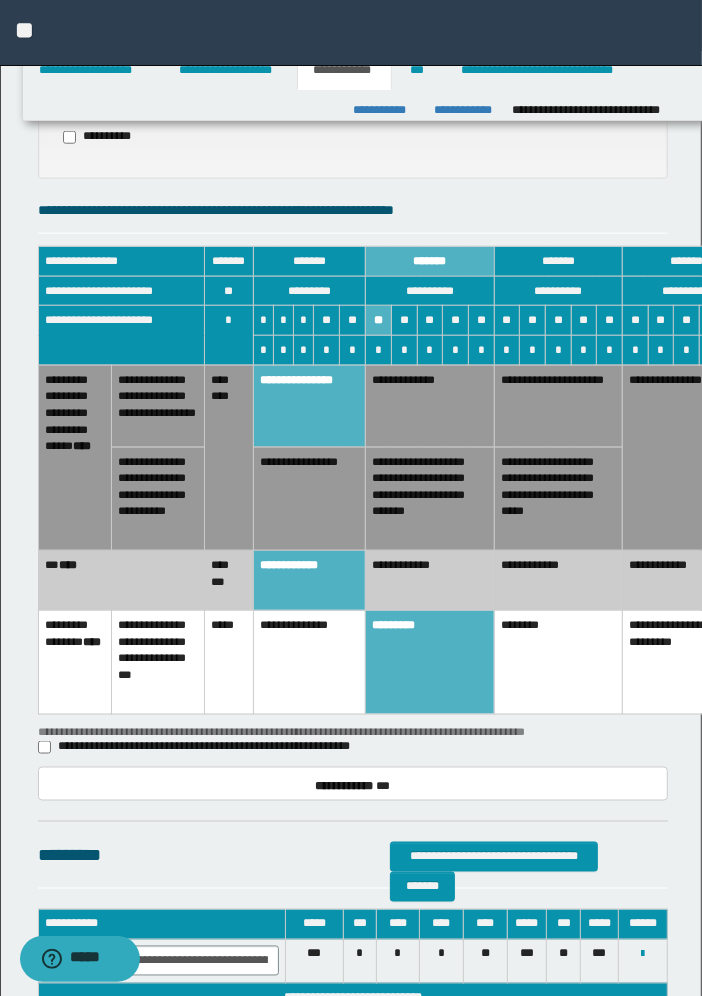 click on "**********" at bounding box center (309, 663) 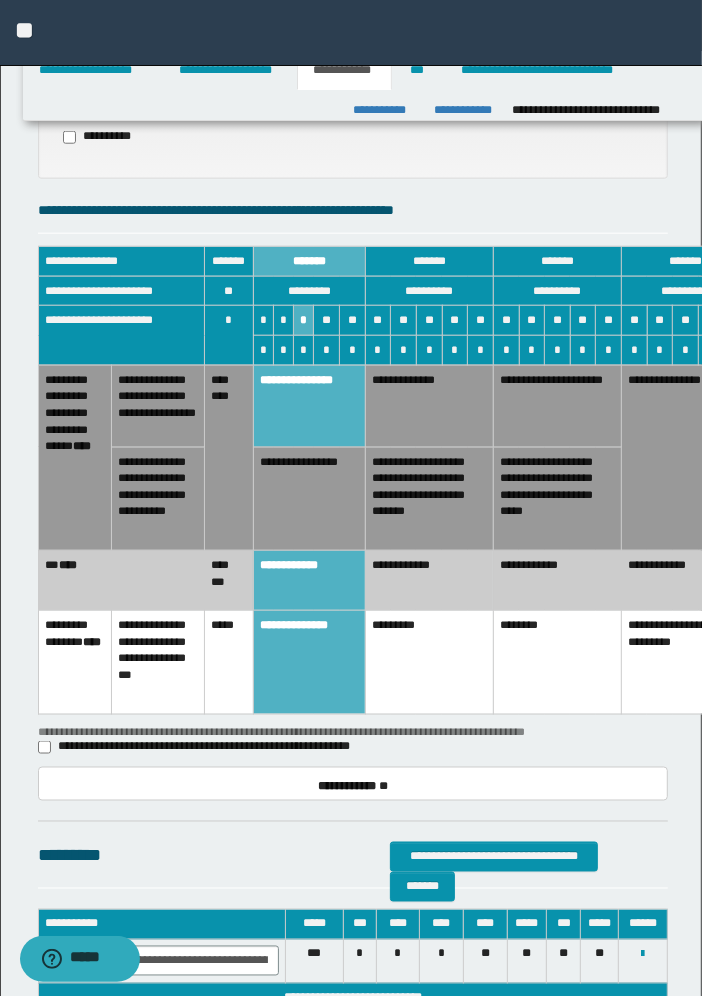 click on "*********" at bounding box center [229, 457] 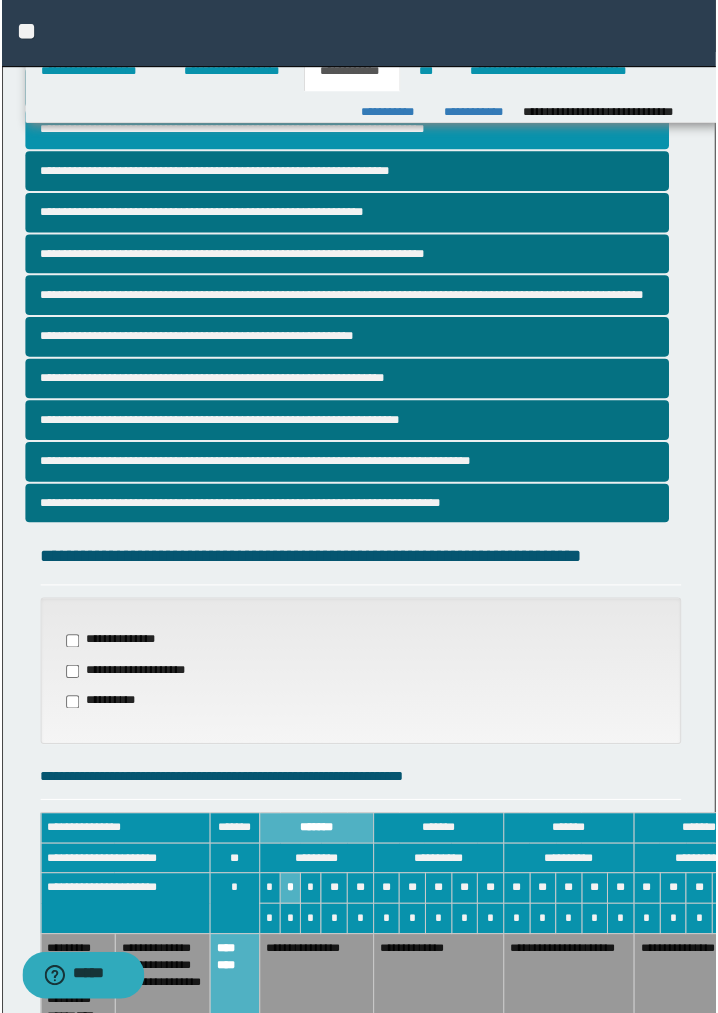 scroll, scrollTop: 0, scrollLeft: 0, axis: both 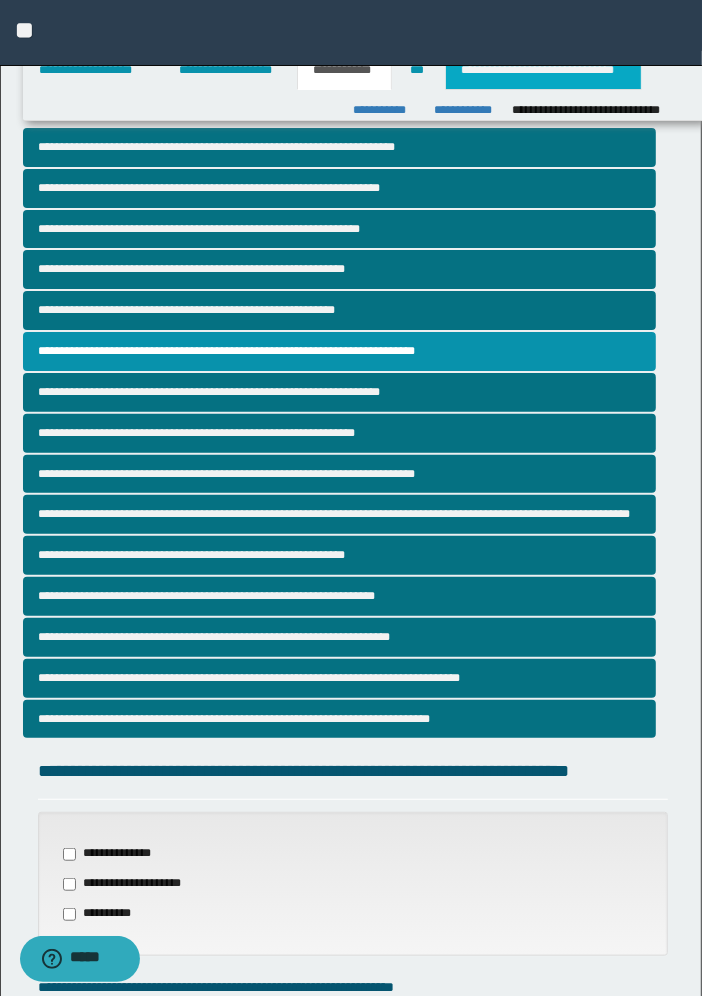 click on "**********" at bounding box center [543, 70] 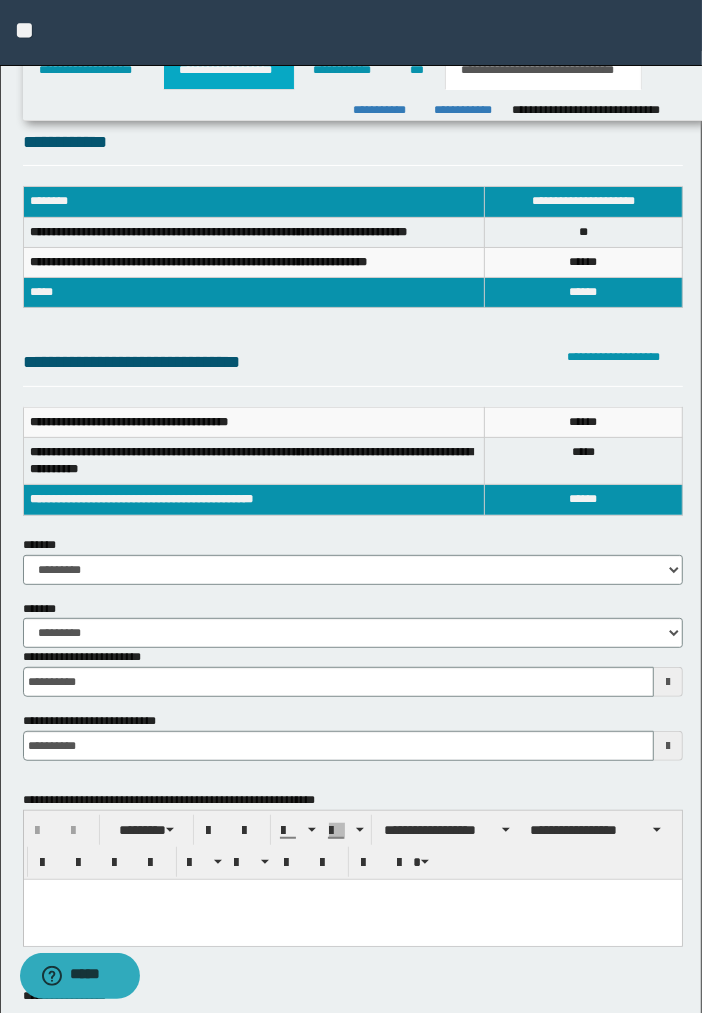 click on "**********" at bounding box center (229, 70) 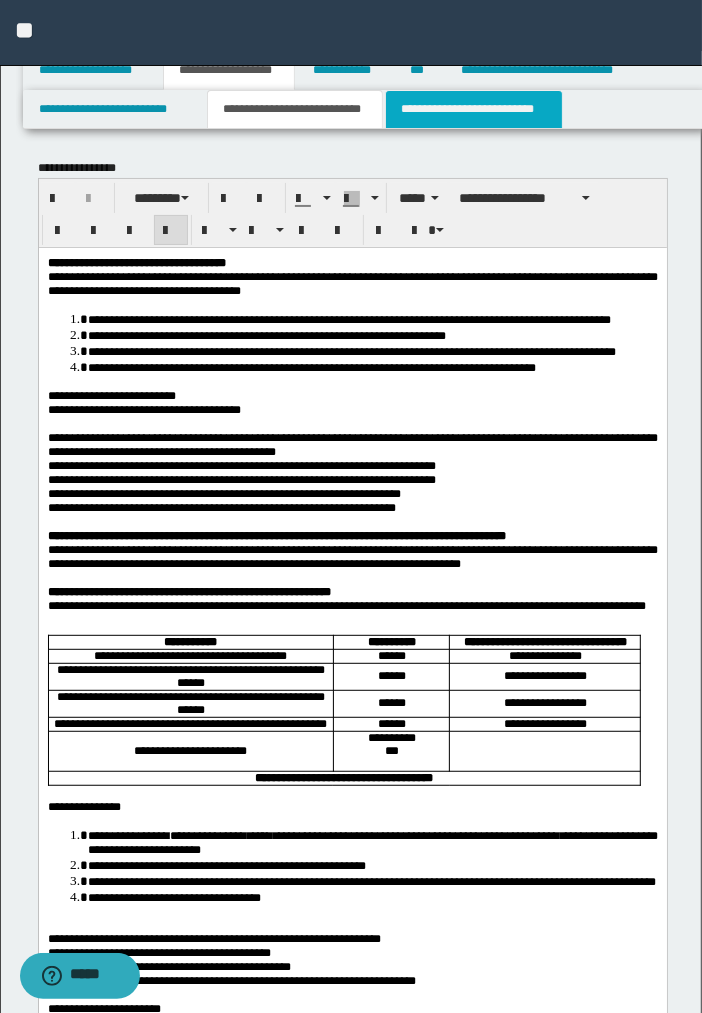 click on "**********" at bounding box center [474, 109] 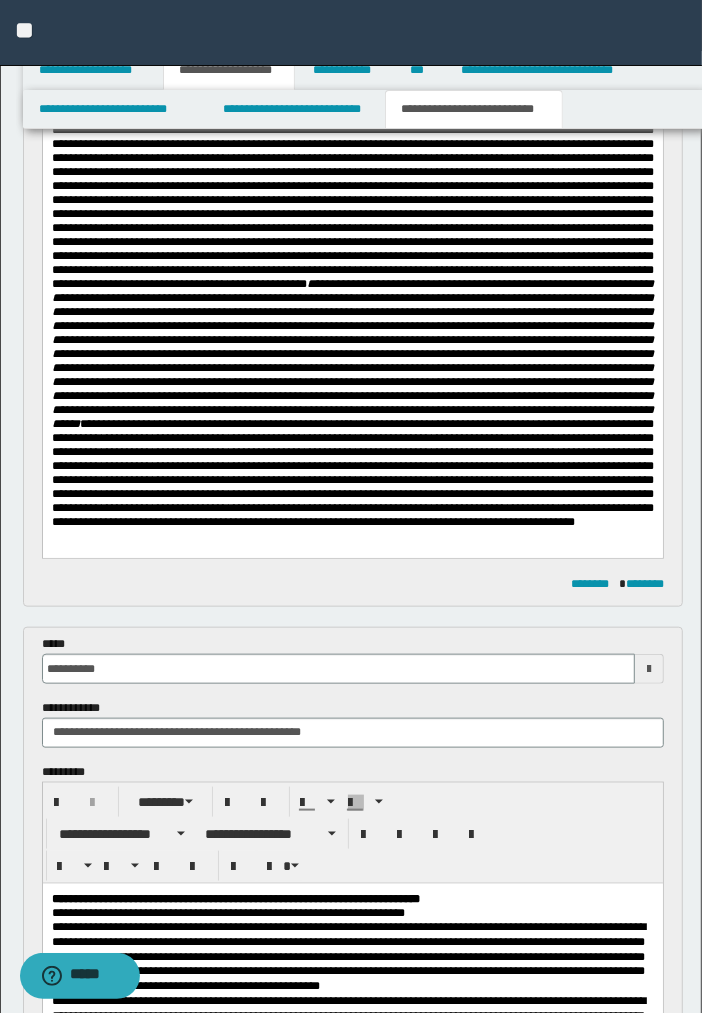 scroll, scrollTop: 444, scrollLeft: 0, axis: vertical 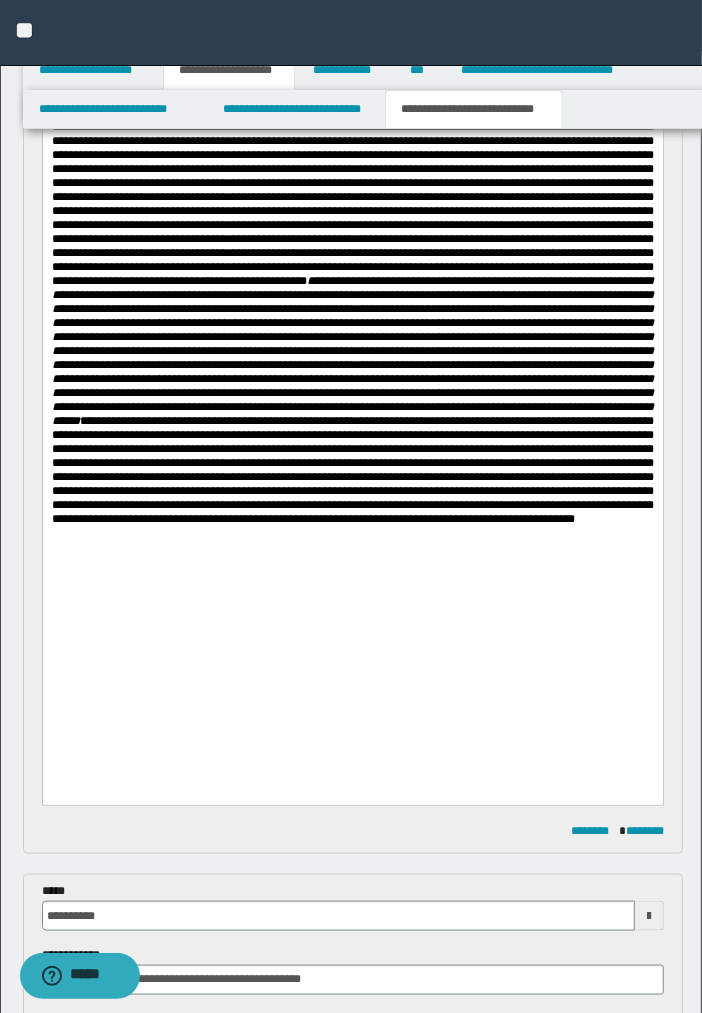 click at bounding box center [352, 351] 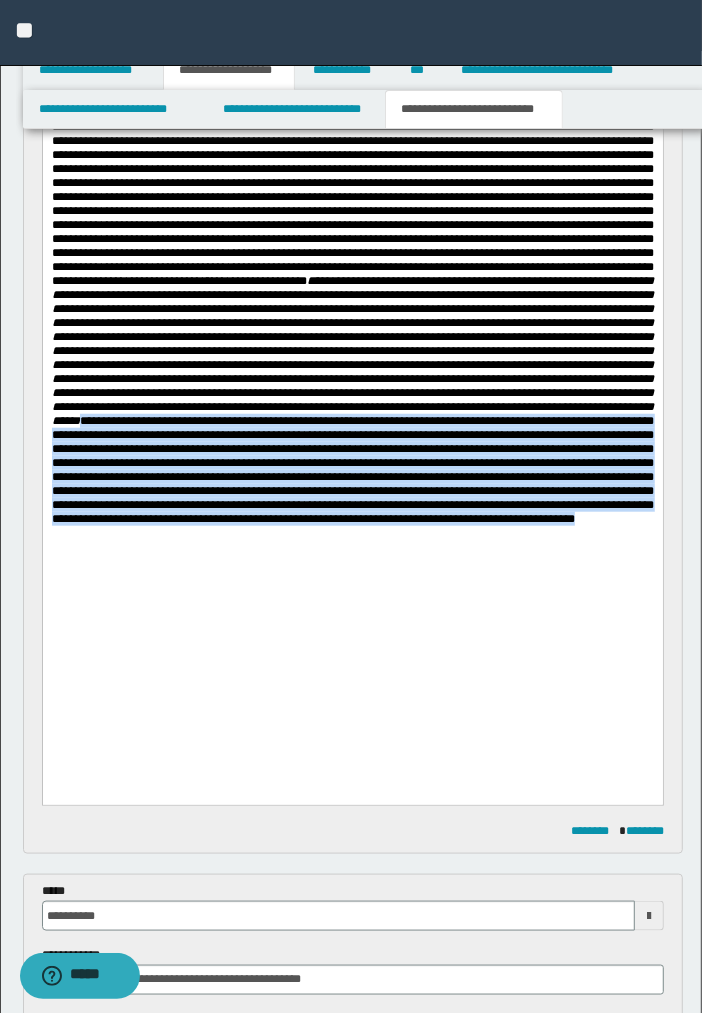 drag, startPoint x: 354, startPoint y: 524, endPoint x: 375, endPoint y: 670, distance: 147.50255 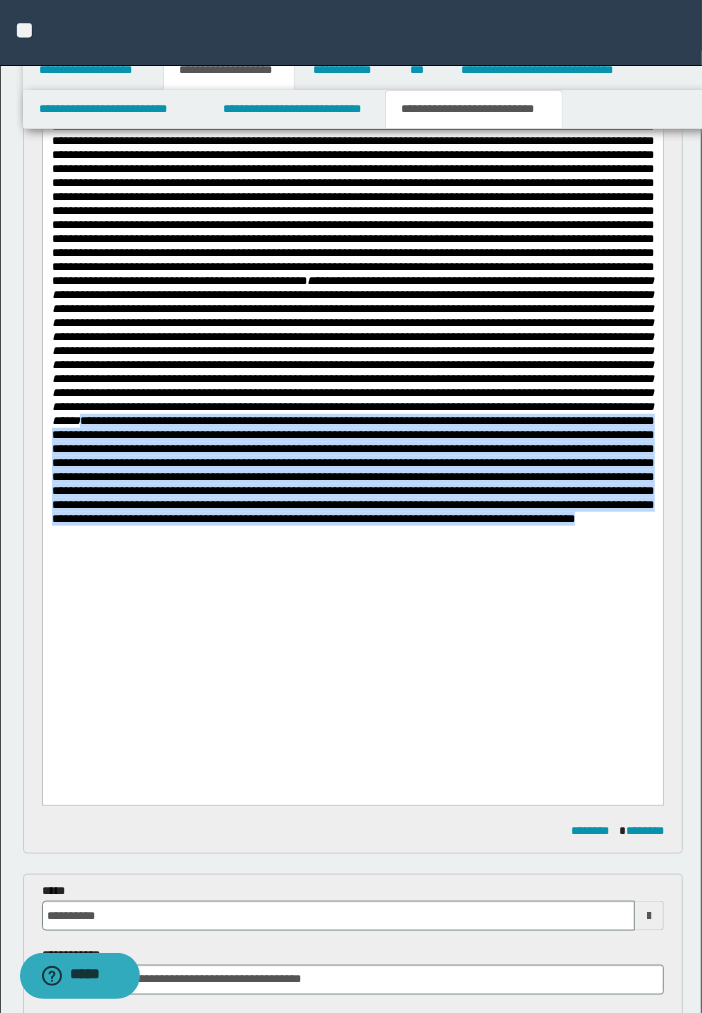 click on "**********" at bounding box center [352, 316] 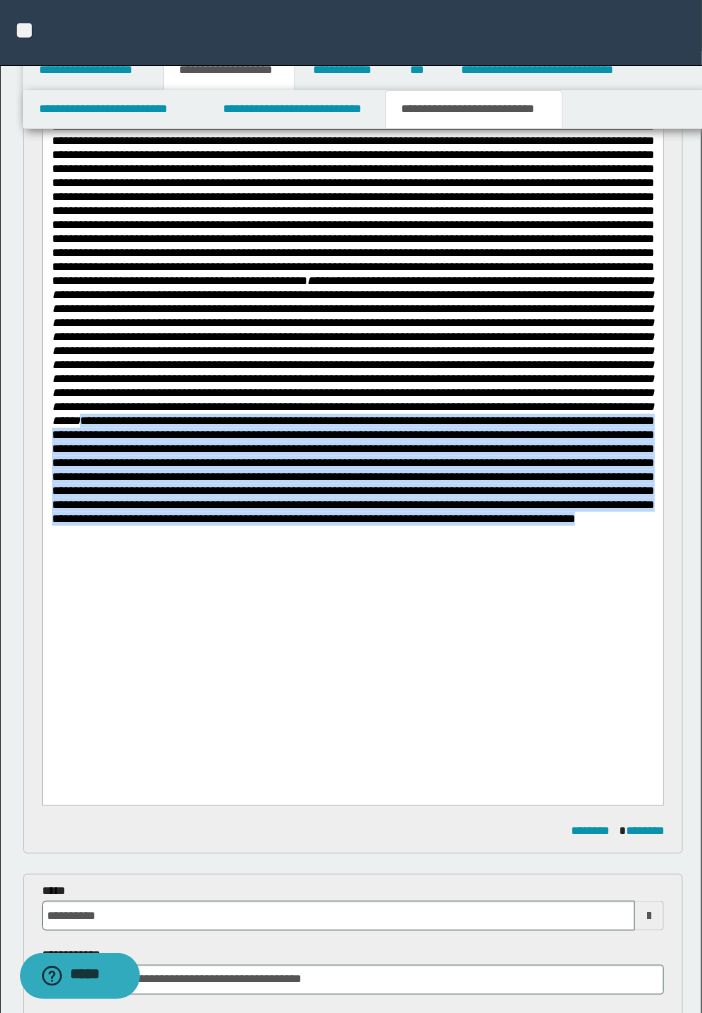 copy on "**********" 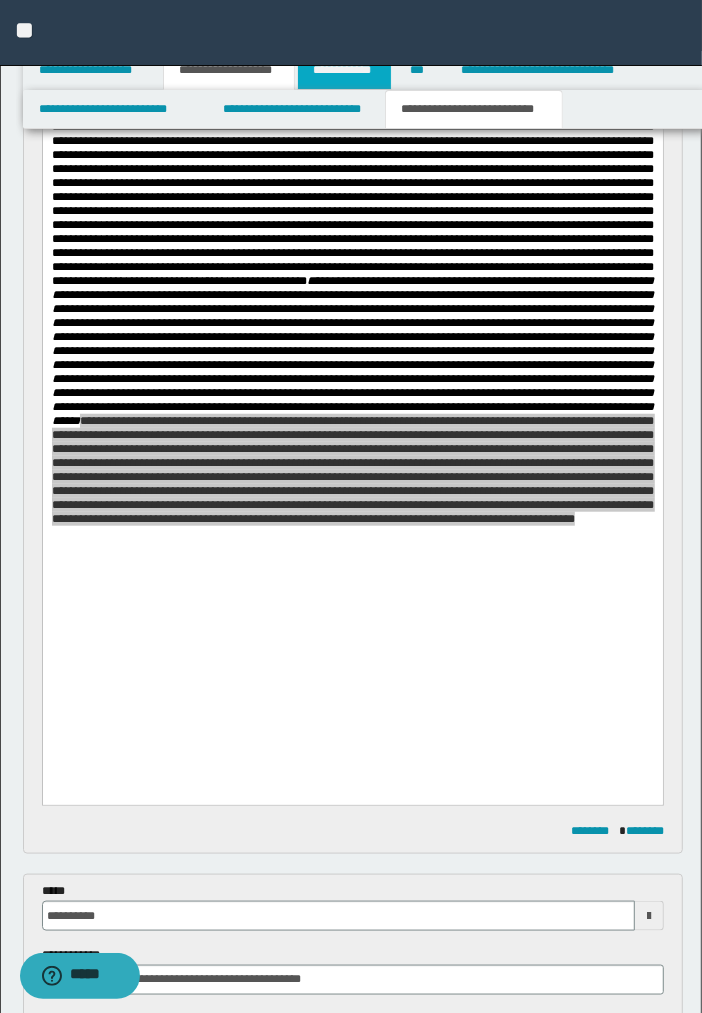 click on "**********" at bounding box center [344, 70] 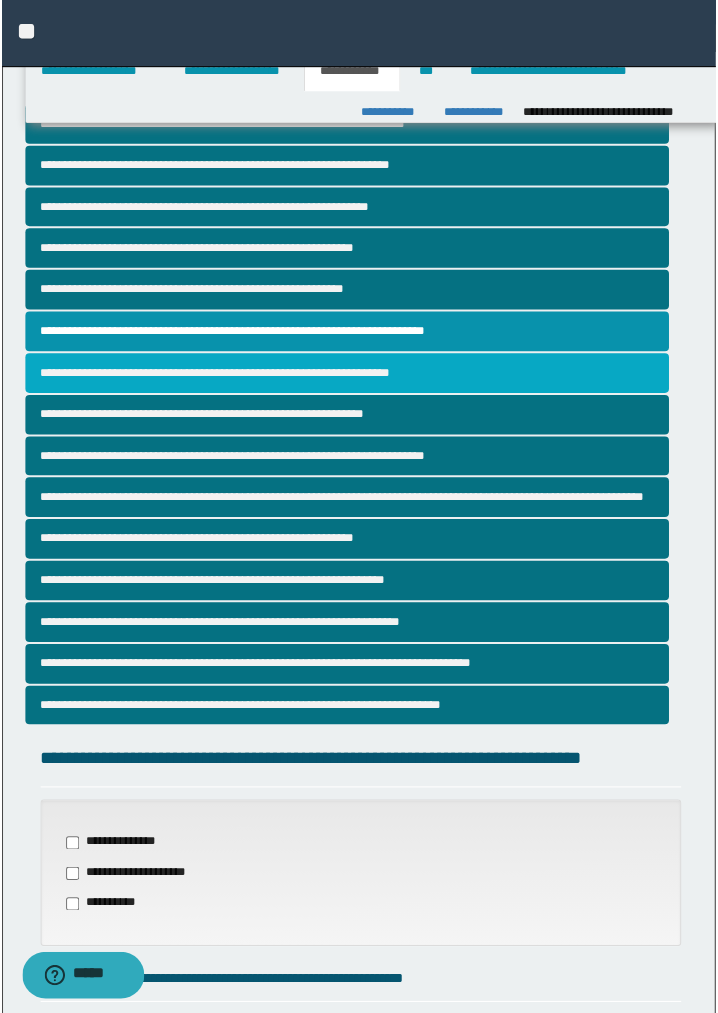 scroll, scrollTop: 0, scrollLeft: 0, axis: both 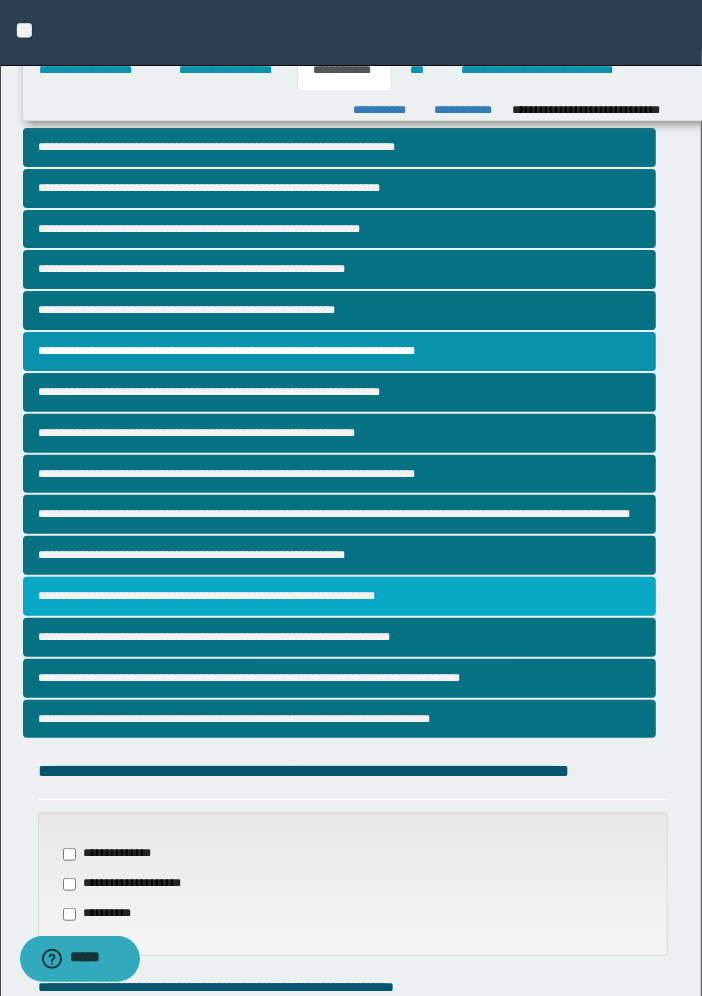 click on "**********" at bounding box center [339, 596] 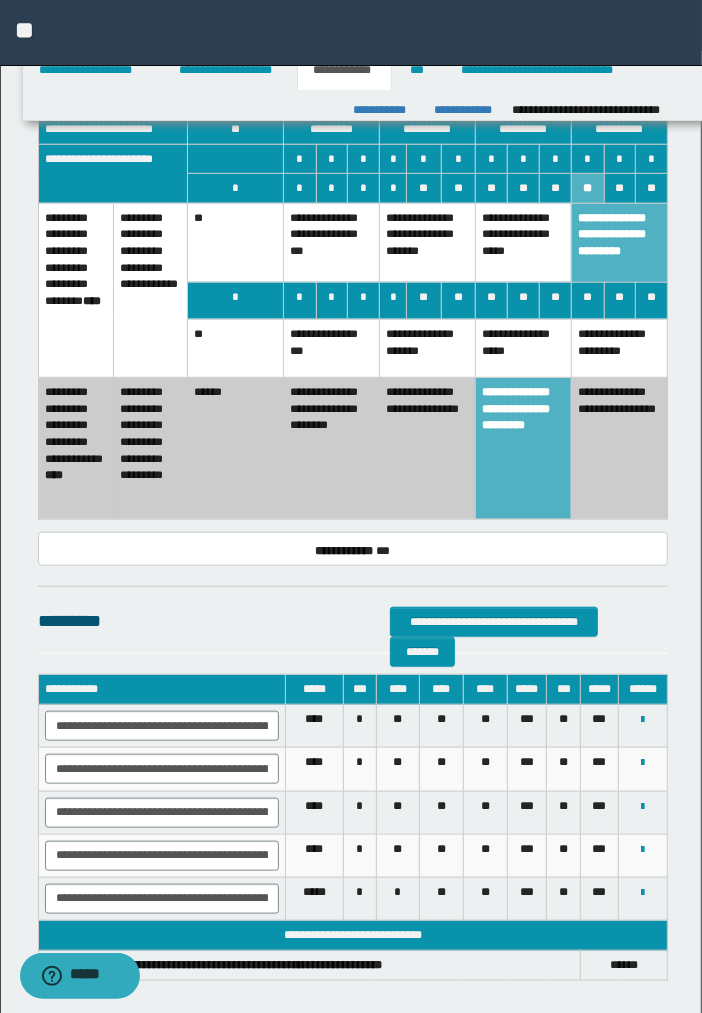 scroll, scrollTop: 3664, scrollLeft: 0, axis: vertical 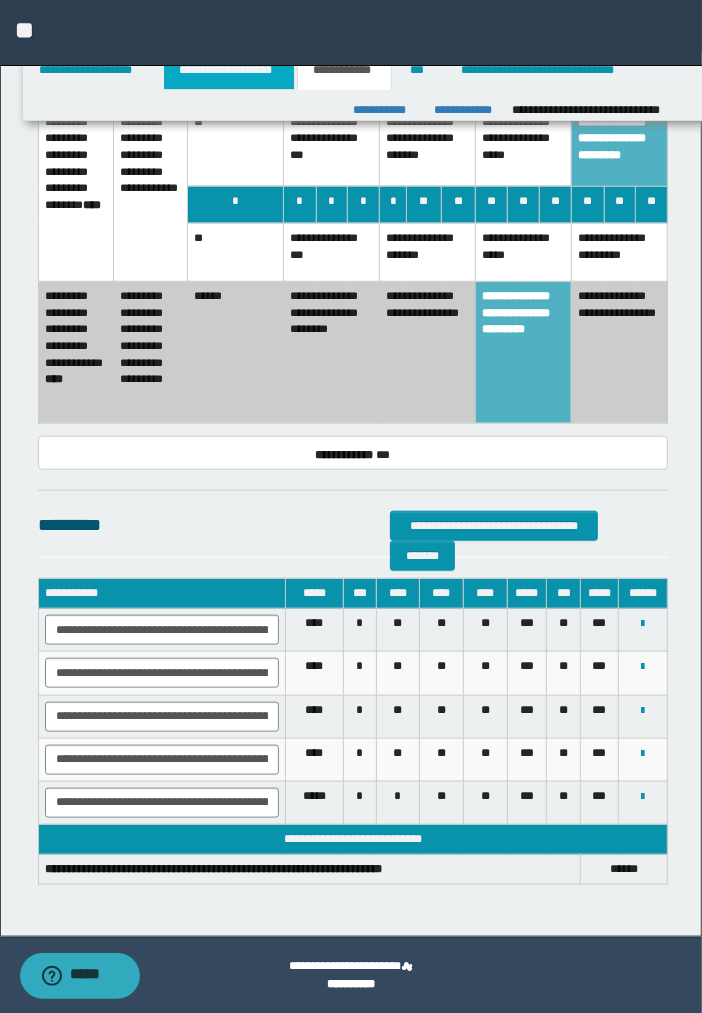 click on "**********" at bounding box center (229, 70) 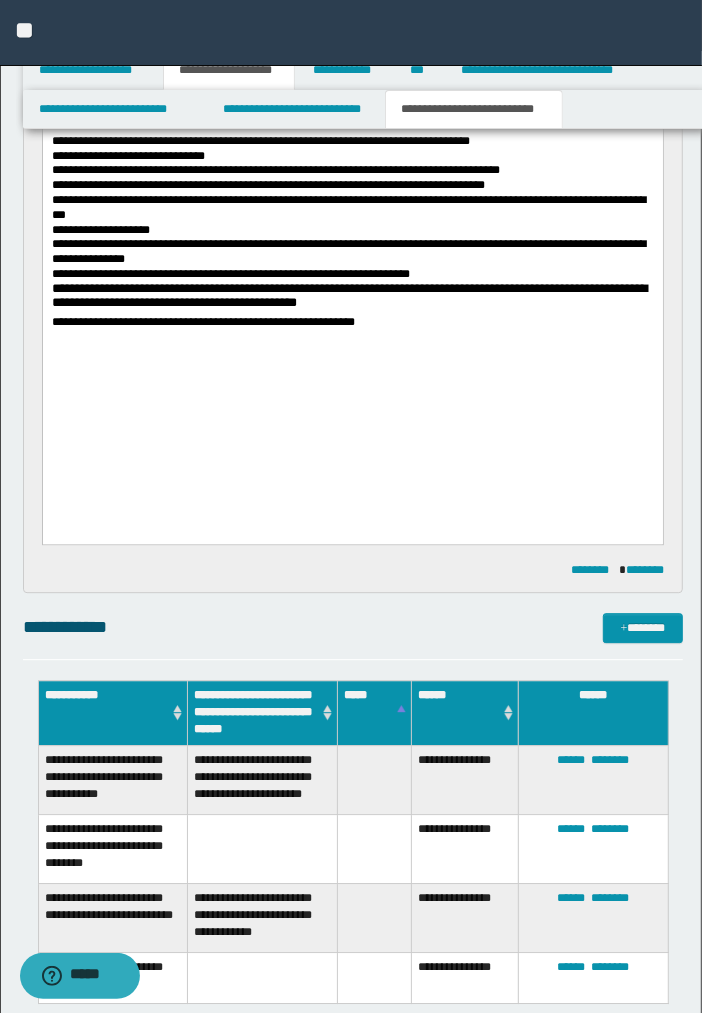 scroll, scrollTop: 1958, scrollLeft: 0, axis: vertical 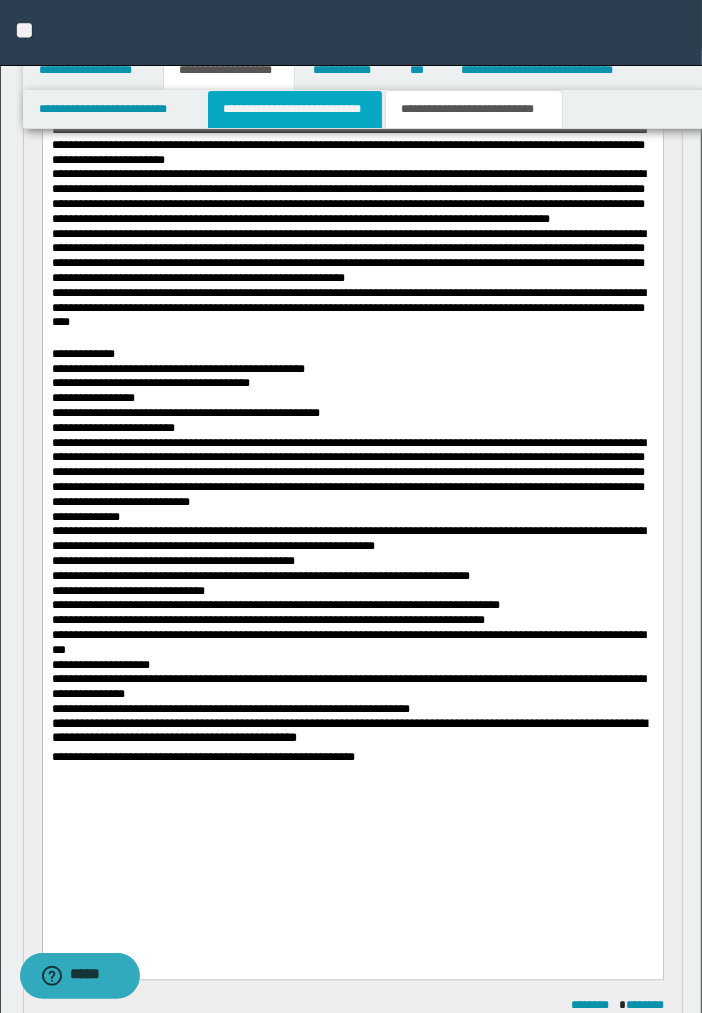 click on "**********" at bounding box center (295, 109) 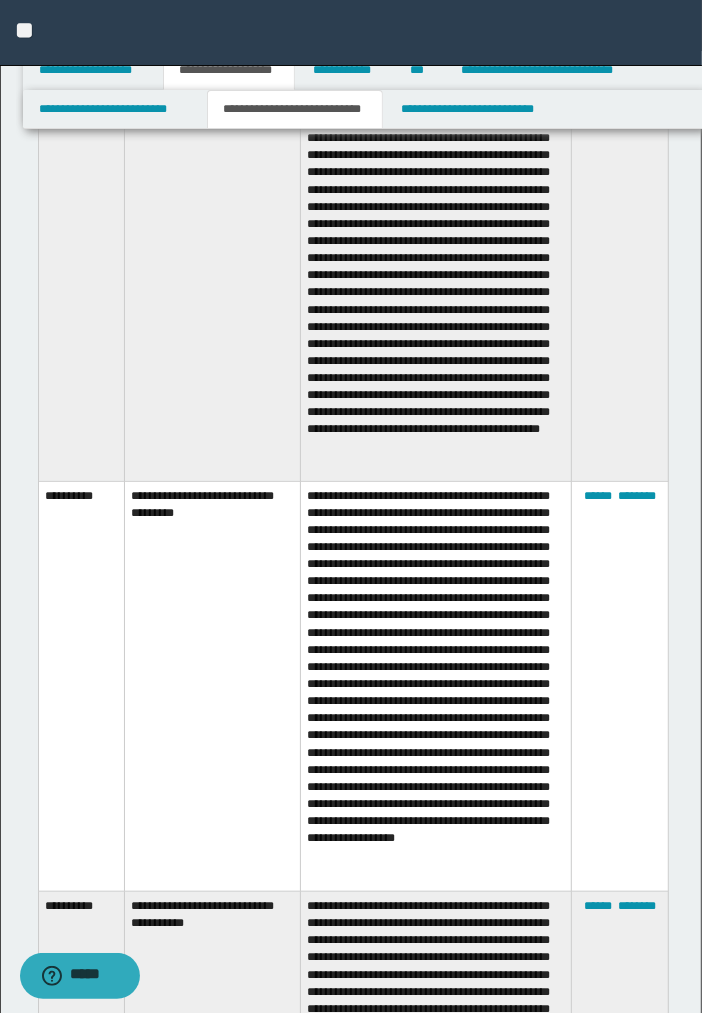 scroll, scrollTop: 3338, scrollLeft: 0, axis: vertical 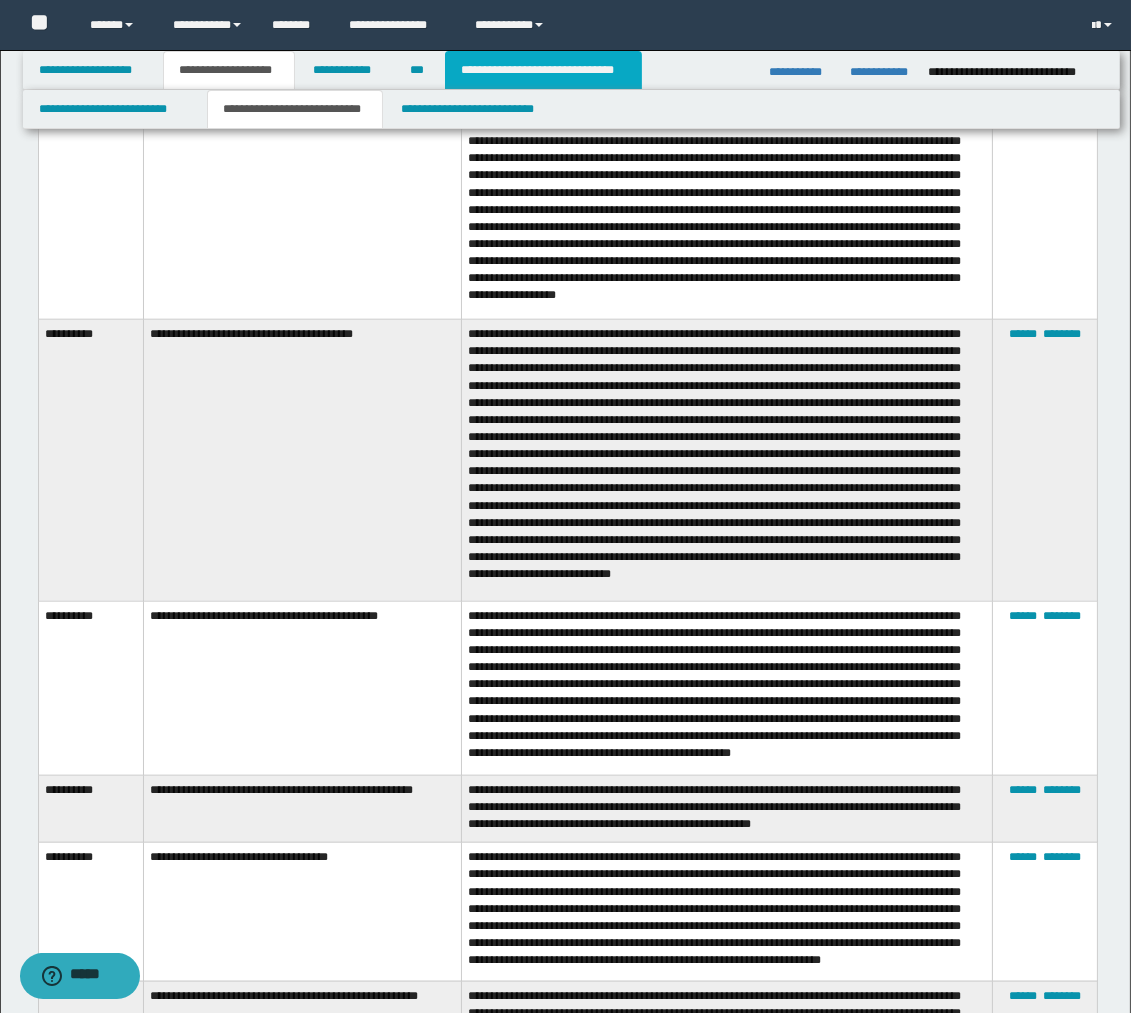 drag, startPoint x: 583, startPoint y: 73, endPoint x: 607, endPoint y: 90, distance: 29.410883 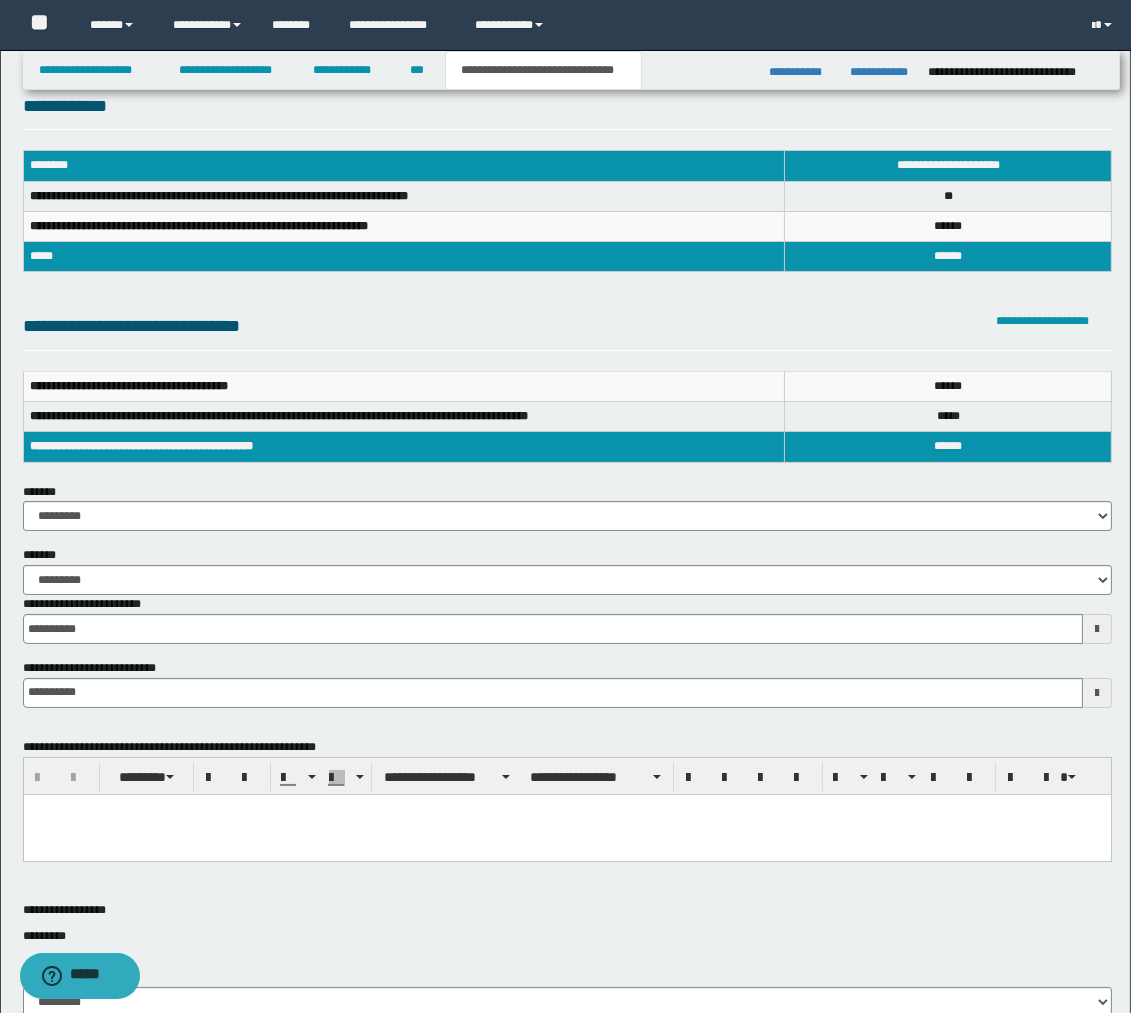 scroll, scrollTop: 0, scrollLeft: 0, axis: both 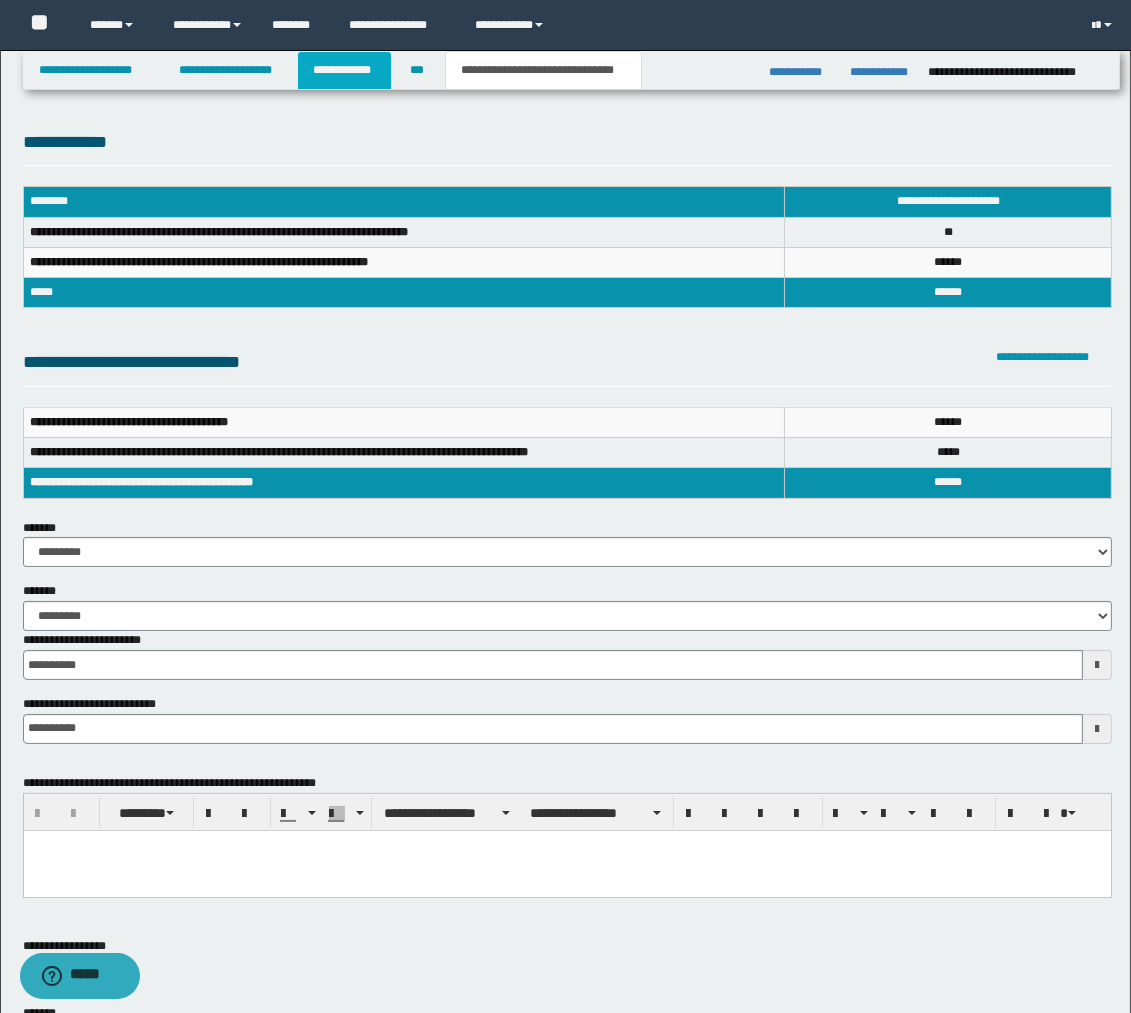 click on "**********" at bounding box center [344, 70] 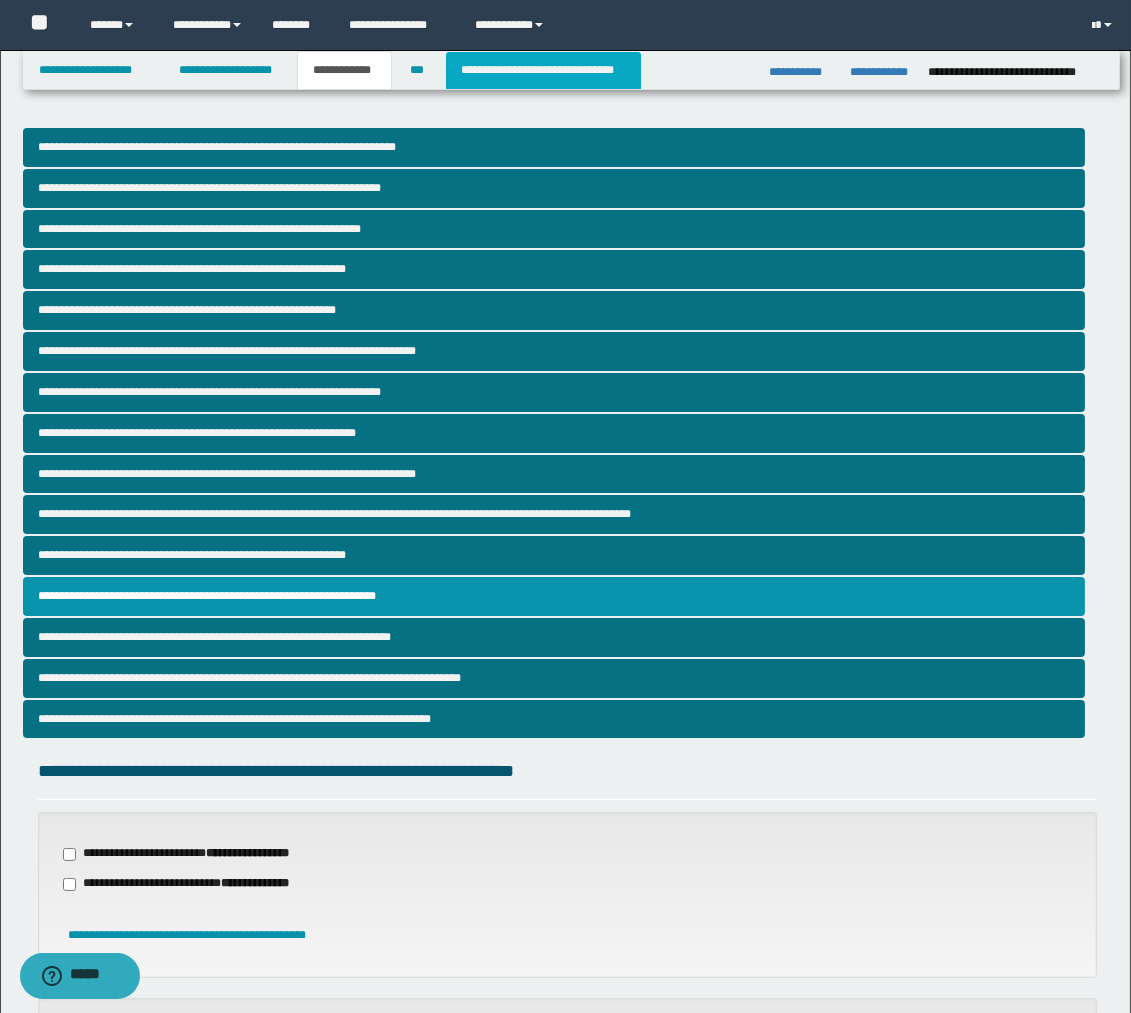 click on "**********" at bounding box center (543, 70) 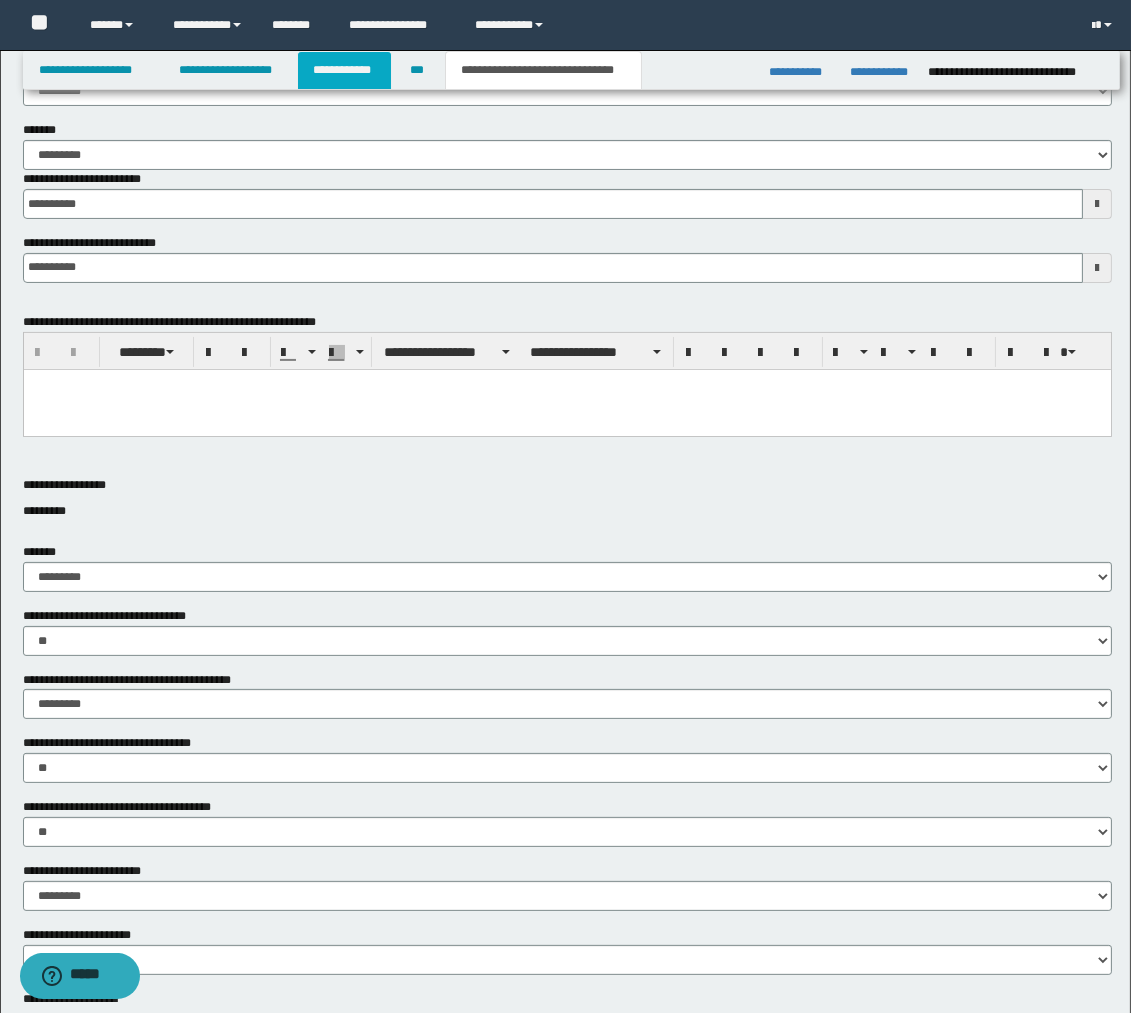 scroll, scrollTop: 555, scrollLeft: 0, axis: vertical 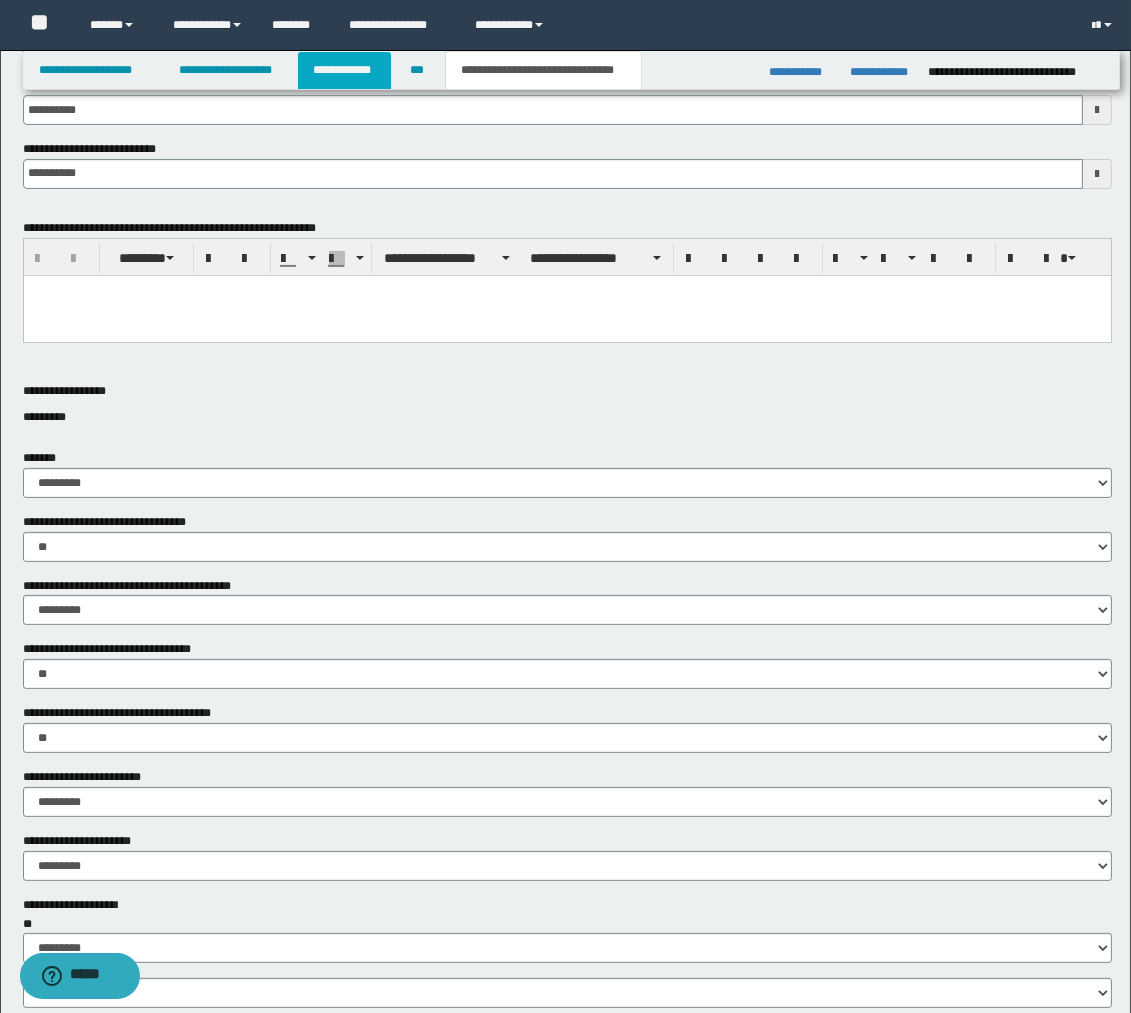 click on "**********" at bounding box center [344, 70] 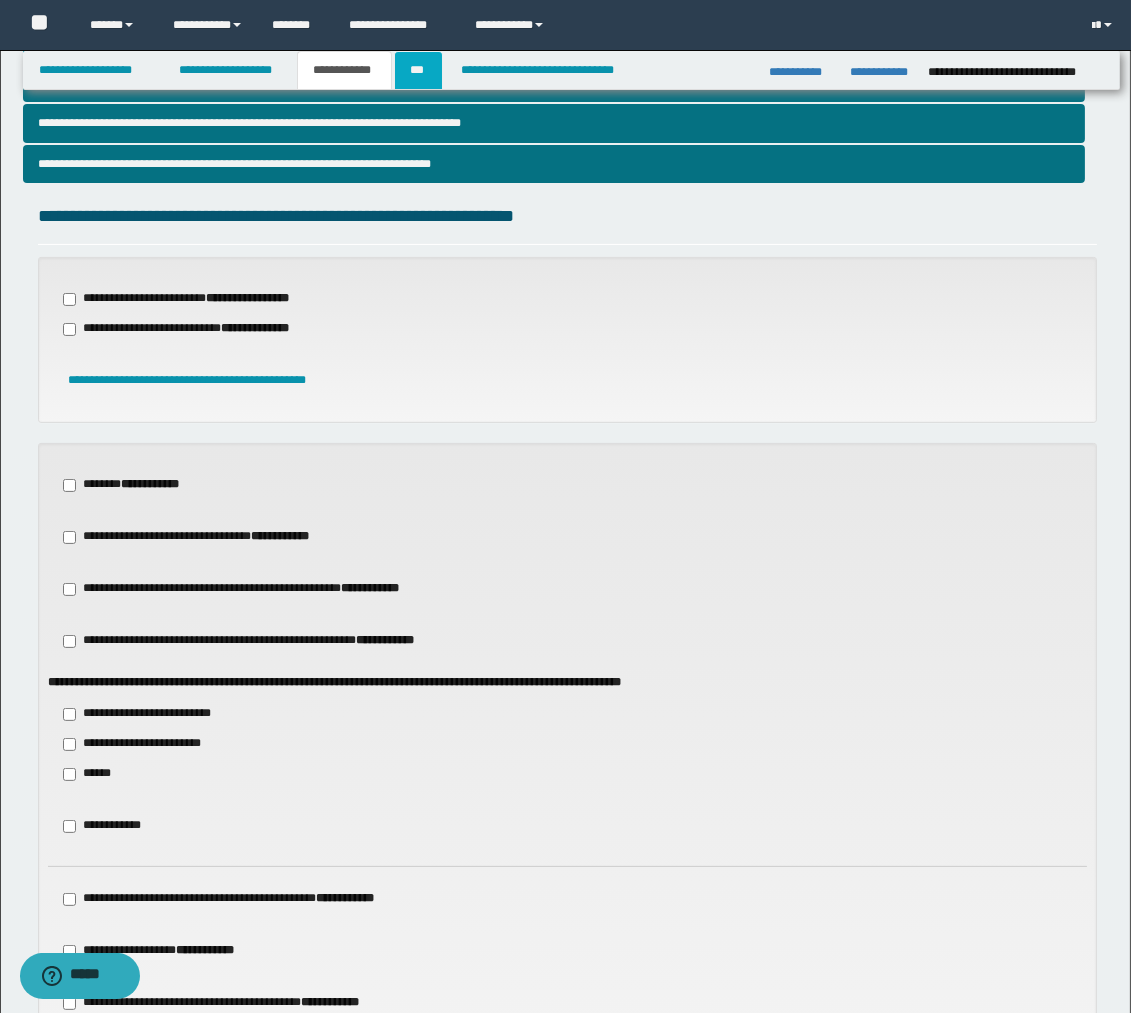 click on "***" at bounding box center (418, 70) 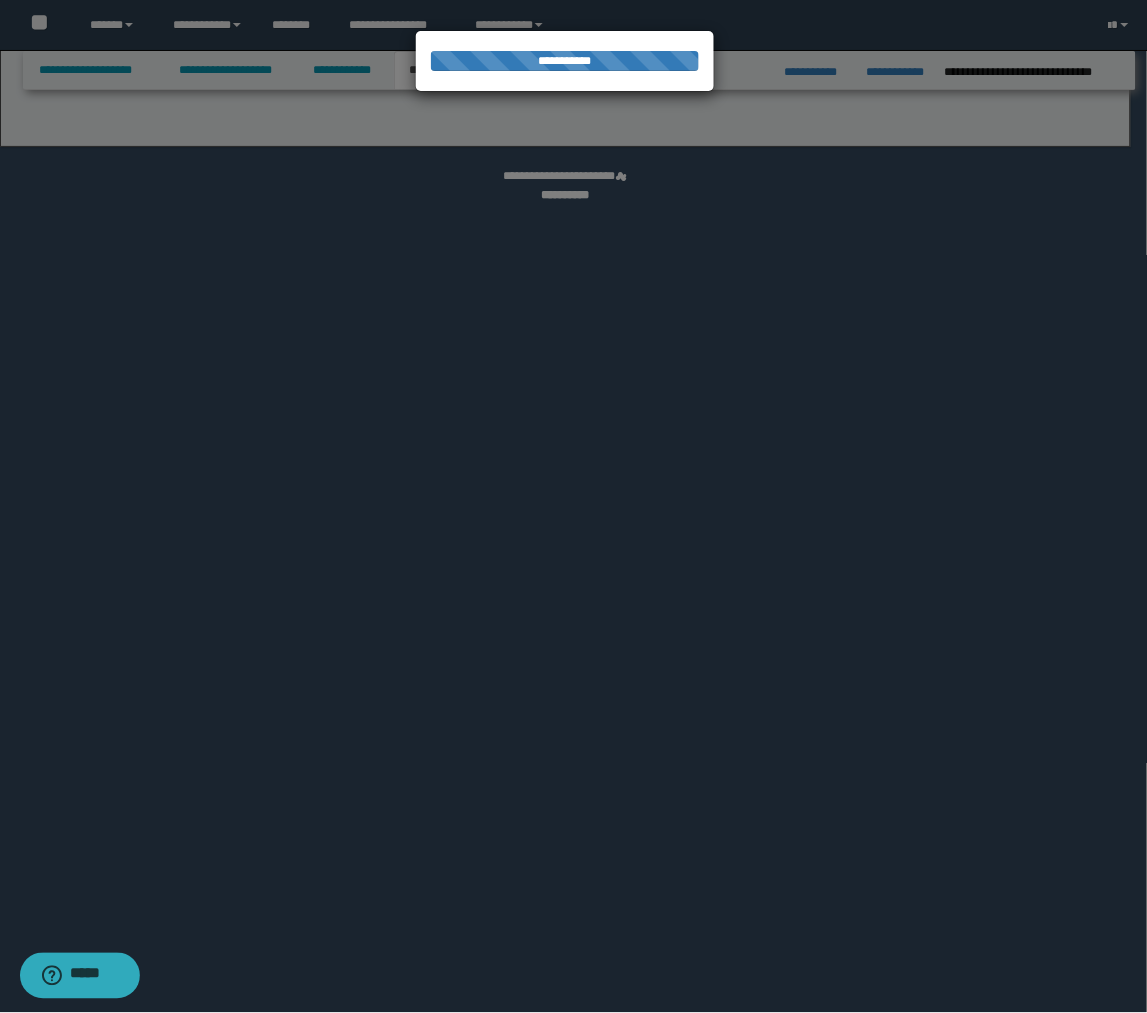 select on "**" 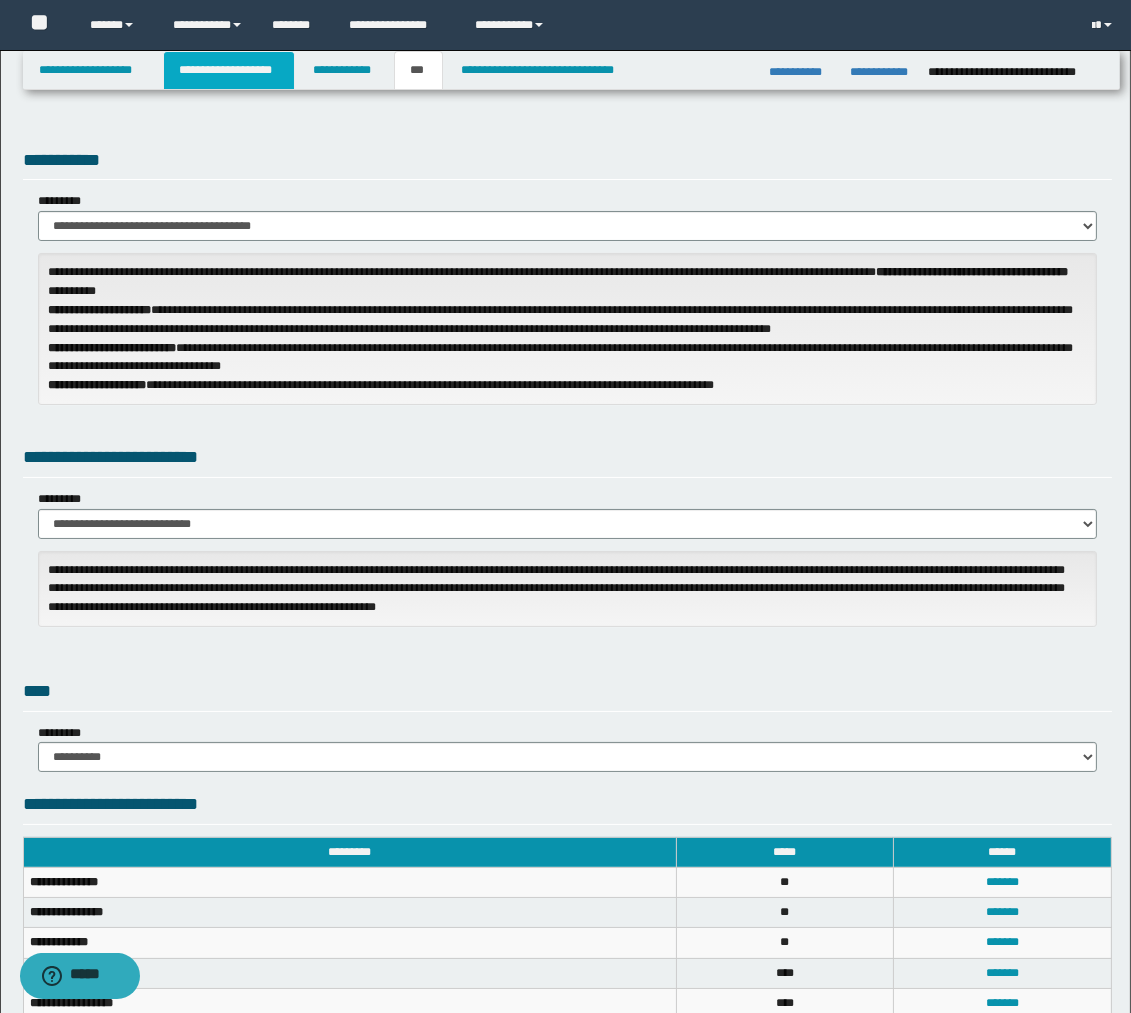 click on "**********" at bounding box center [229, 70] 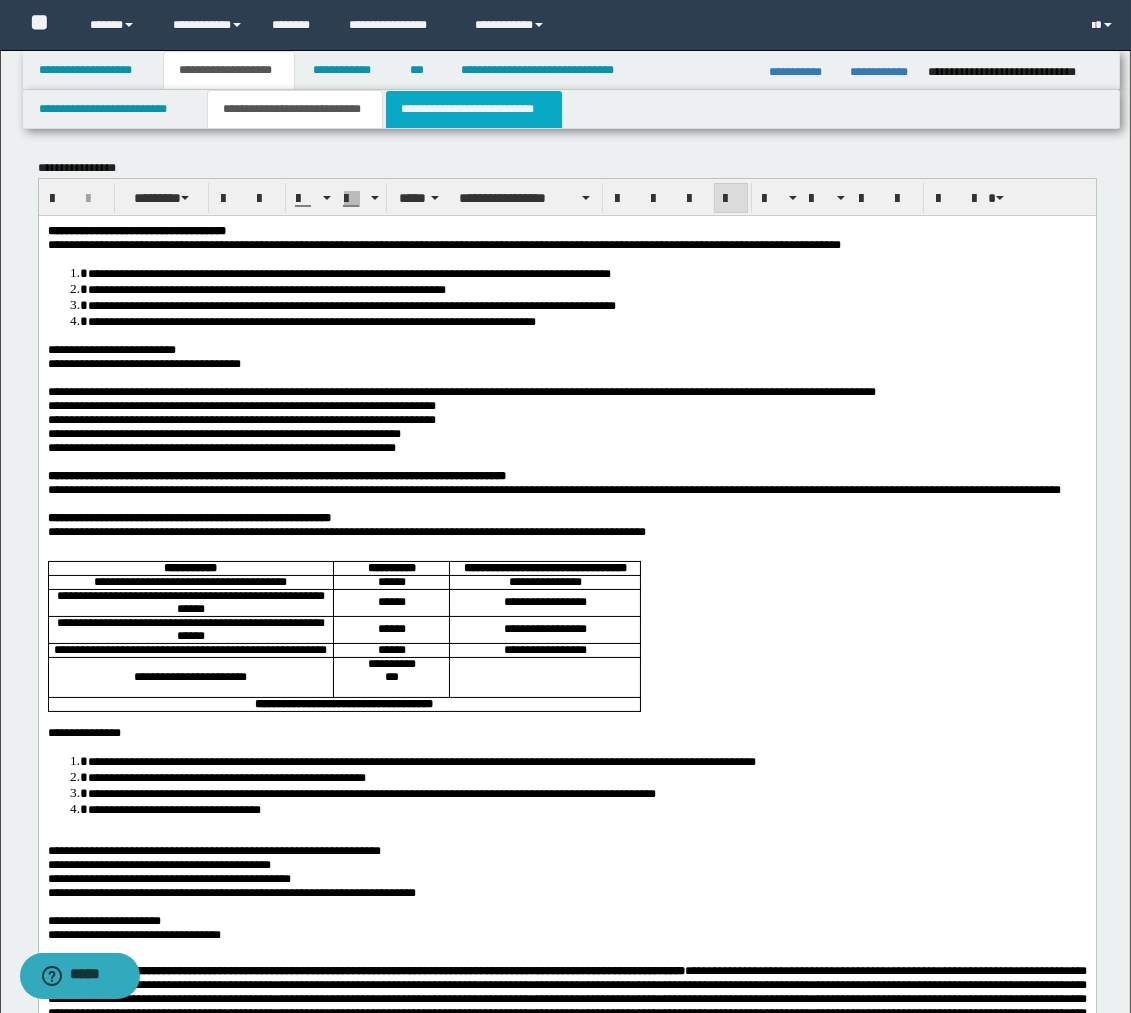 click on "**********" at bounding box center (474, 109) 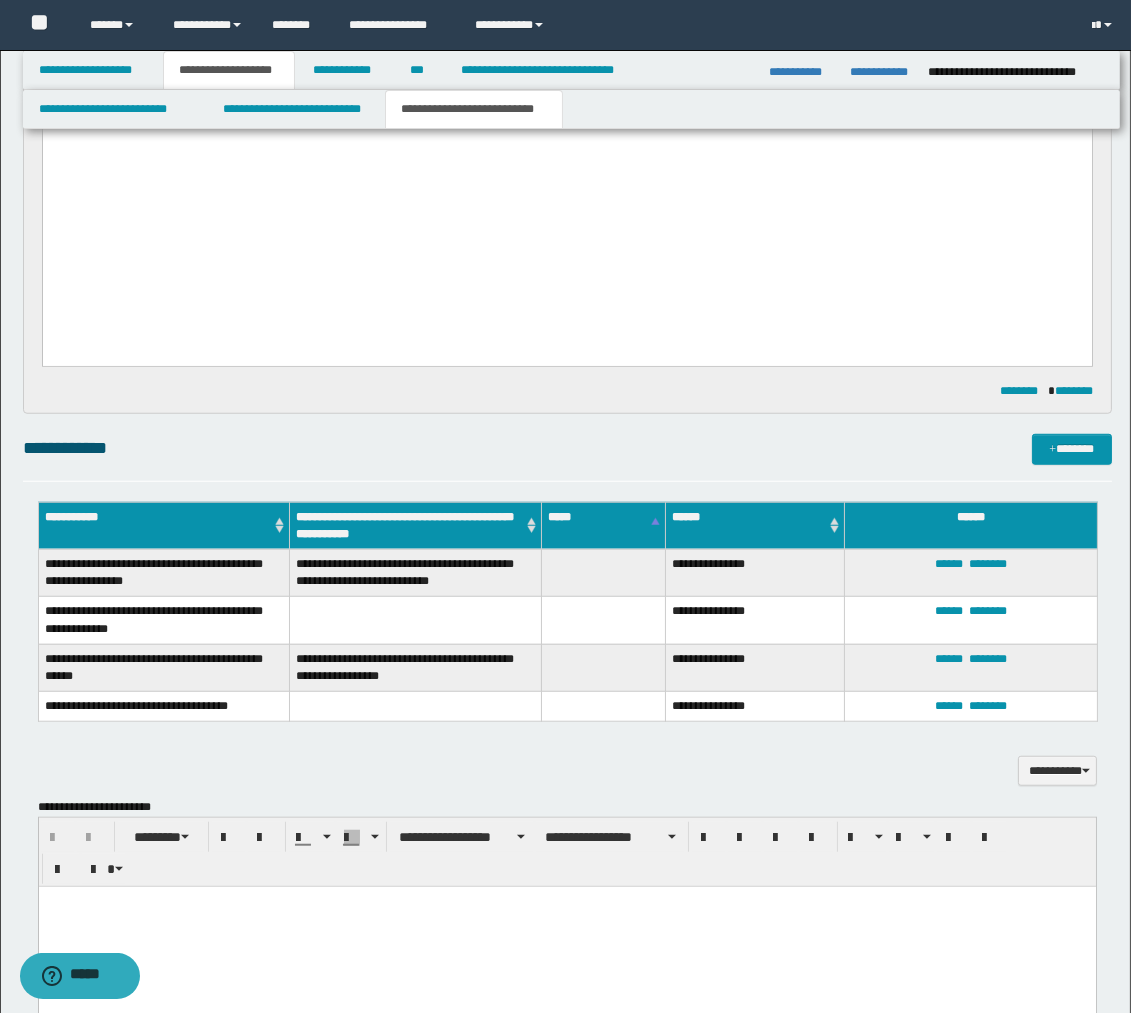 scroll, scrollTop: 2555, scrollLeft: 0, axis: vertical 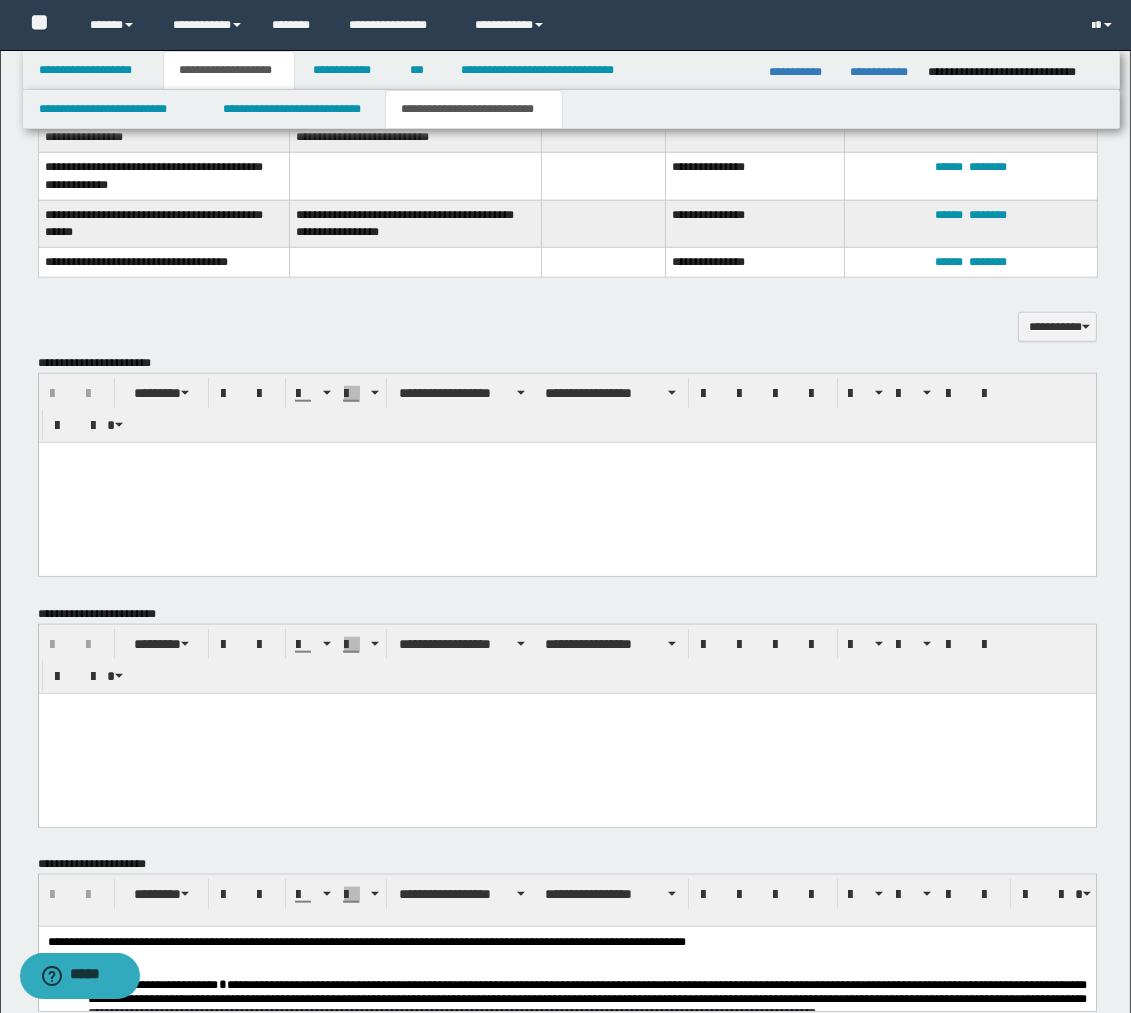 drag, startPoint x: 315, startPoint y: 485, endPoint x: 315, endPoint y: 473, distance: 12 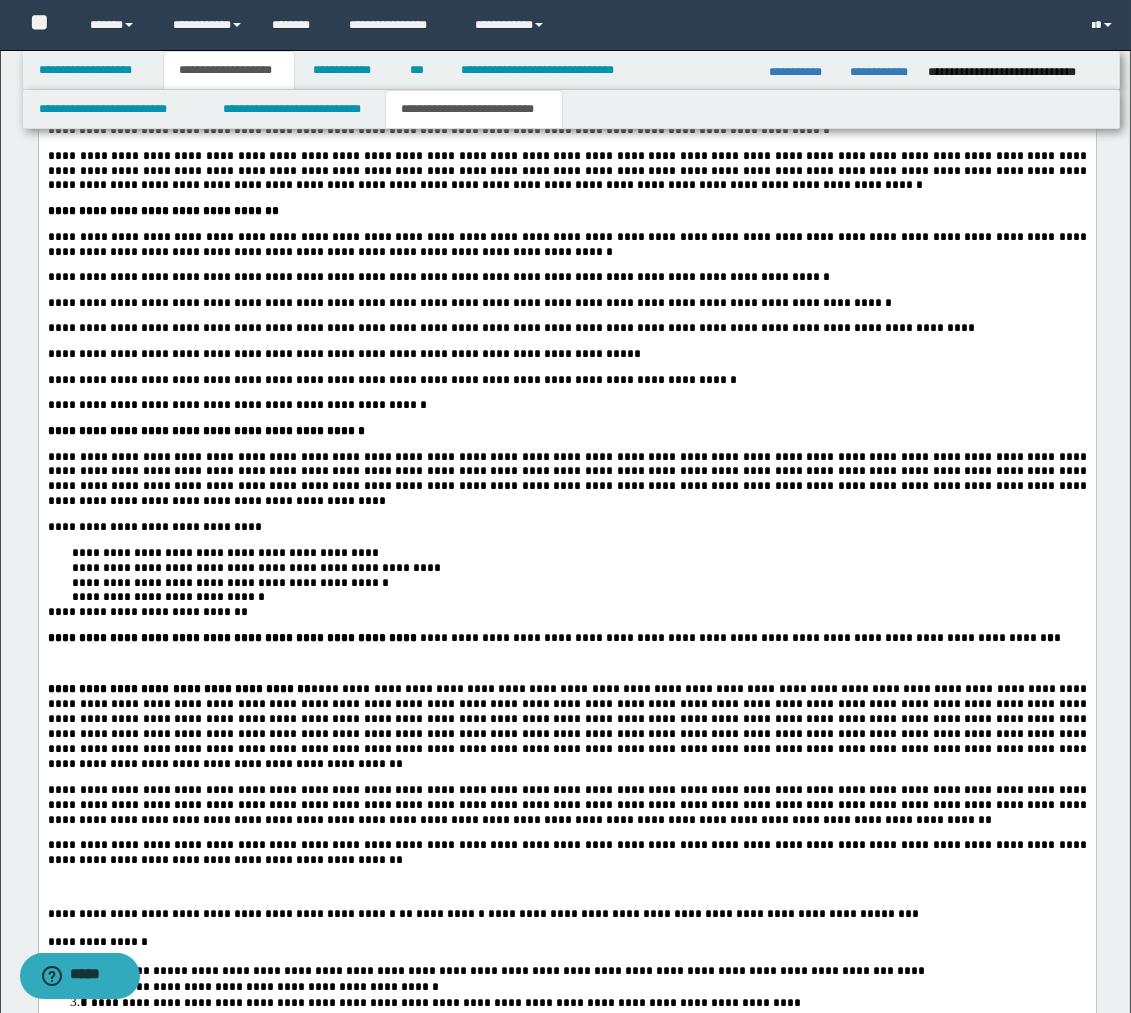 scroll, scrollTop: 3888, scrollLeft: 0, axis: vertical 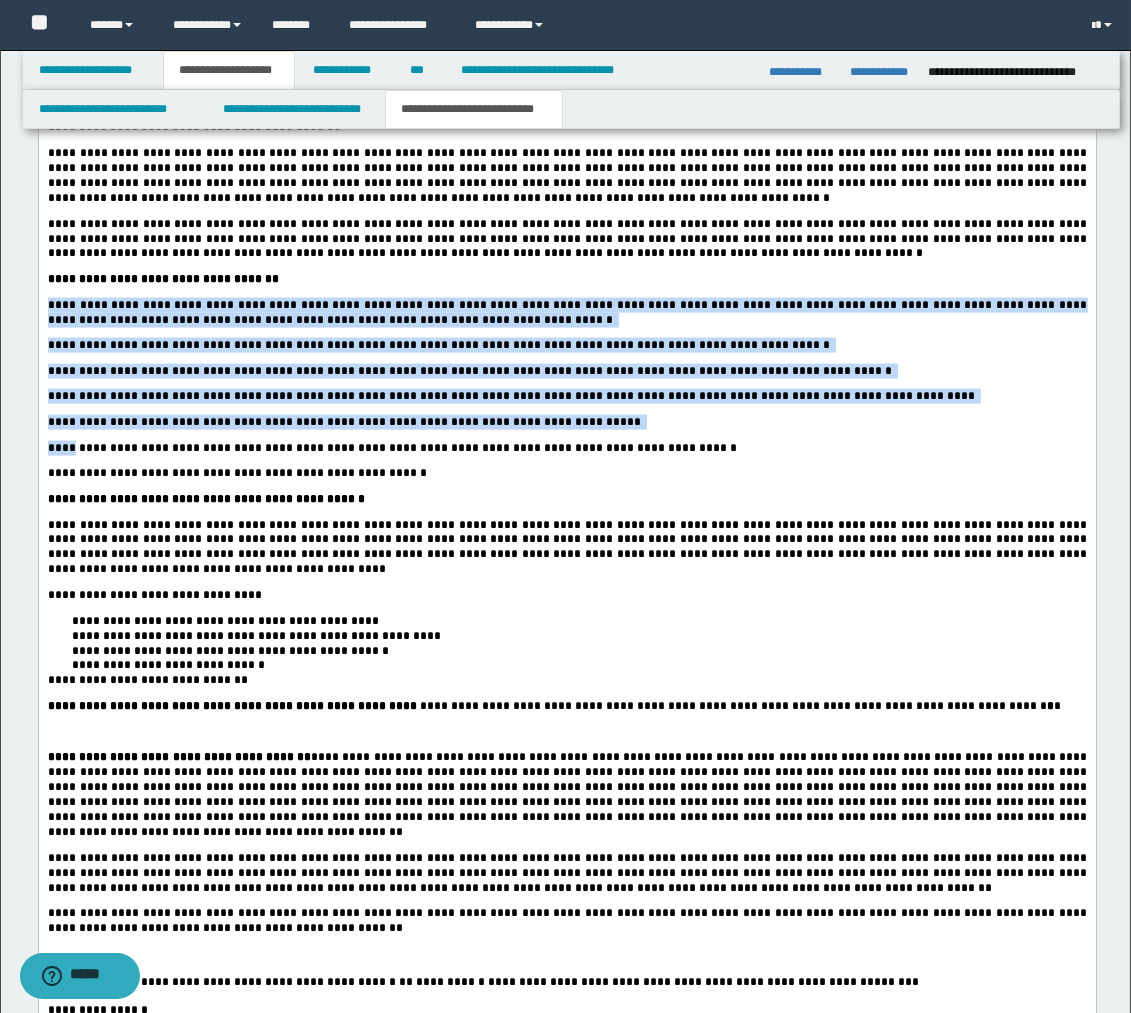 drag, startPoint x: 45, startPoint y: 454, endPoint x: 71, endPoint y: 603, distance: 151.25145 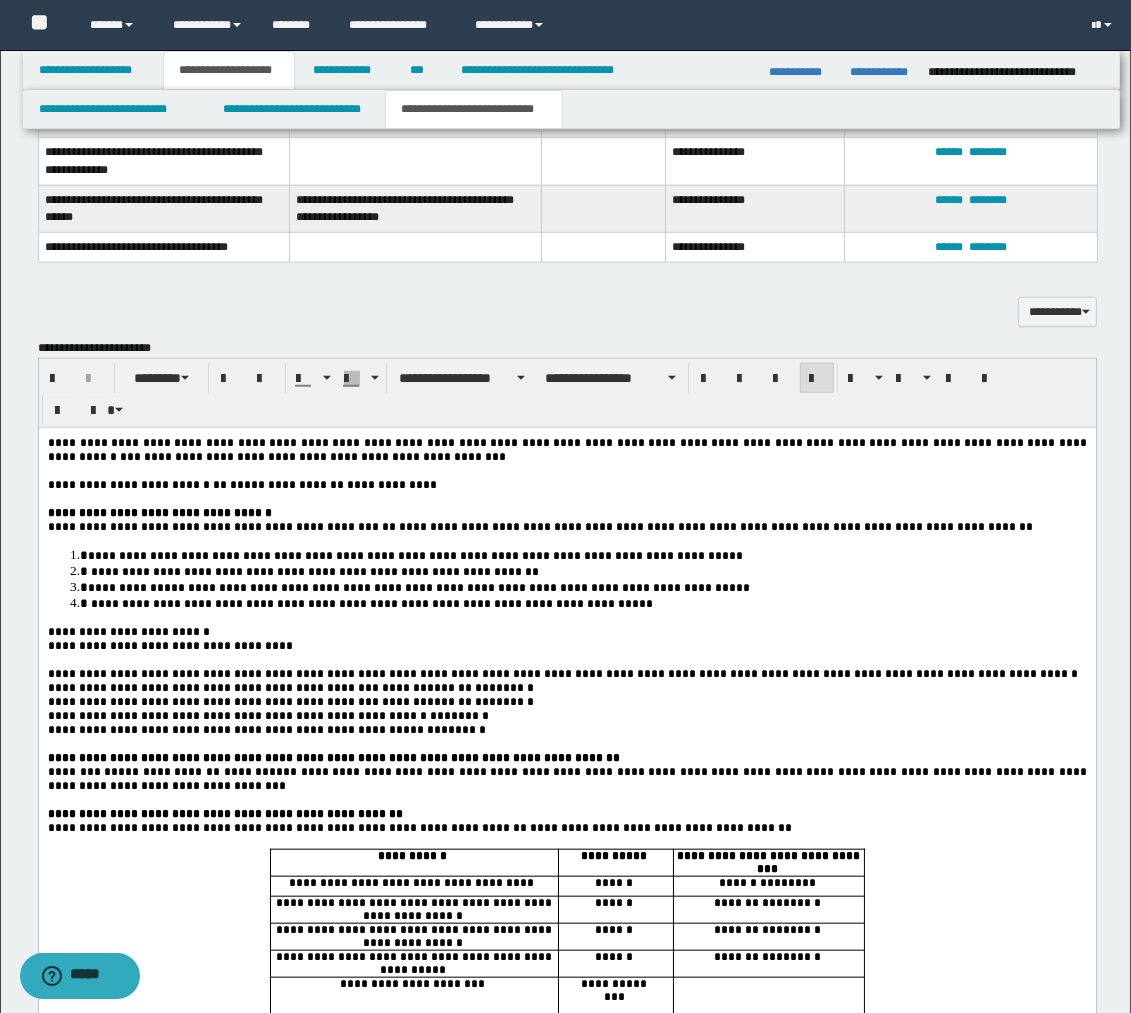 scroll, scrollTop: 2555, scrollLeft: 0, axis: vertical 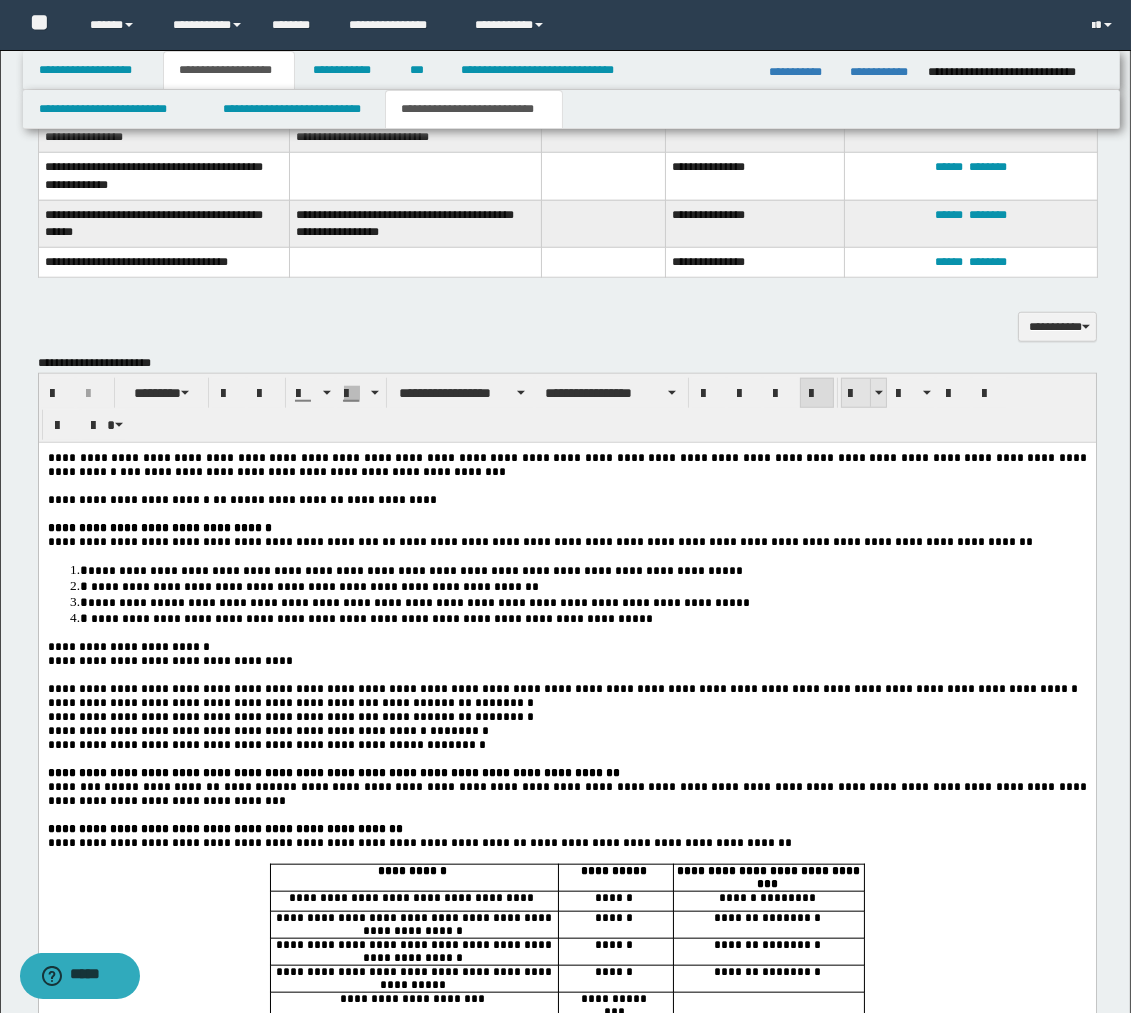 click at bounding box center (856, 394) 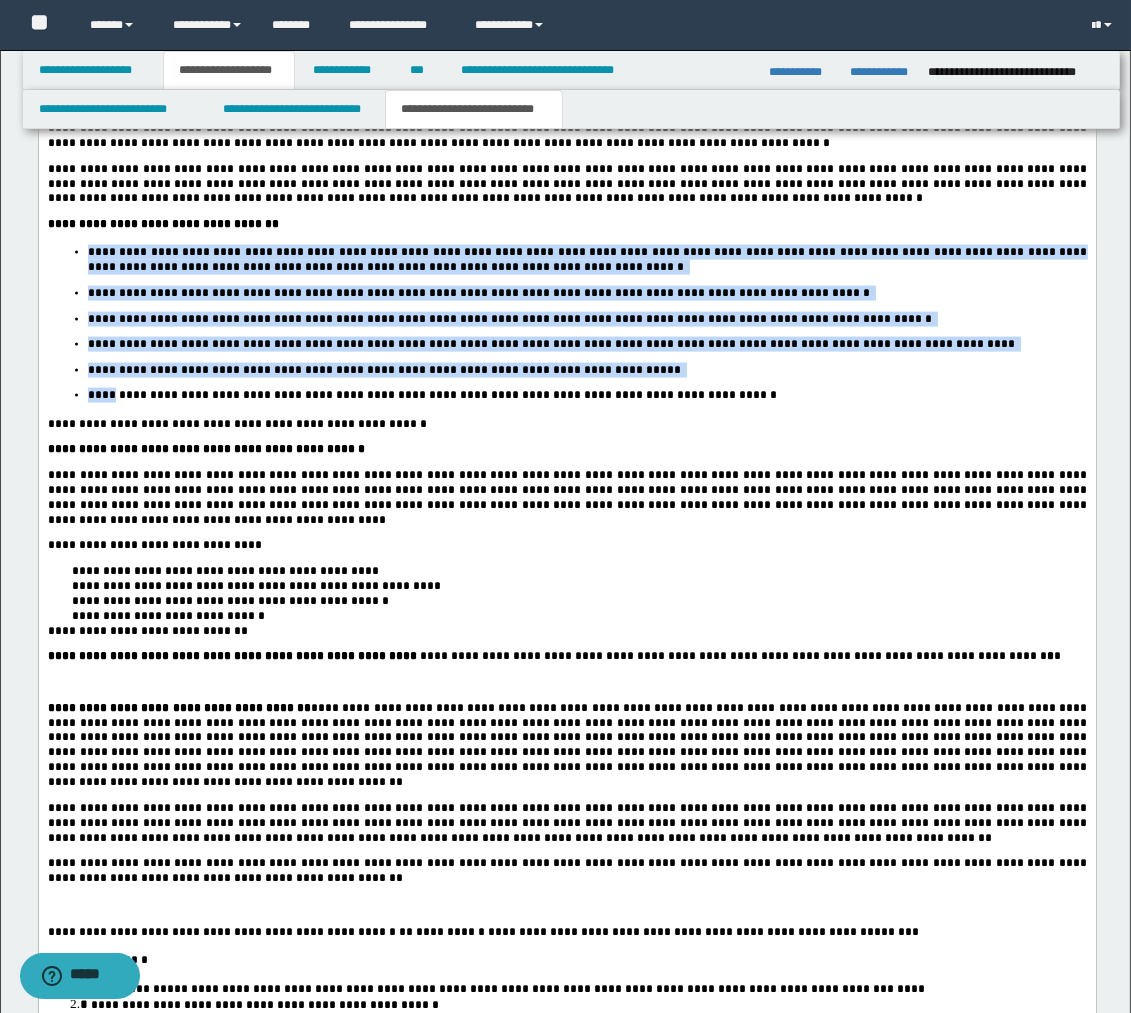 scroll, scrollTop: 4000, scrollLeft: 0, axis: vertical 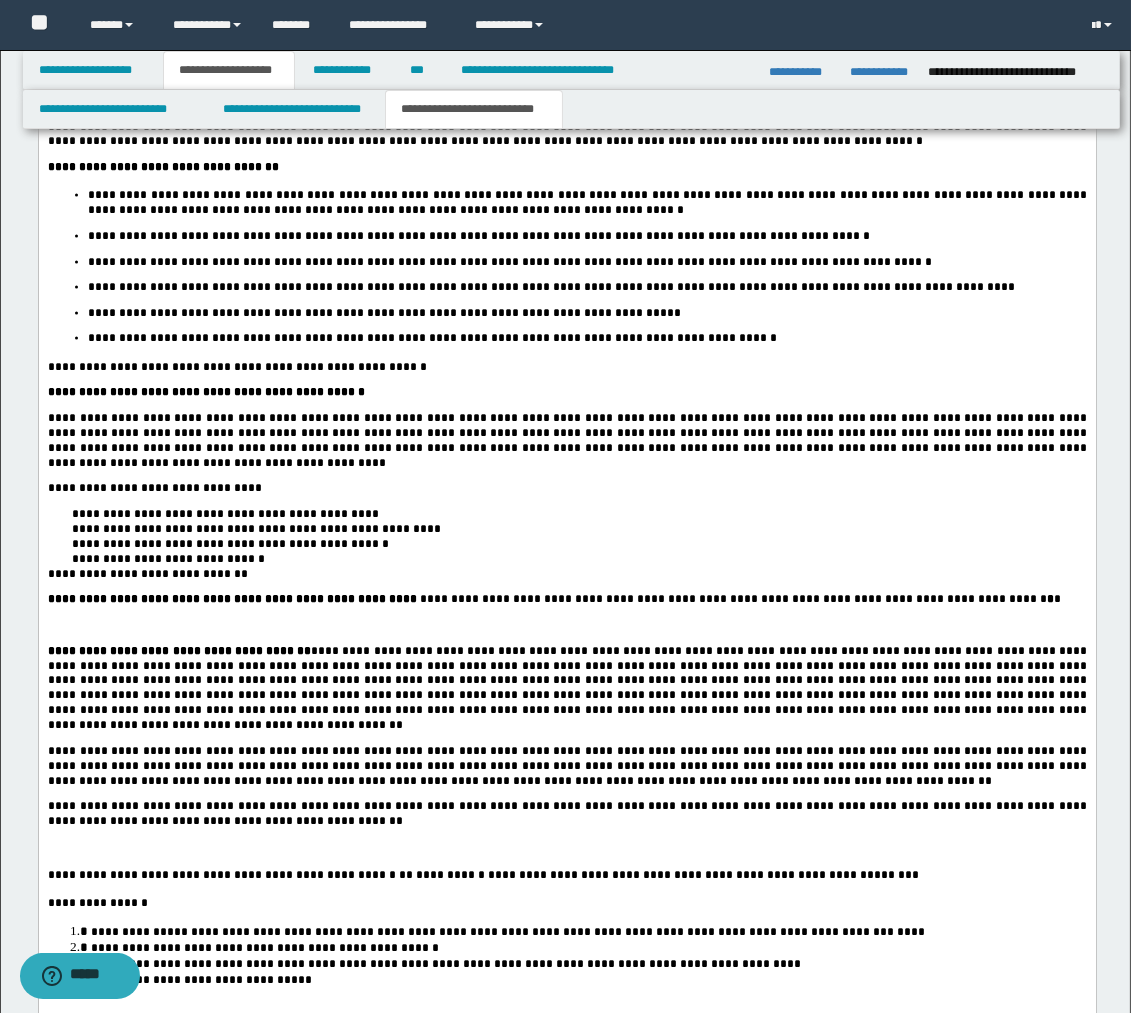 click on "**********" at bounding box center [578, 515] 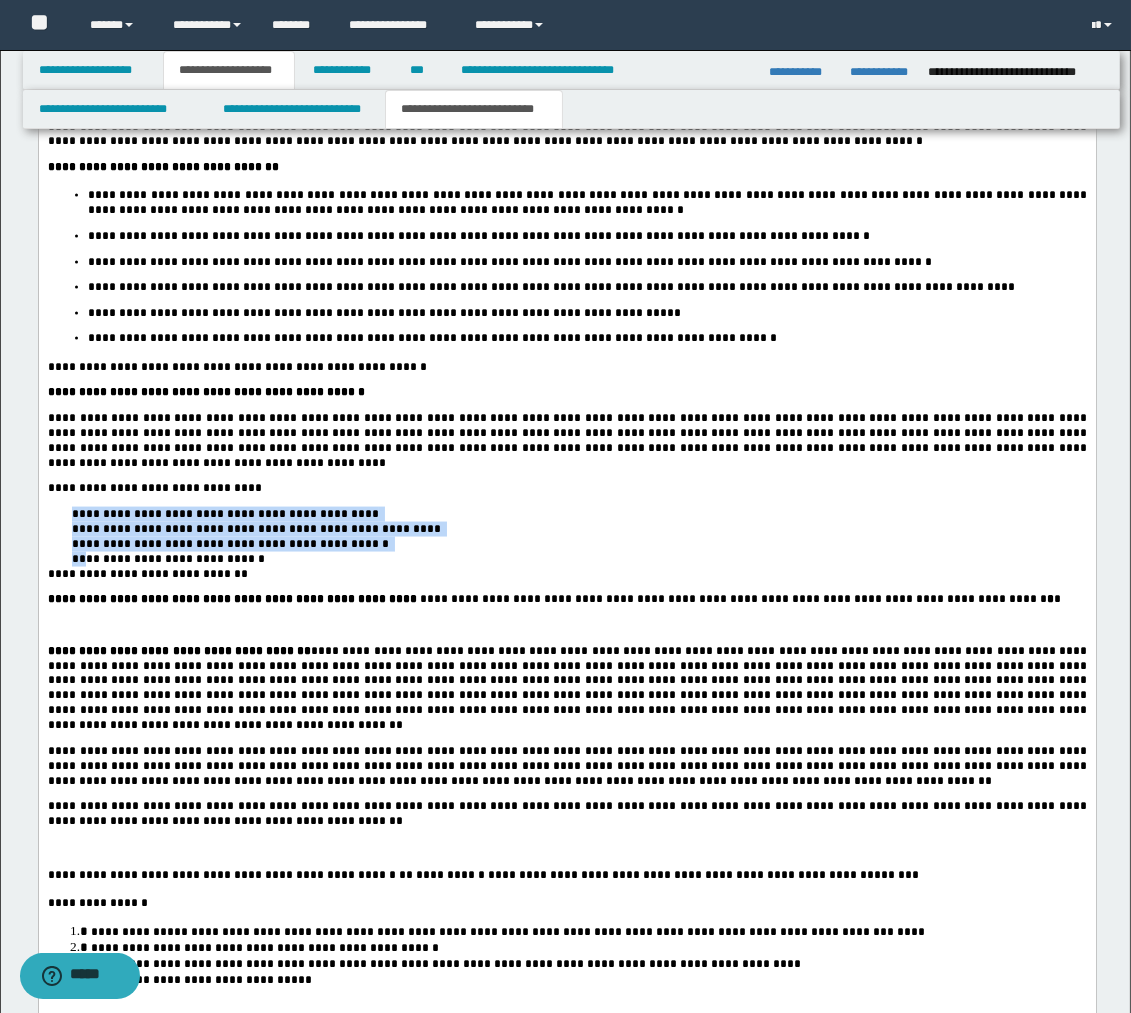 drag, startPoint x: 71, startPoint y: 671, endPoint x: 472, endPoint y: 662, distance: 401.10098 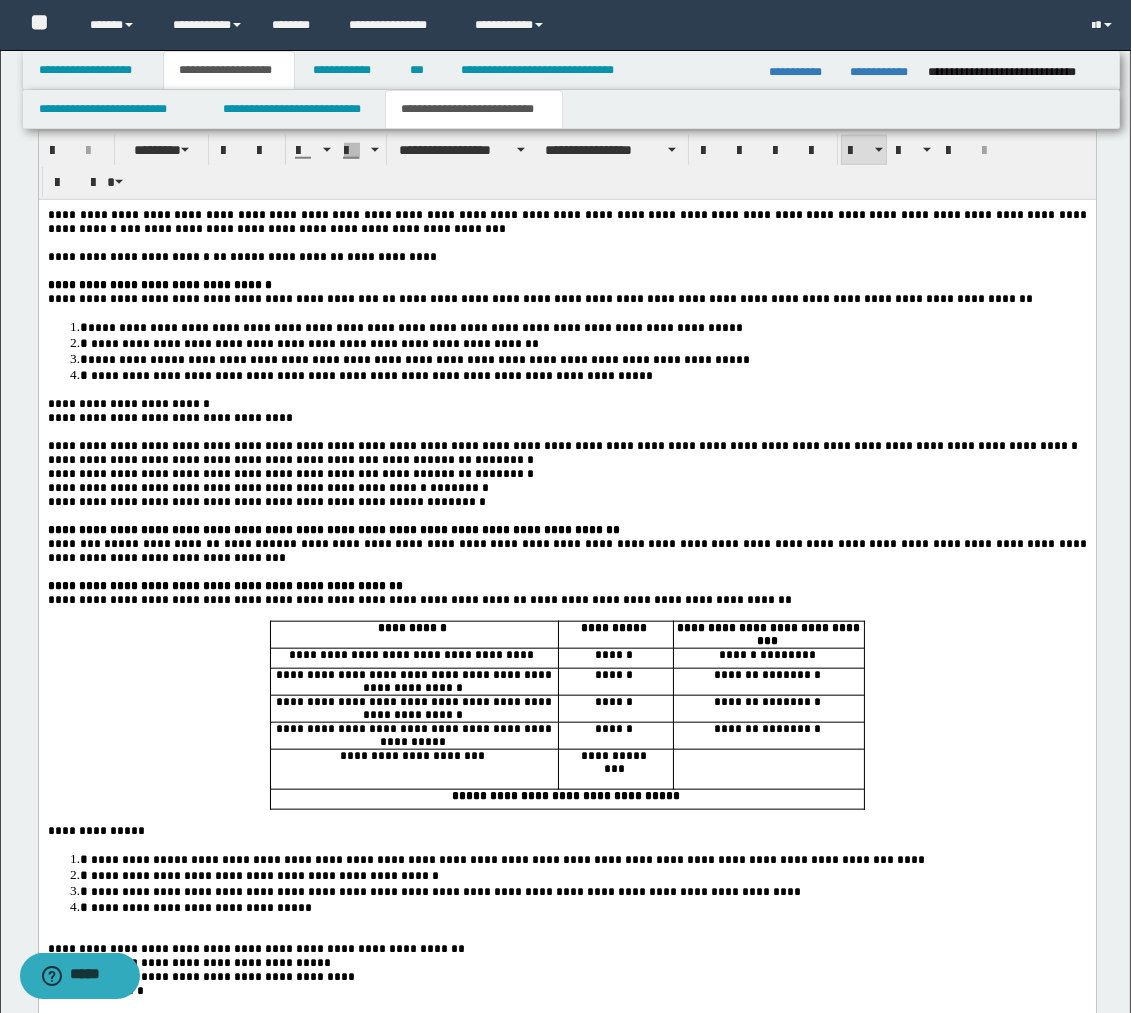 scroll, scrollTop: 2555, scrollLeft: 0, axis: vertical 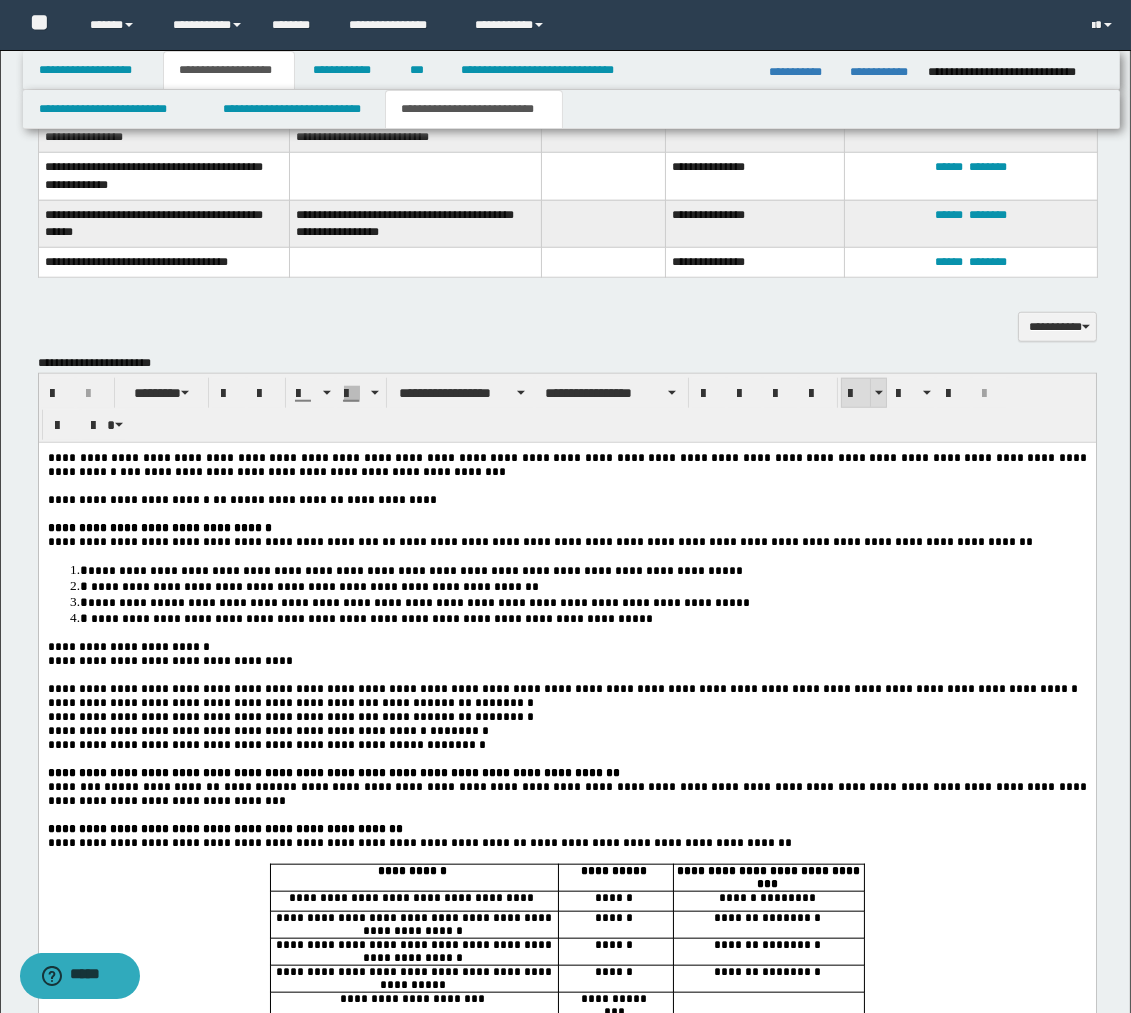 click at bounding box center (856, 394) 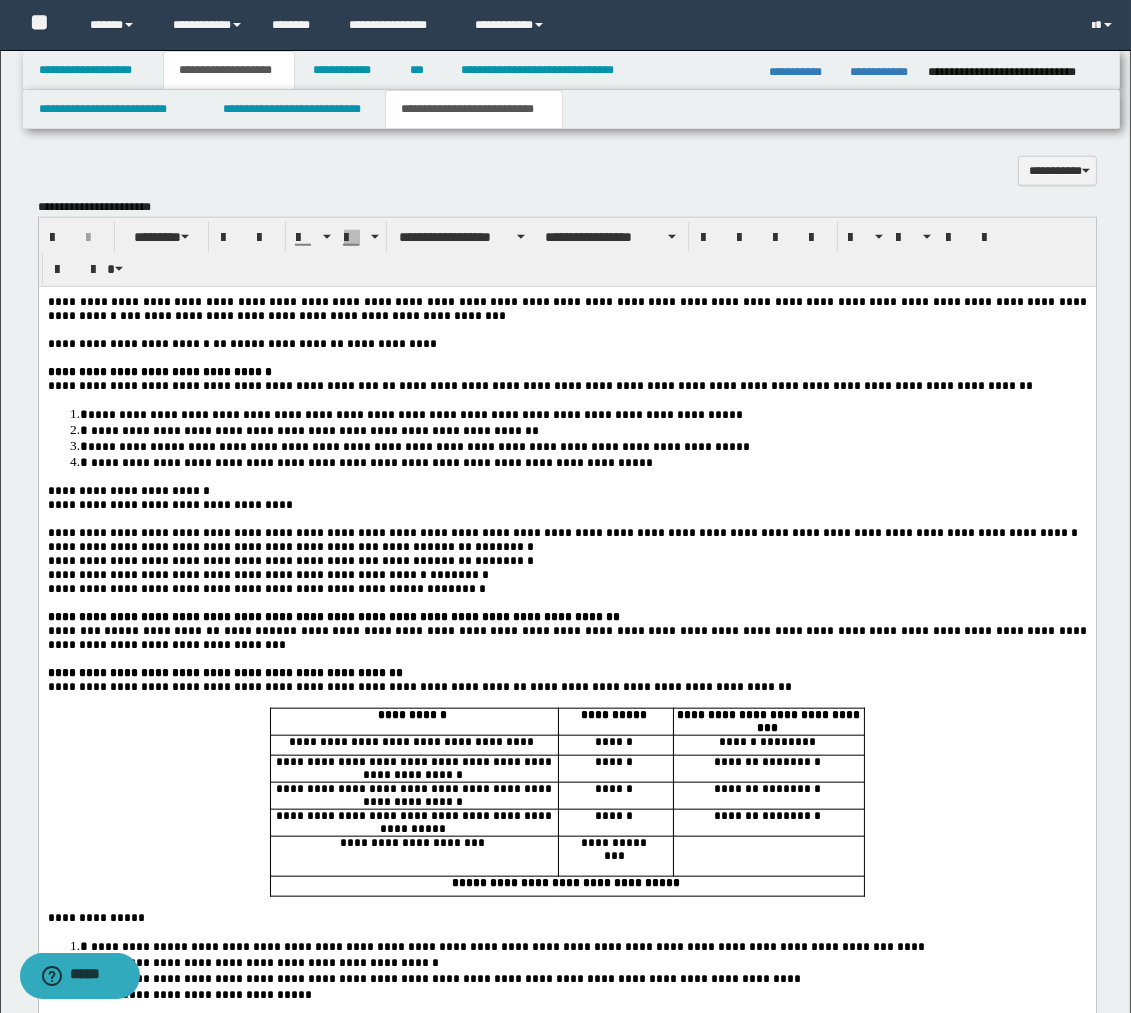 scroll, scrollTop: 2666, scrollLeft: 0, axis: vertical 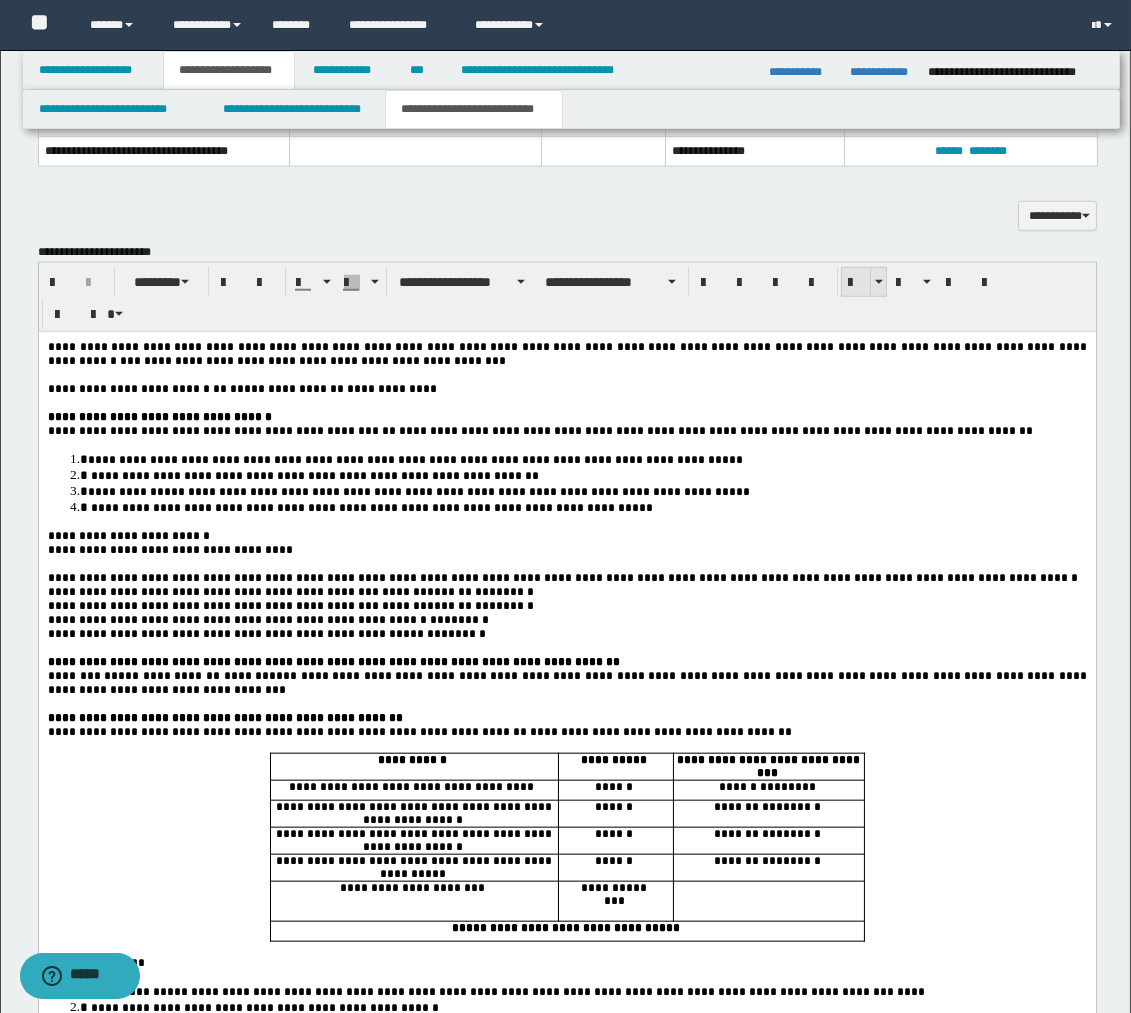 click at bounding box center (856, 283) 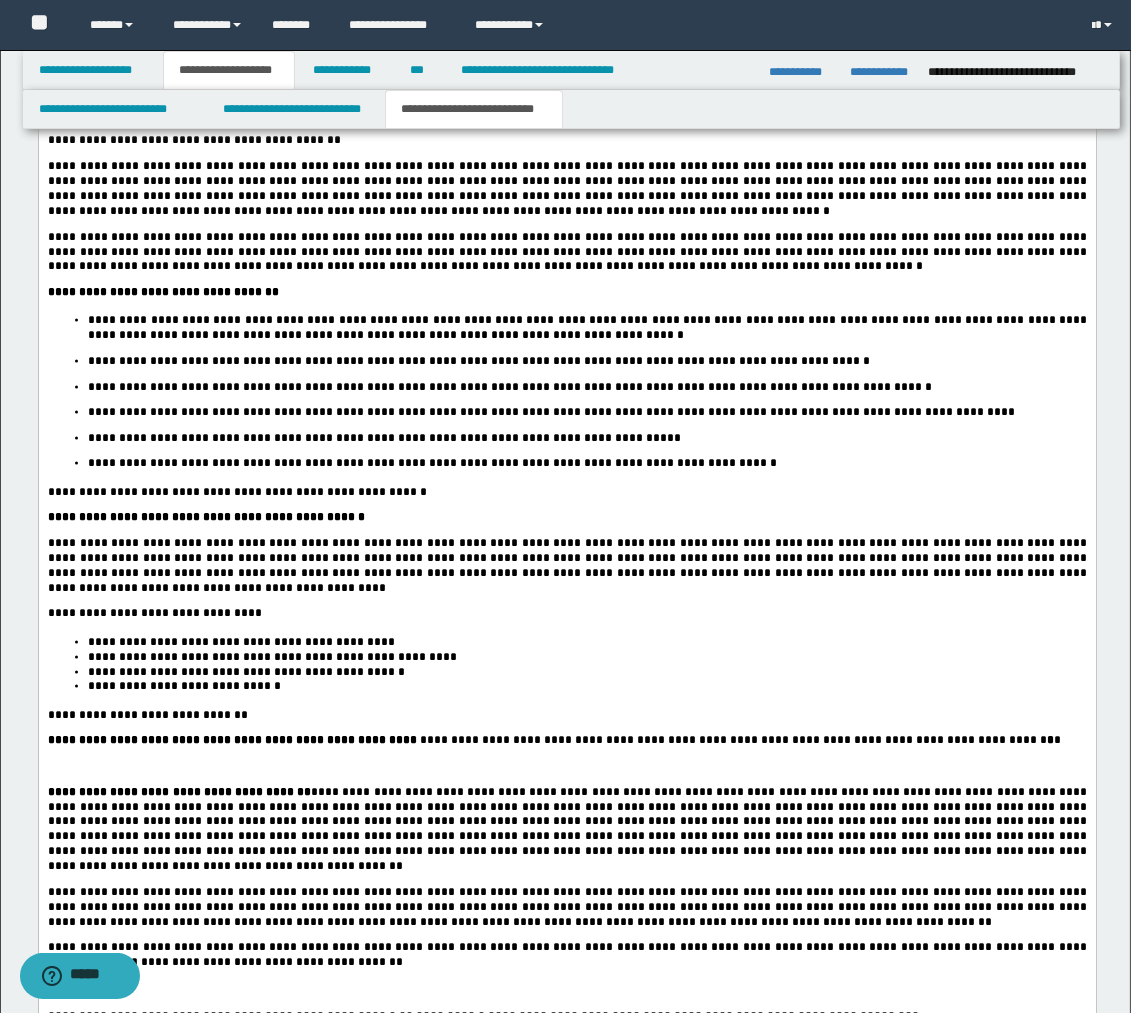scroll, scrollTop: 4111, scrollLeft: 0, axis: vertical 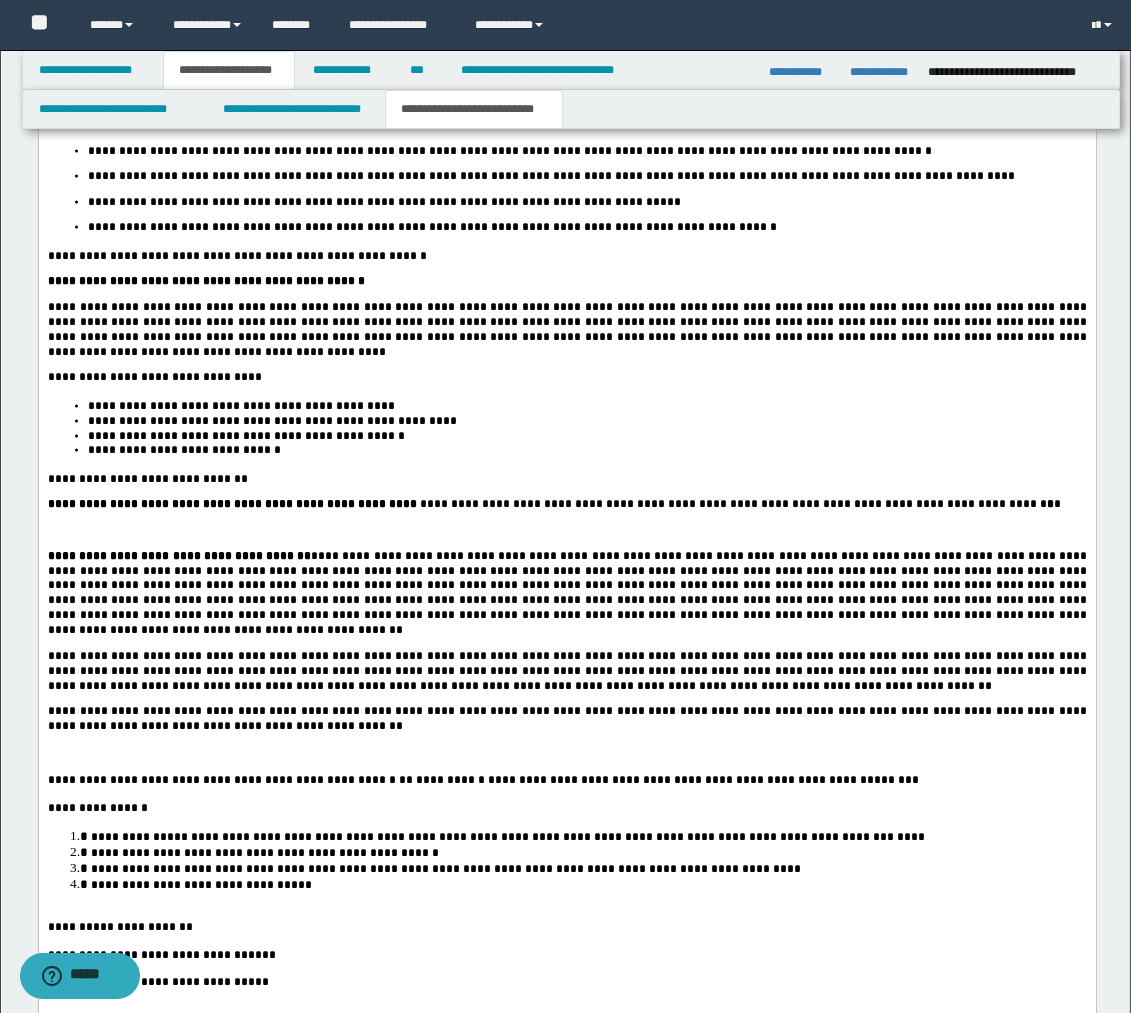 click on "**********" at bounding box center (586, 437) 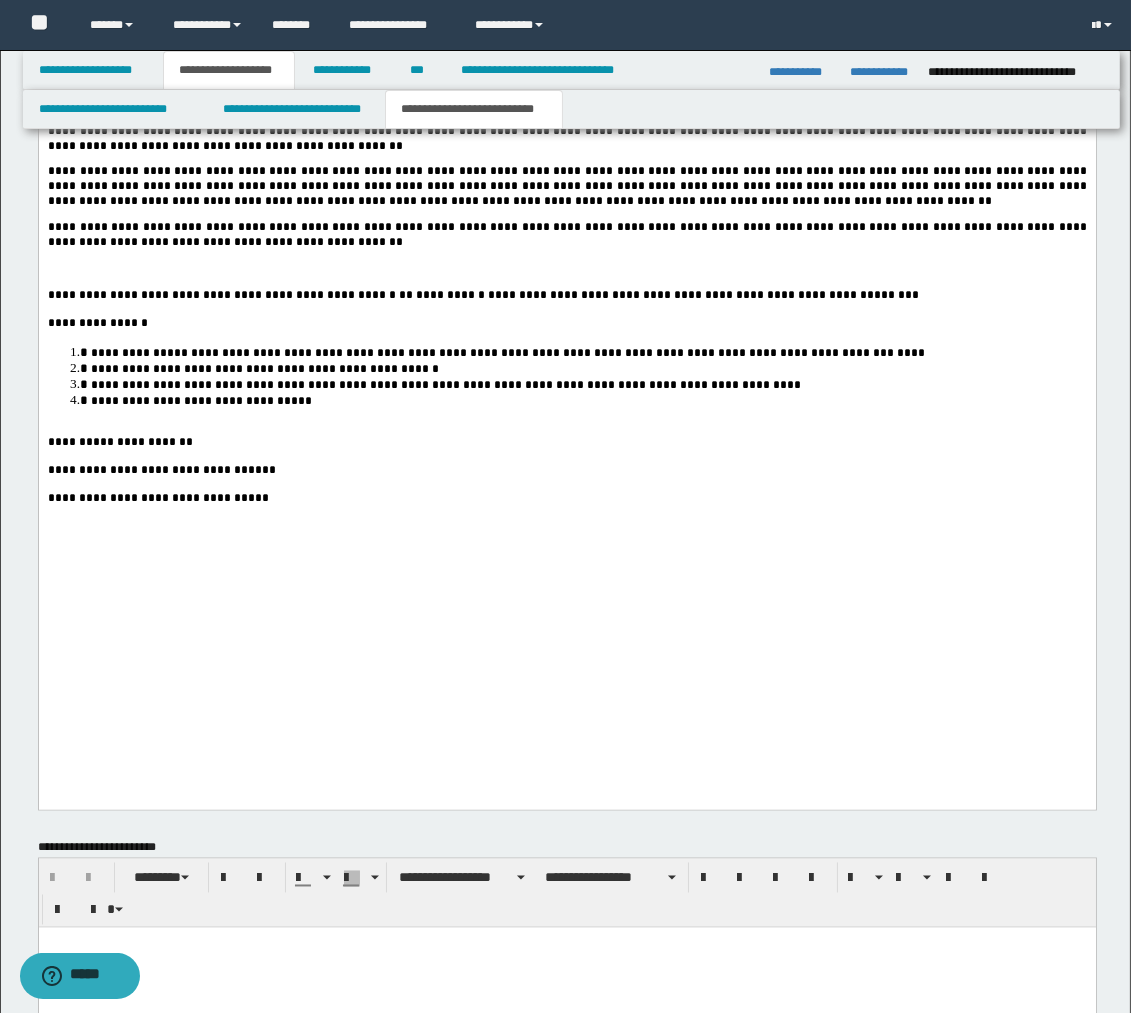 scroll, scrollTop: 4555, scrollLeft: 0, axis: vertical 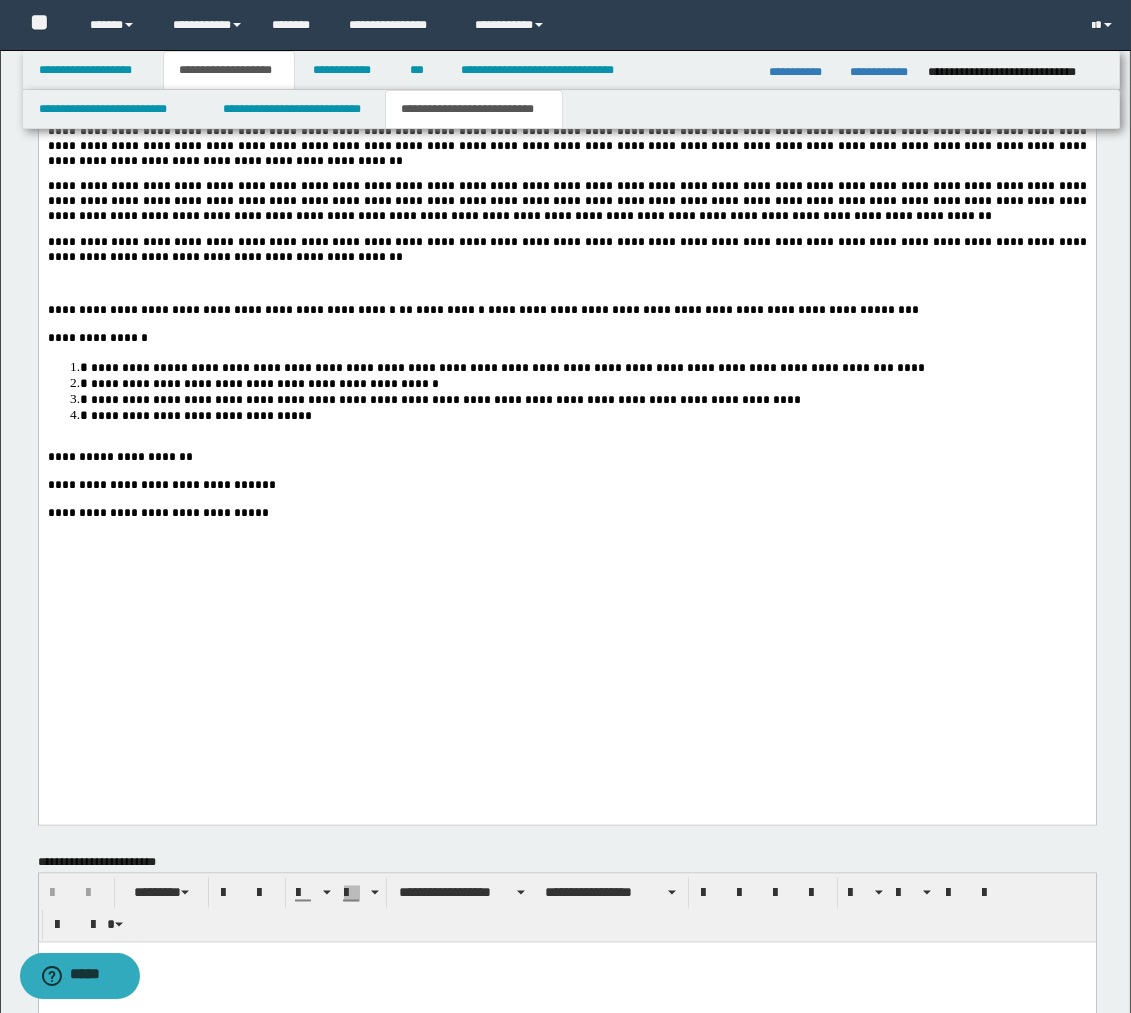 click at bounding box center [566, 283] 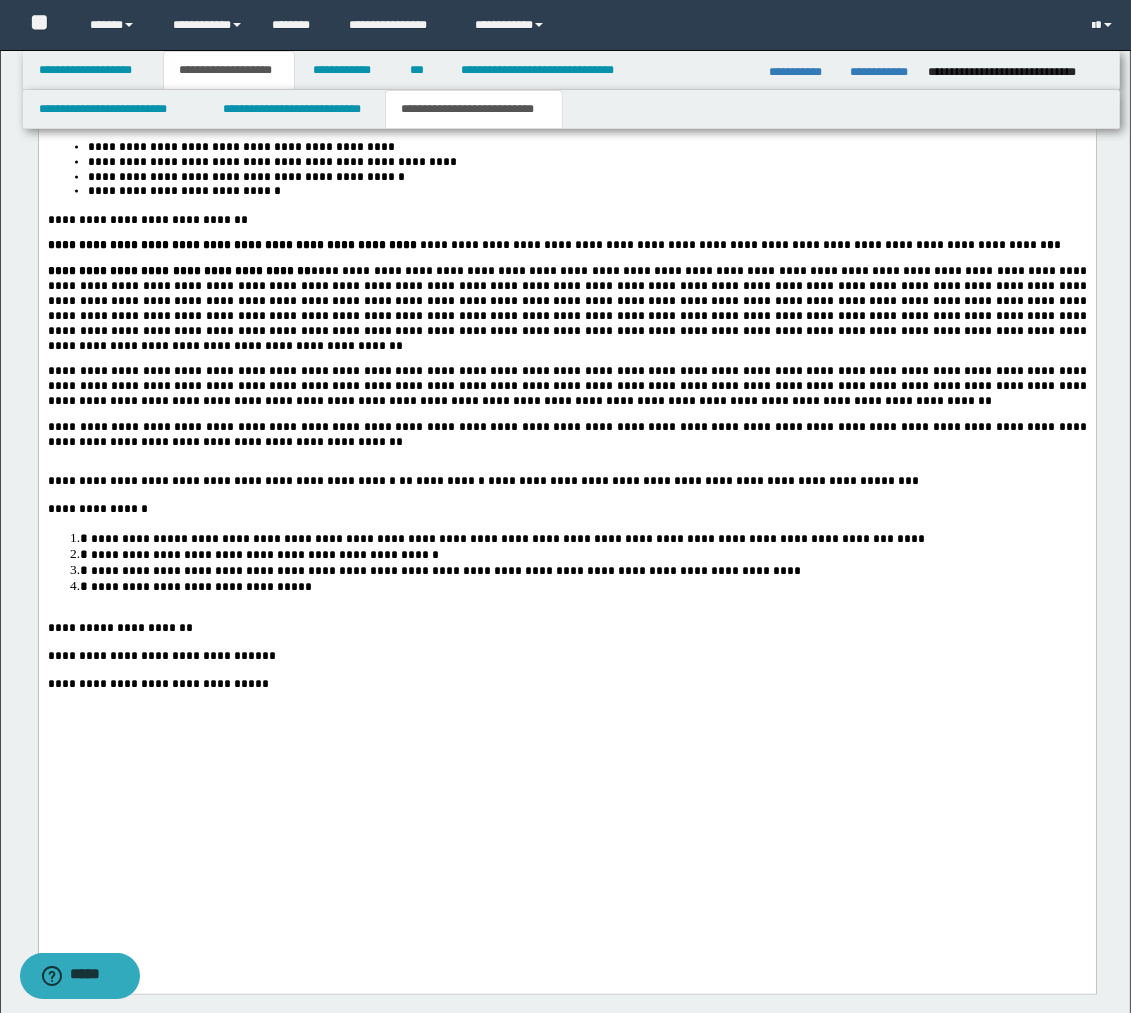 scroll, scrollTop: 4333, scrollLeft: 0, axis: vertical 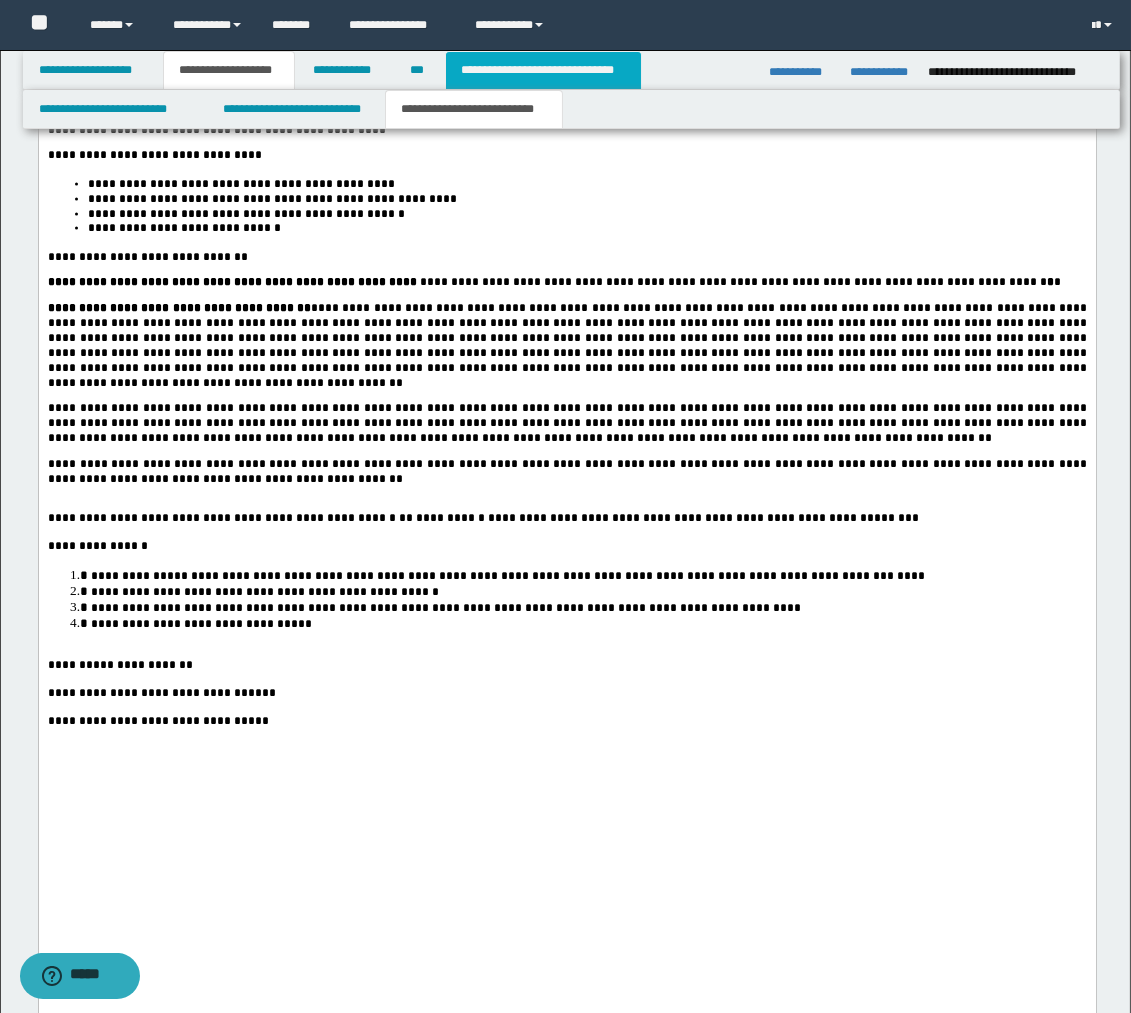 click on "**********" at bounding box center [543, 70] 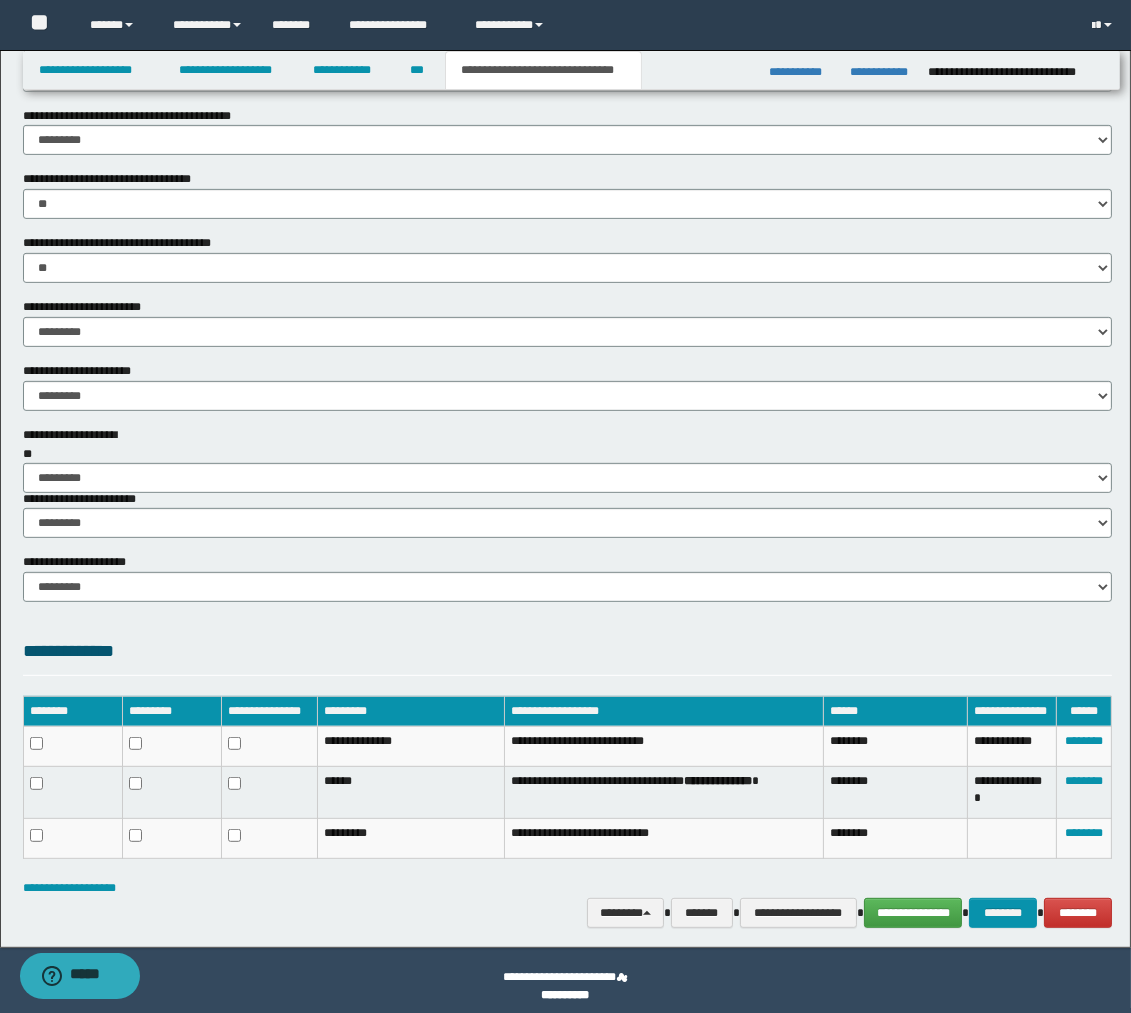 scroll, scrollTop: 1036, scrollLeft: 0, axis: vertical 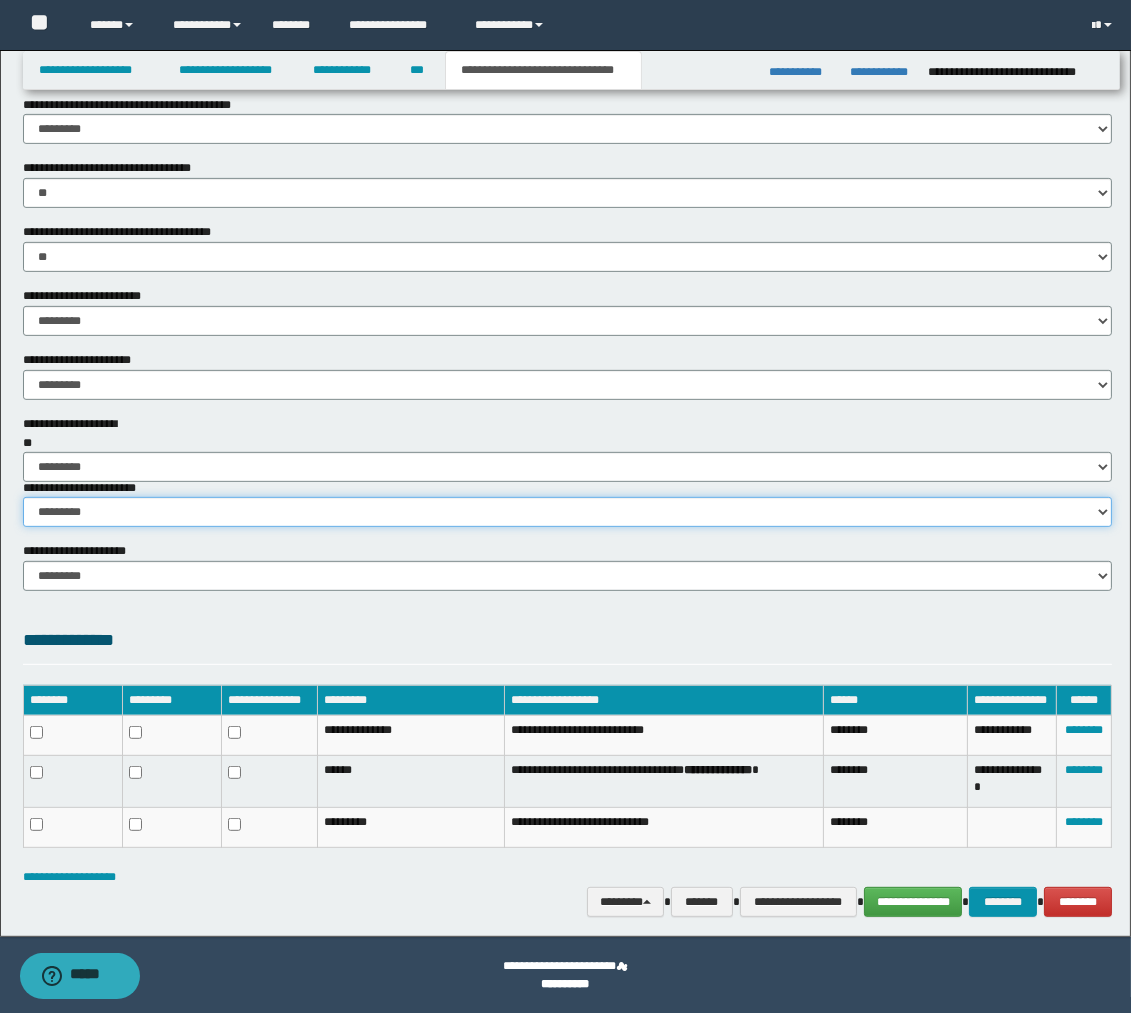 drag, startPoint x: 1101, startPoint y: 513, endPoint x: 1055, endPoint y: 523, distance: 47.07441 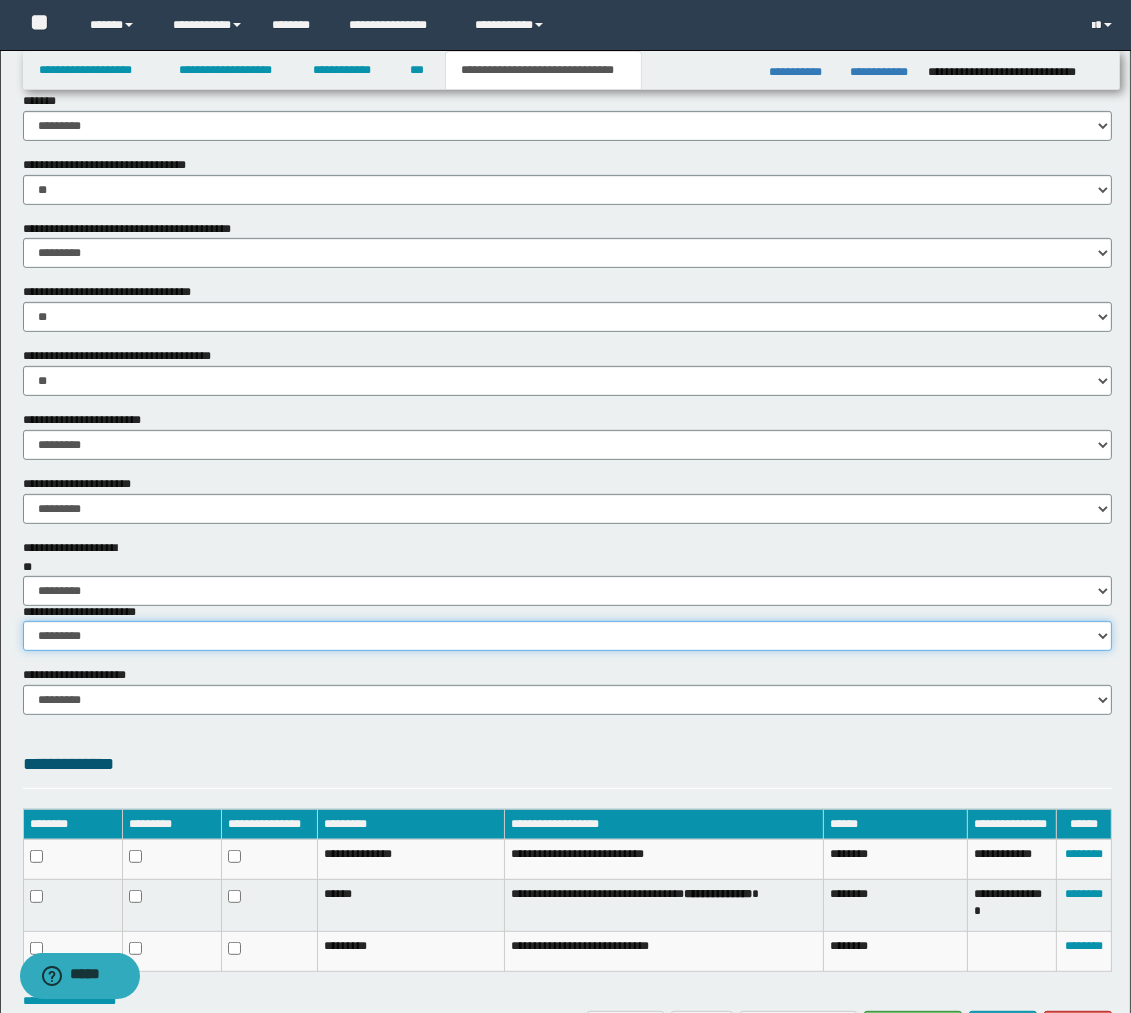 scroll, scrollTop: 1036, scrollLeft: 0, axis: vertical 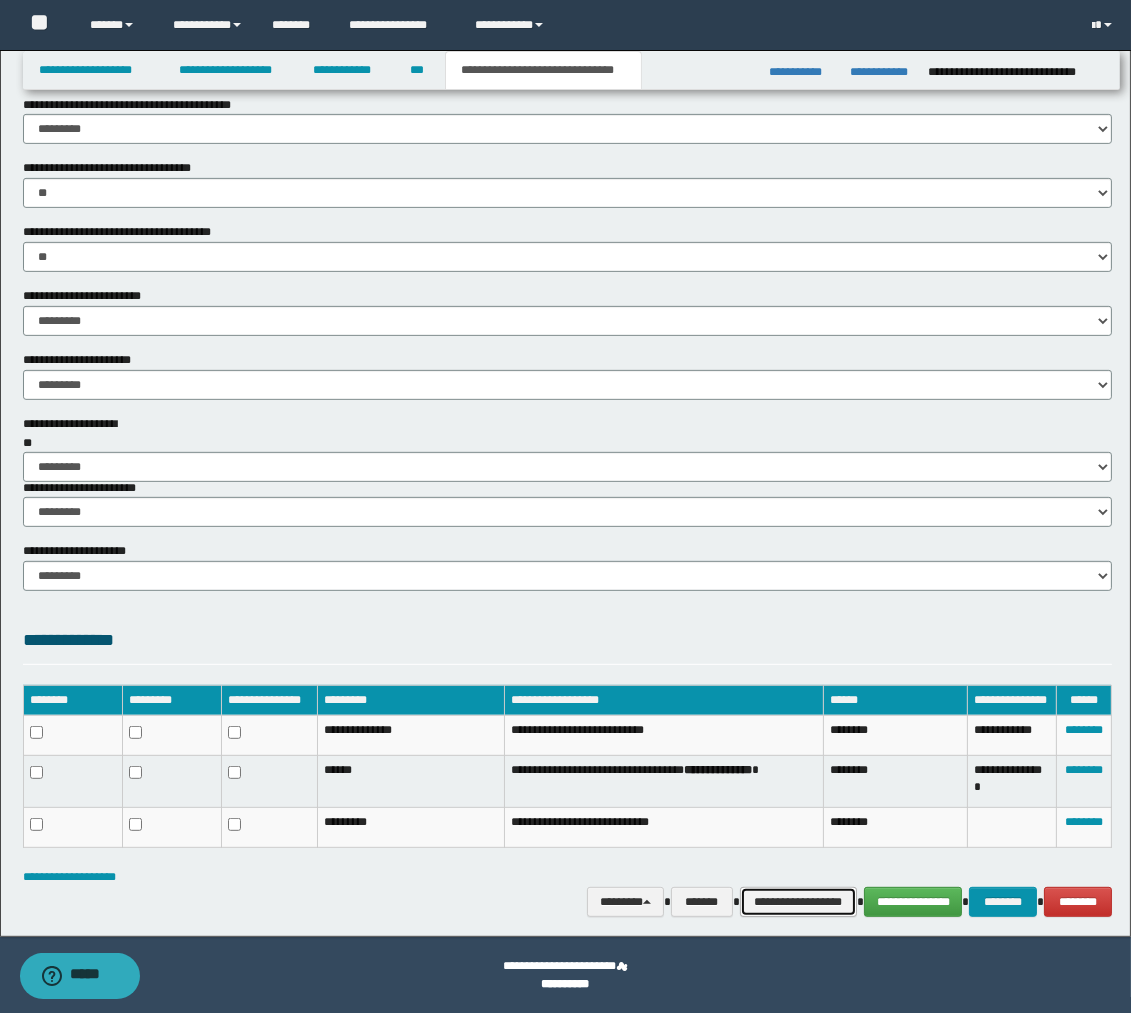 click on "**********" at bounding box center [798, 902] 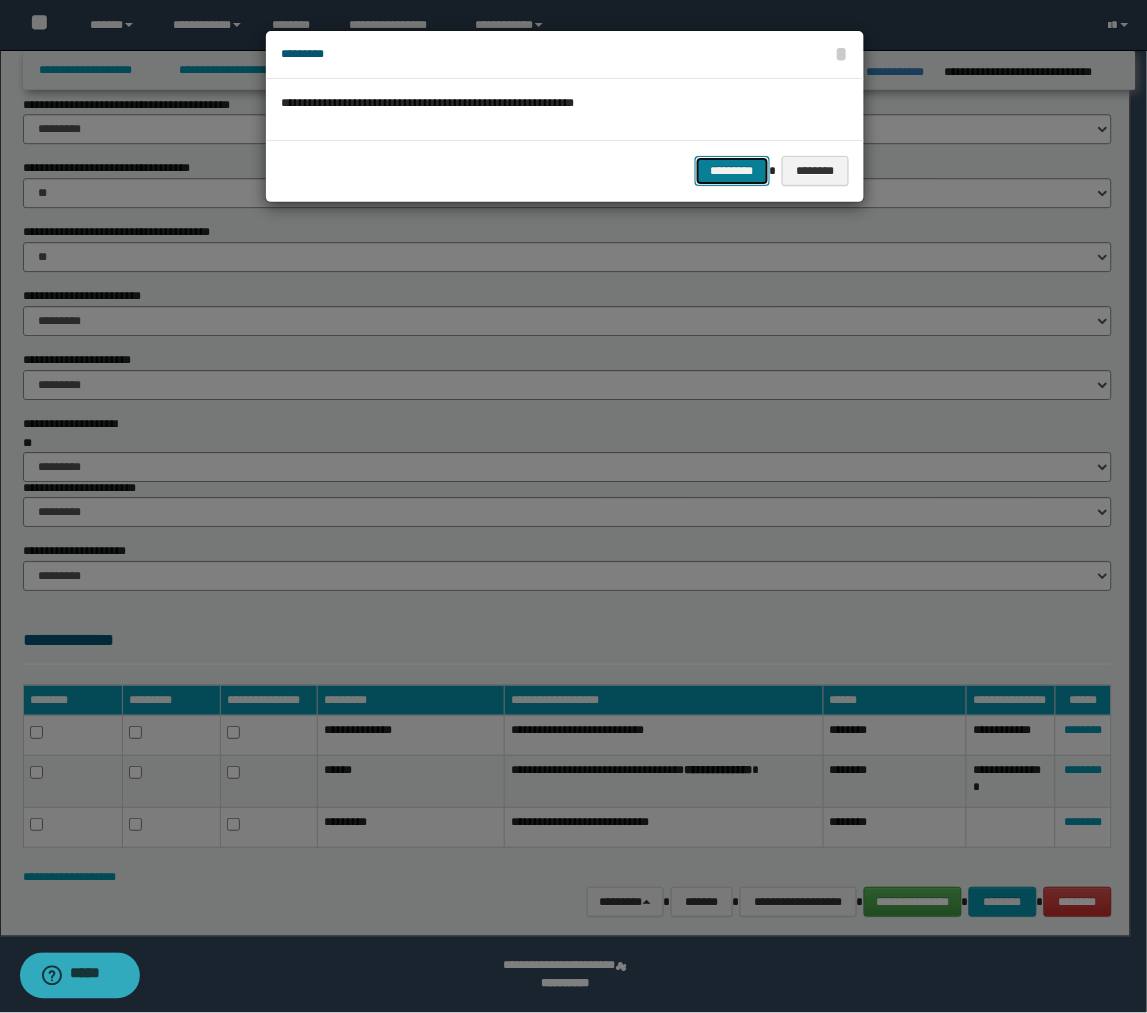 click on "*********" at bounding box center [732, 171] 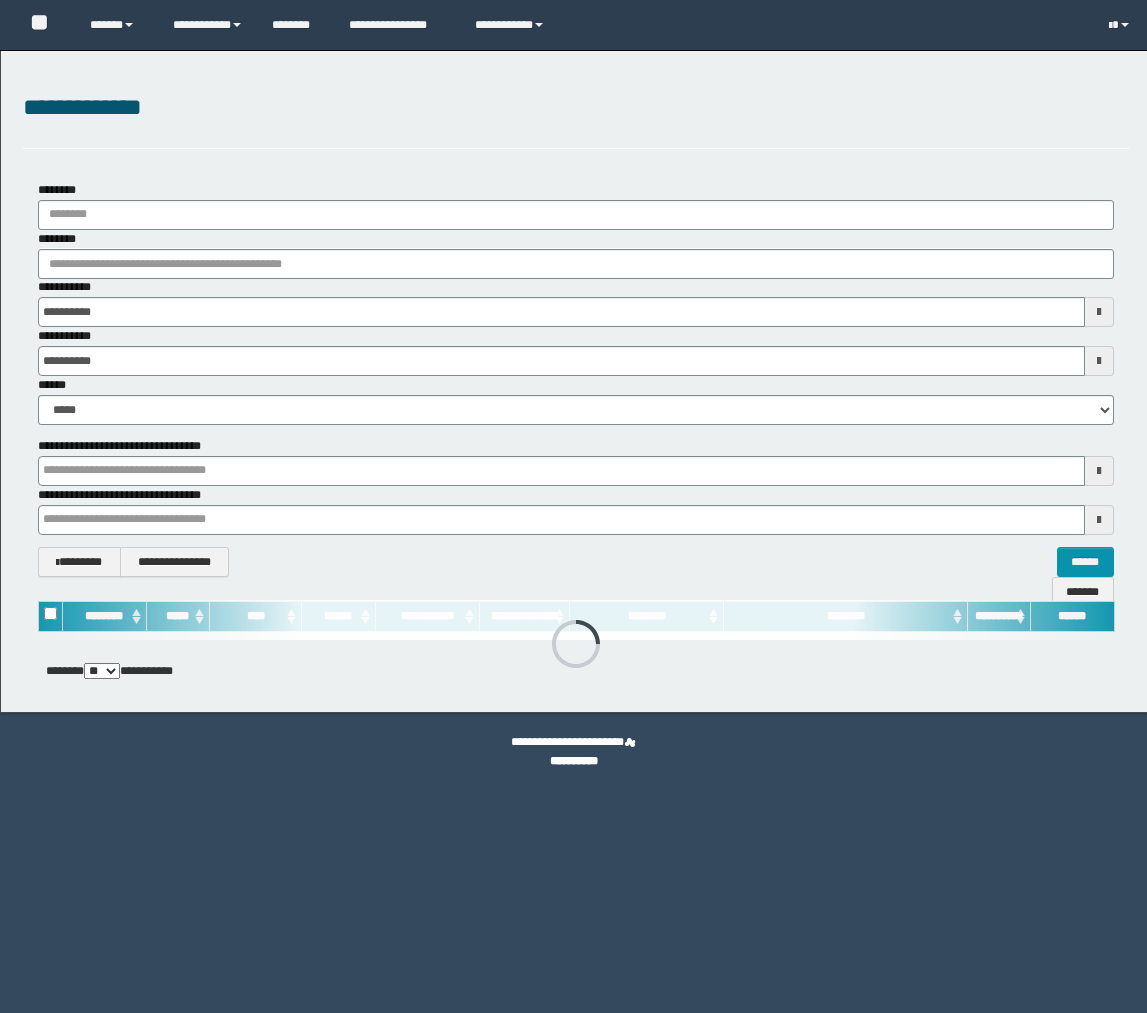 scroll, scrollTop: 0, scrollLeft: 0, axis: both 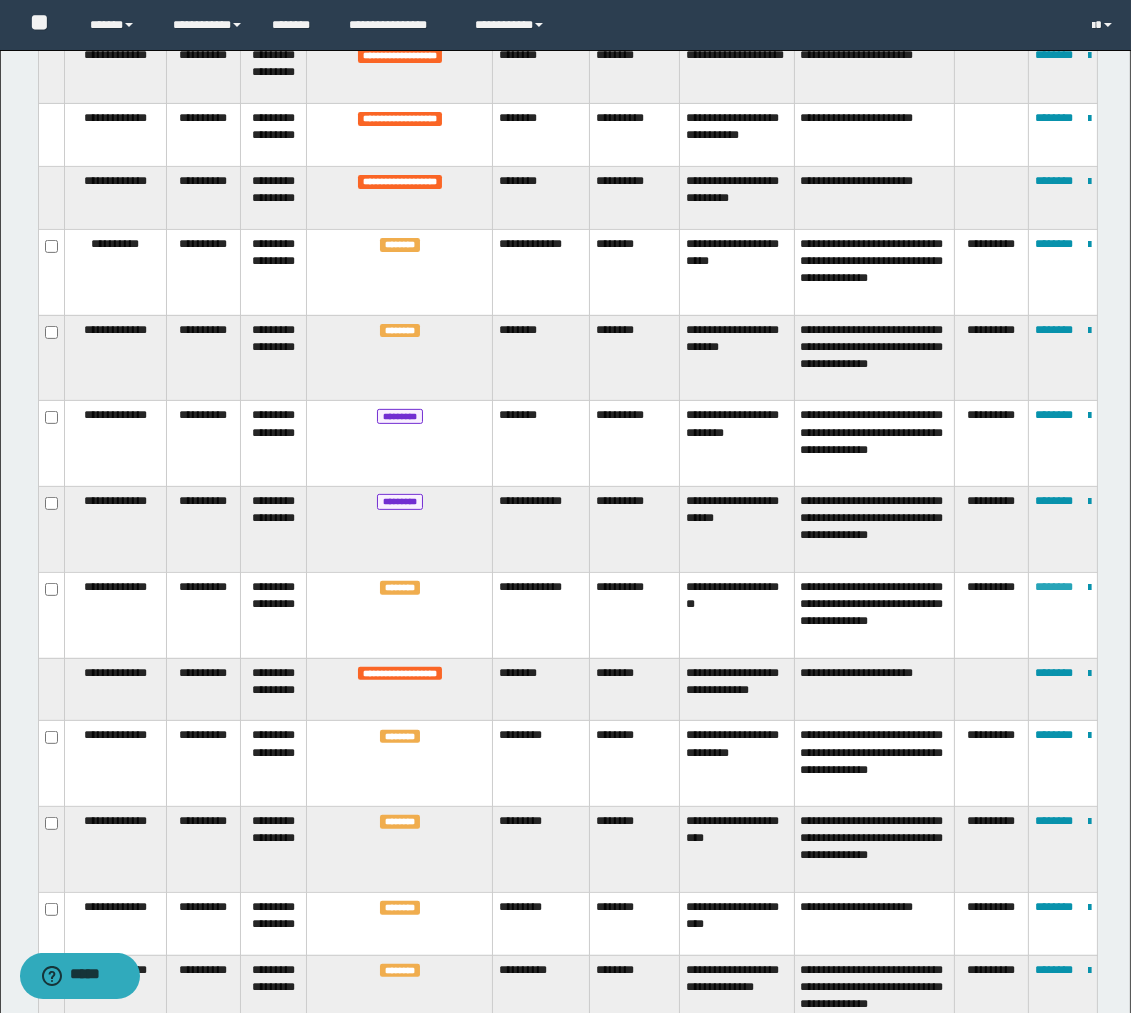 click on "********" at bounding box center [1054, 587] 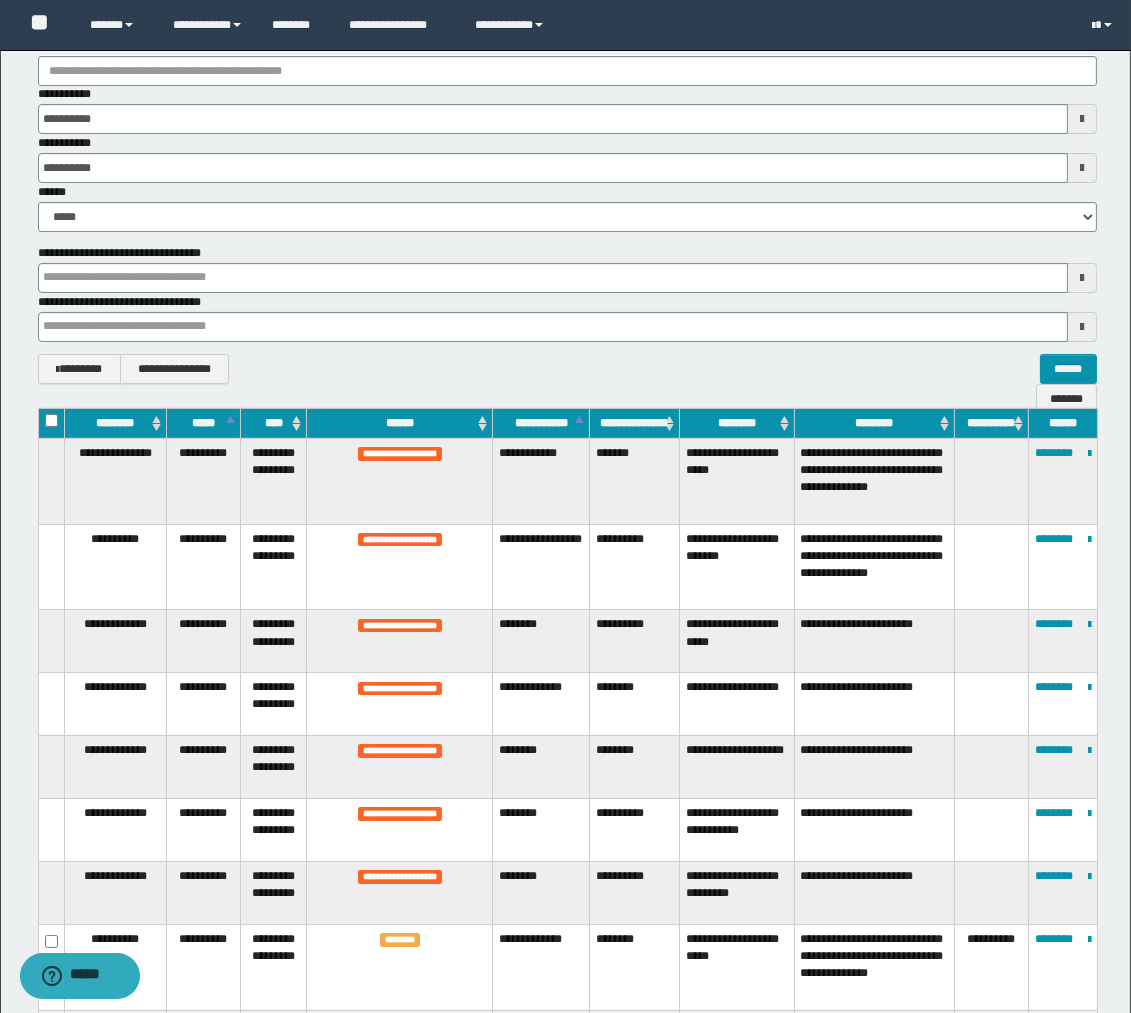 scroll, scrollTop: 521, scrollLeft: 0, axis: vertical 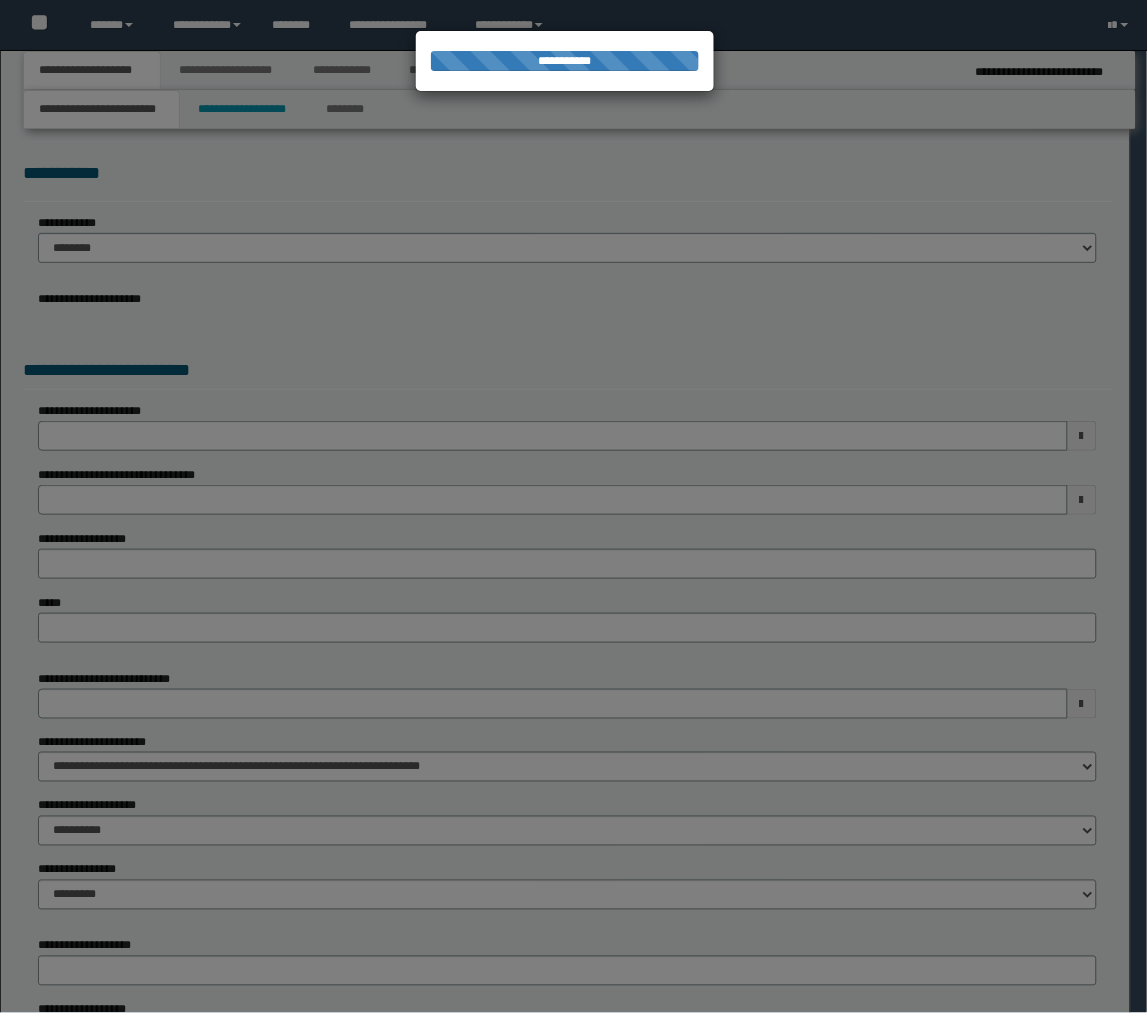 select on "**" 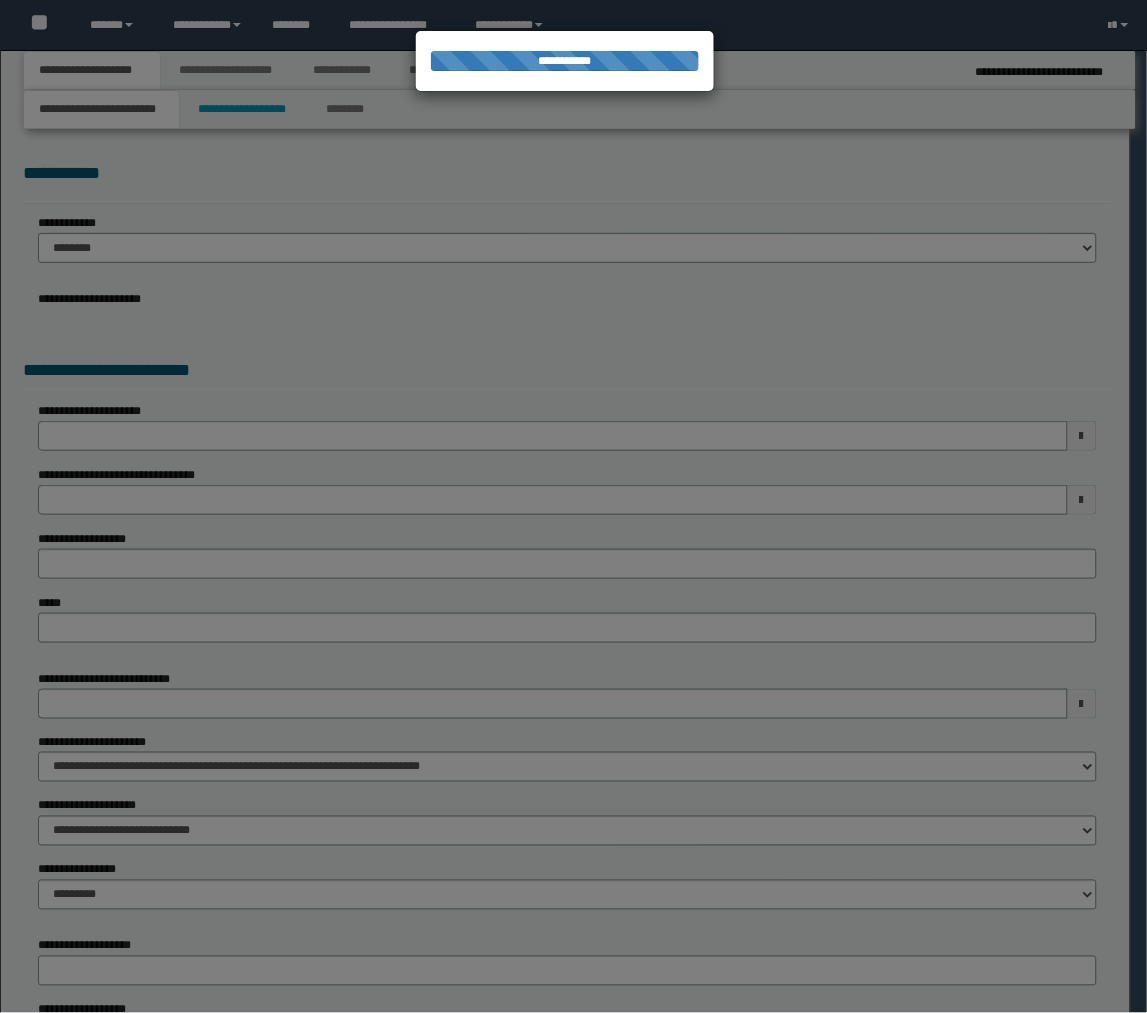 scroll, scrollTop: 0, scrollLeft: 0, axis: both 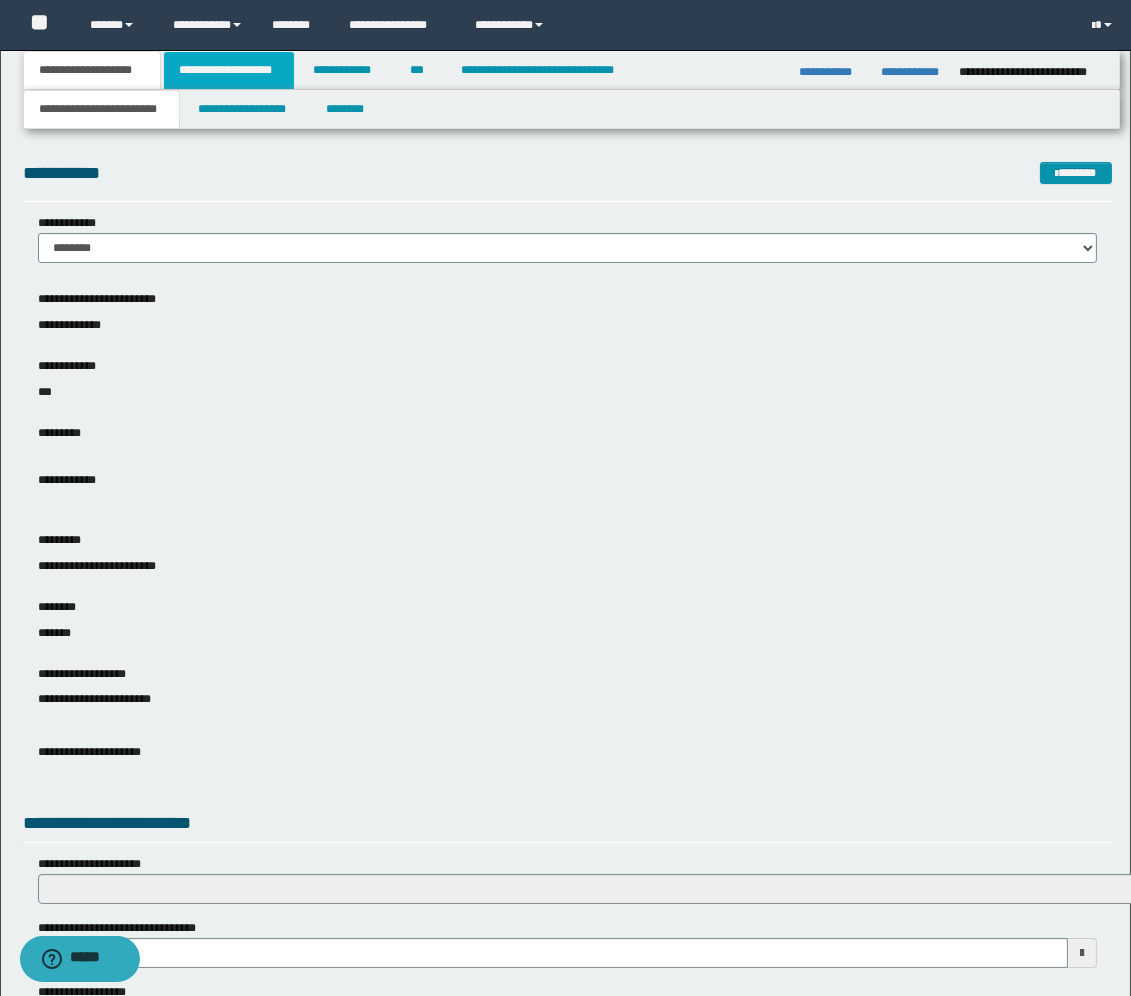 click on "**********" at bounding box center [229, 70] 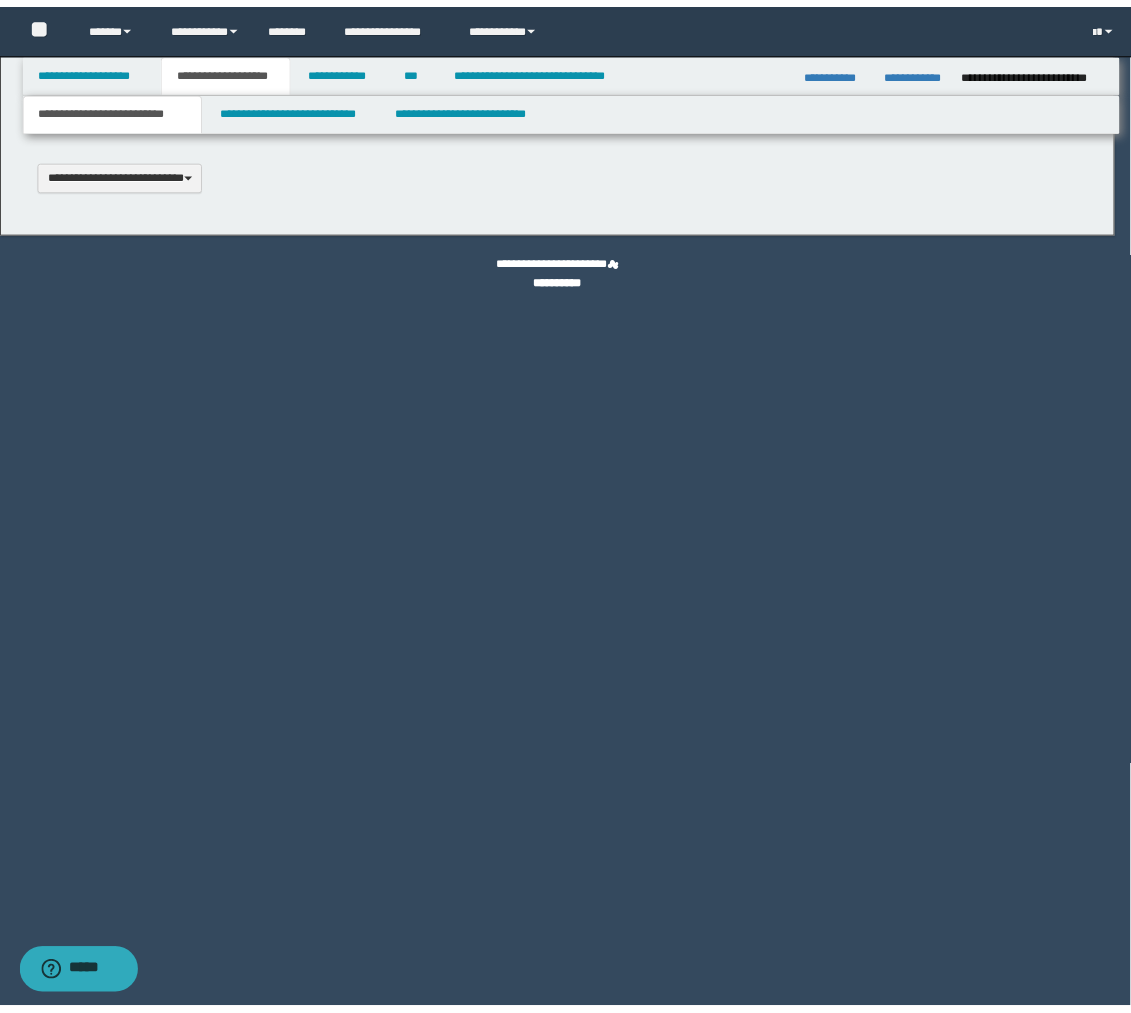 scroll, scrollTop: 0, scrollLeft: 0, axis: both 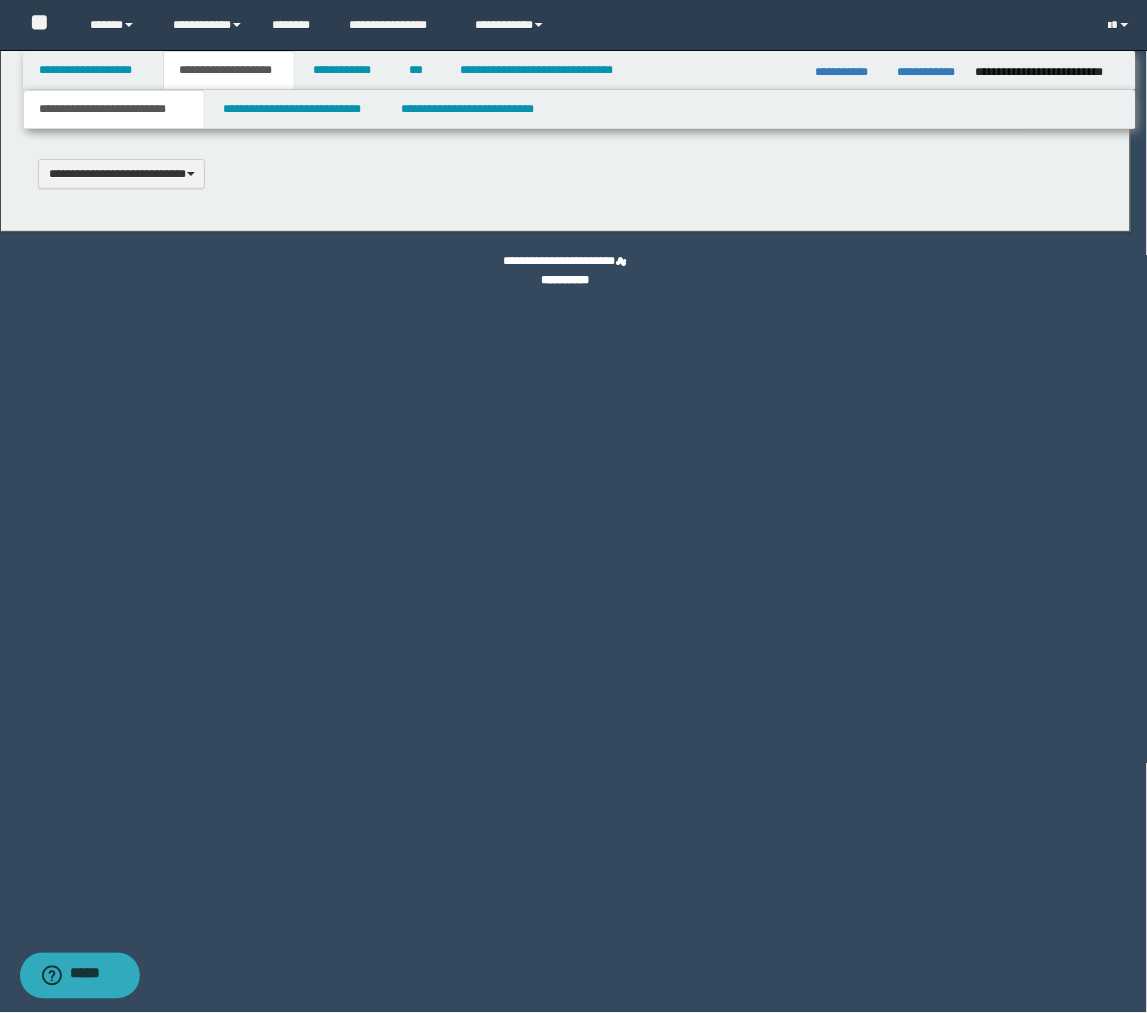 type 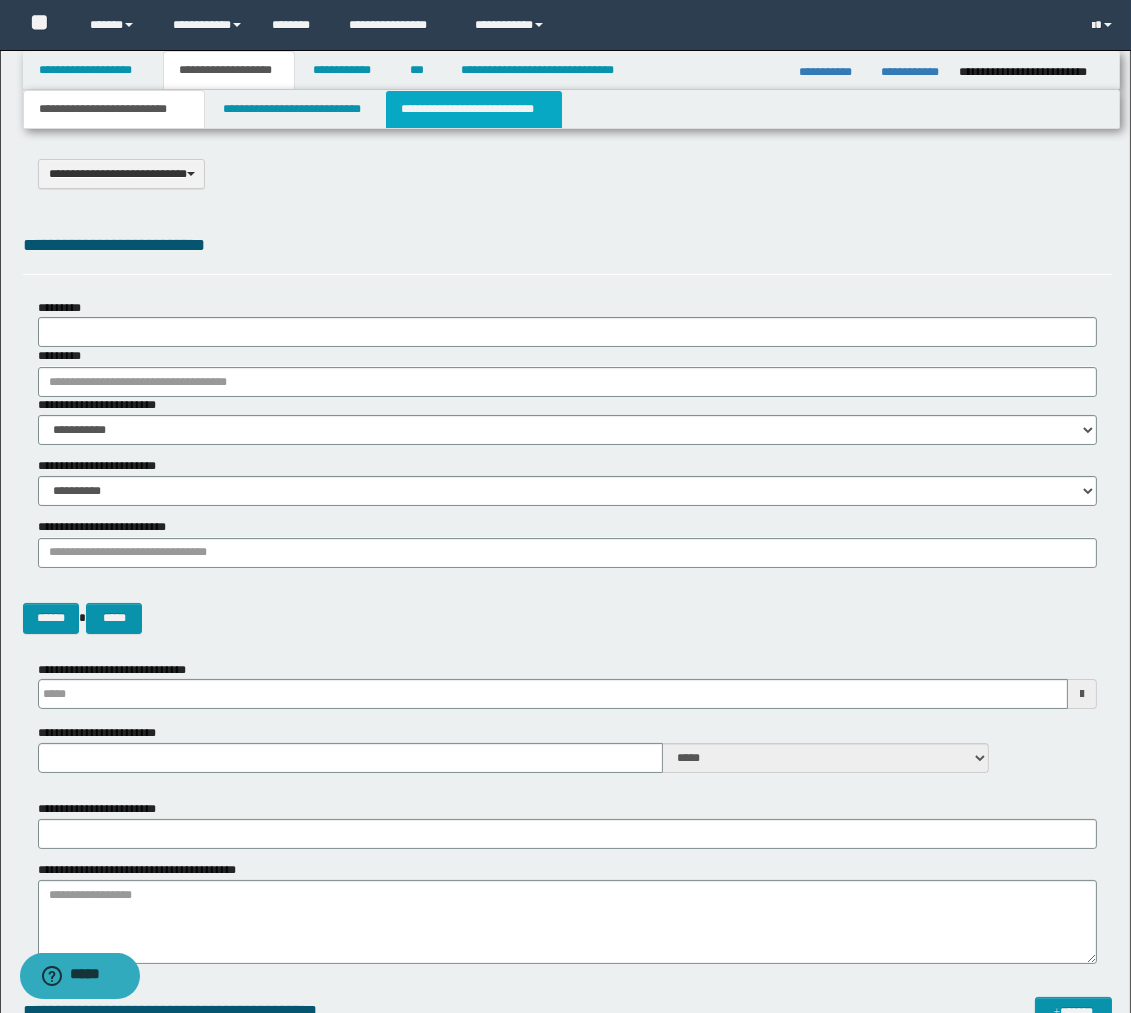 click on "**********" at bounding box center [474, 109] 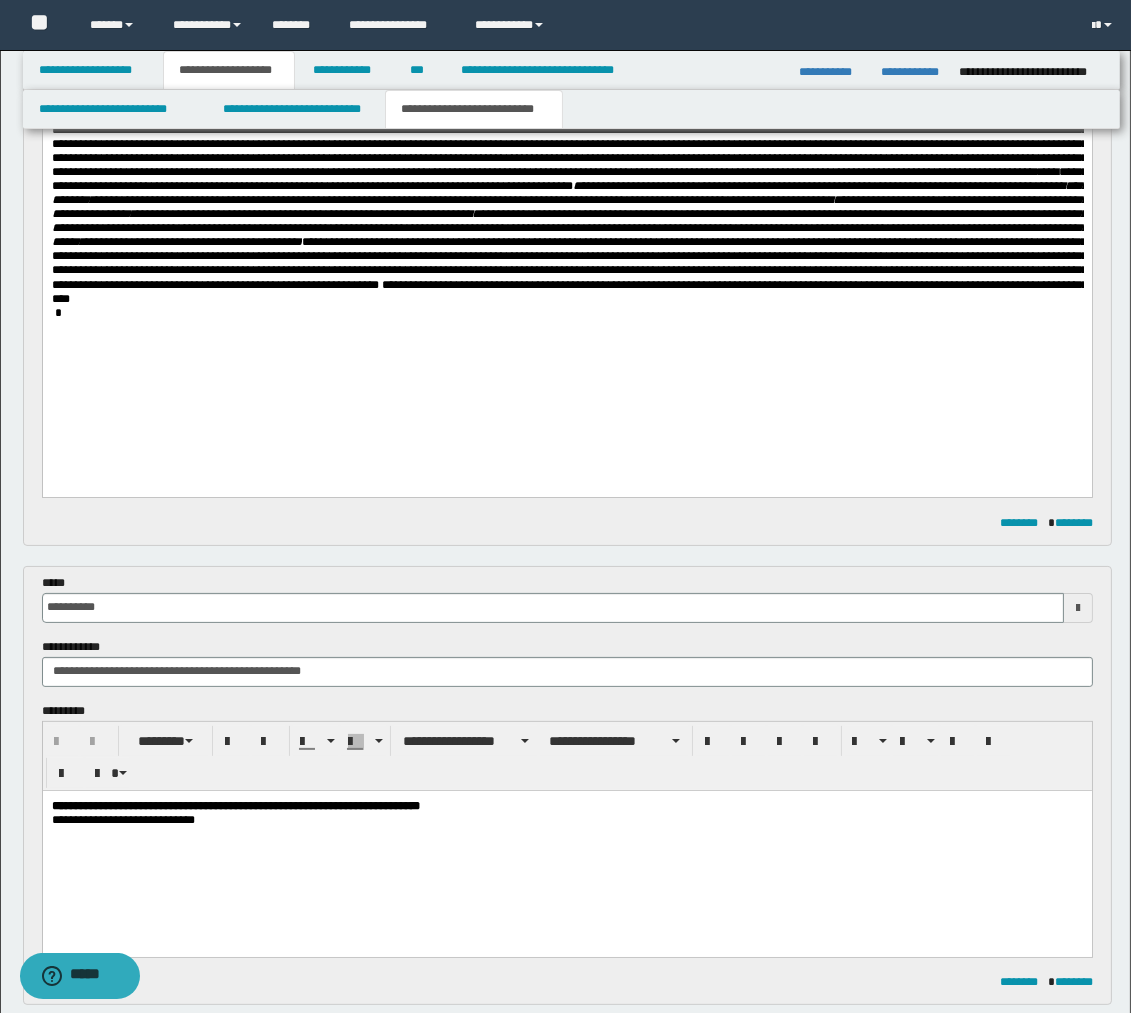 scroll, scrollTop: 444, scrollLeft: 0, axis: vertical 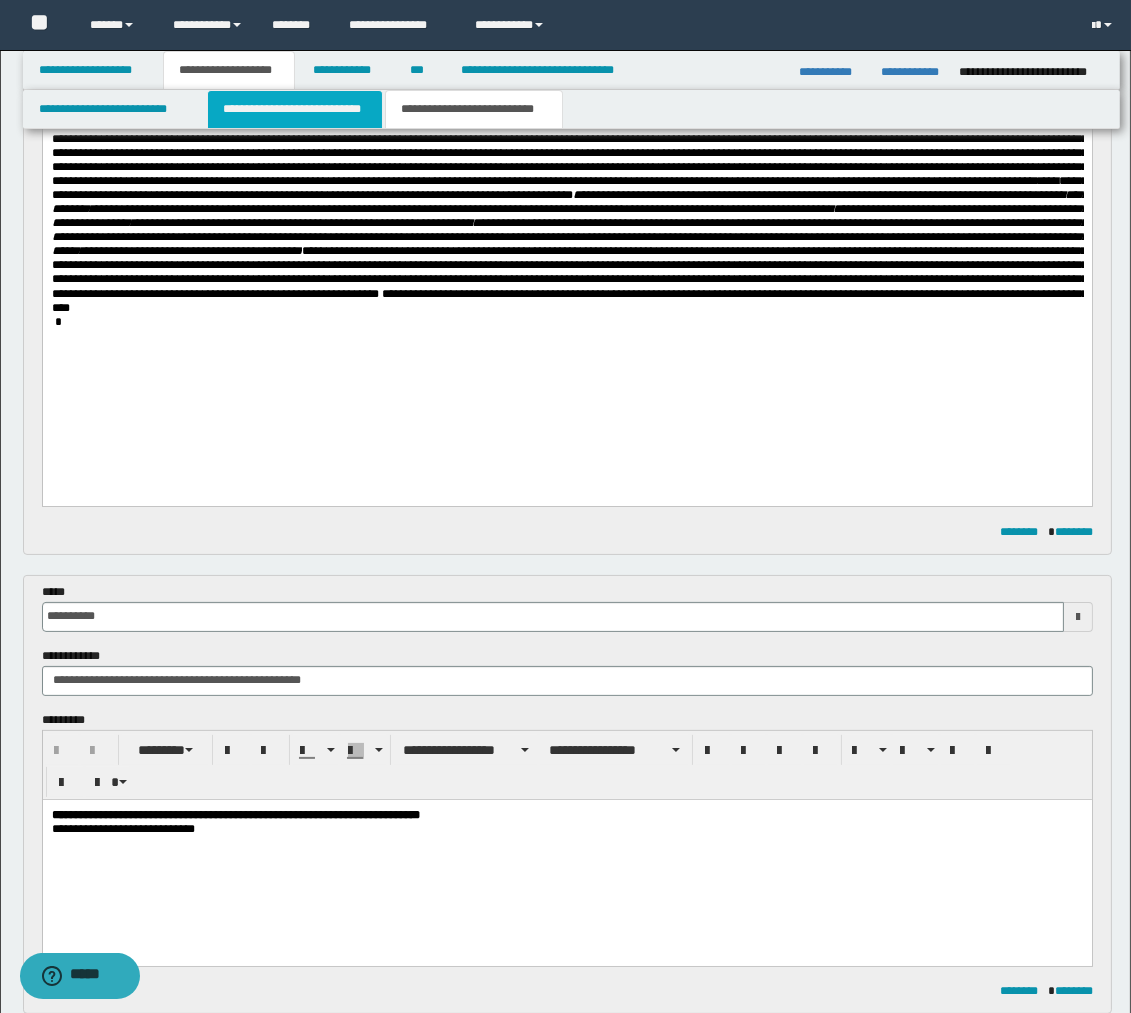 click on "**********" at bounding box center [295, 109] 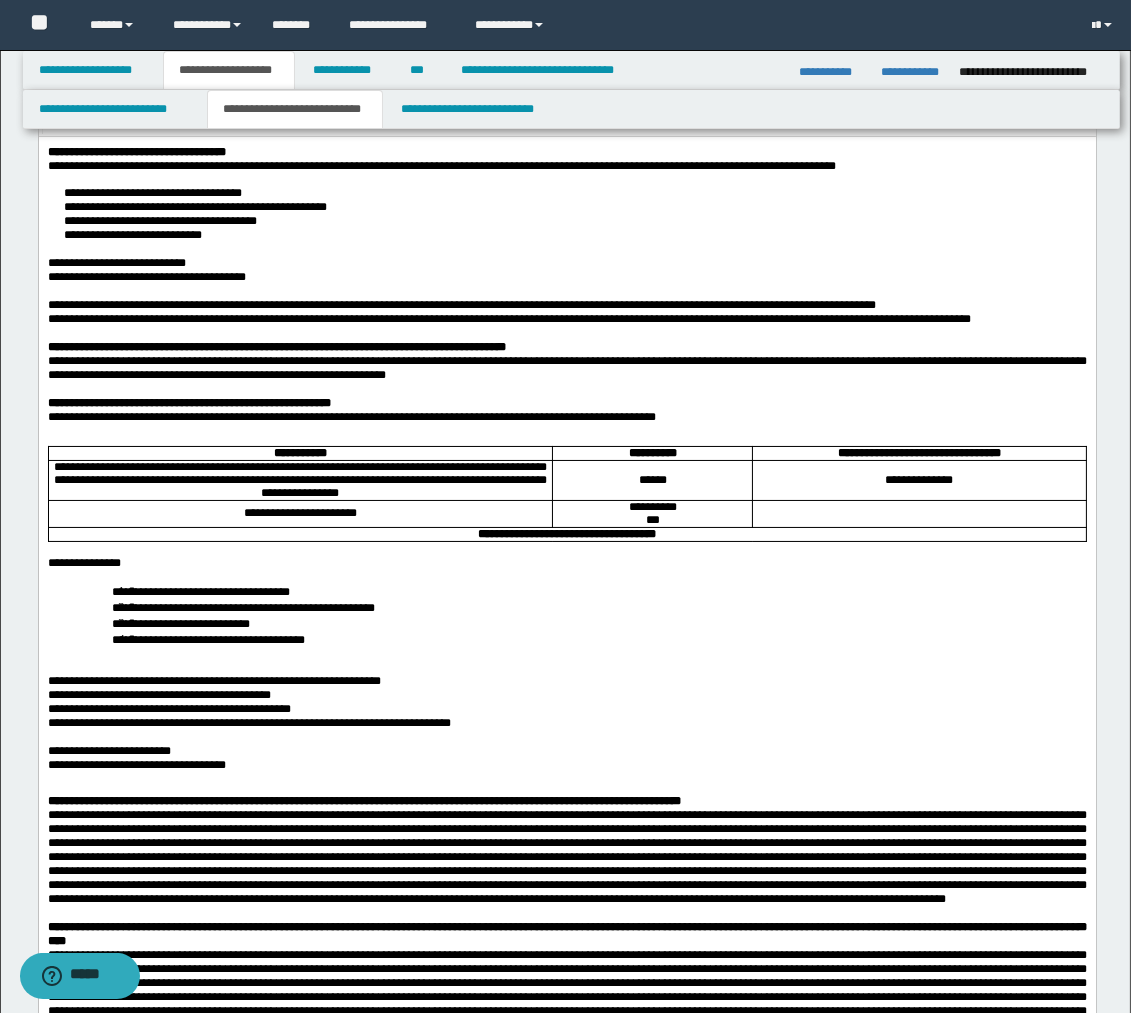 scroll, scrollTop: 0, scrollLeft: 0, axis: both 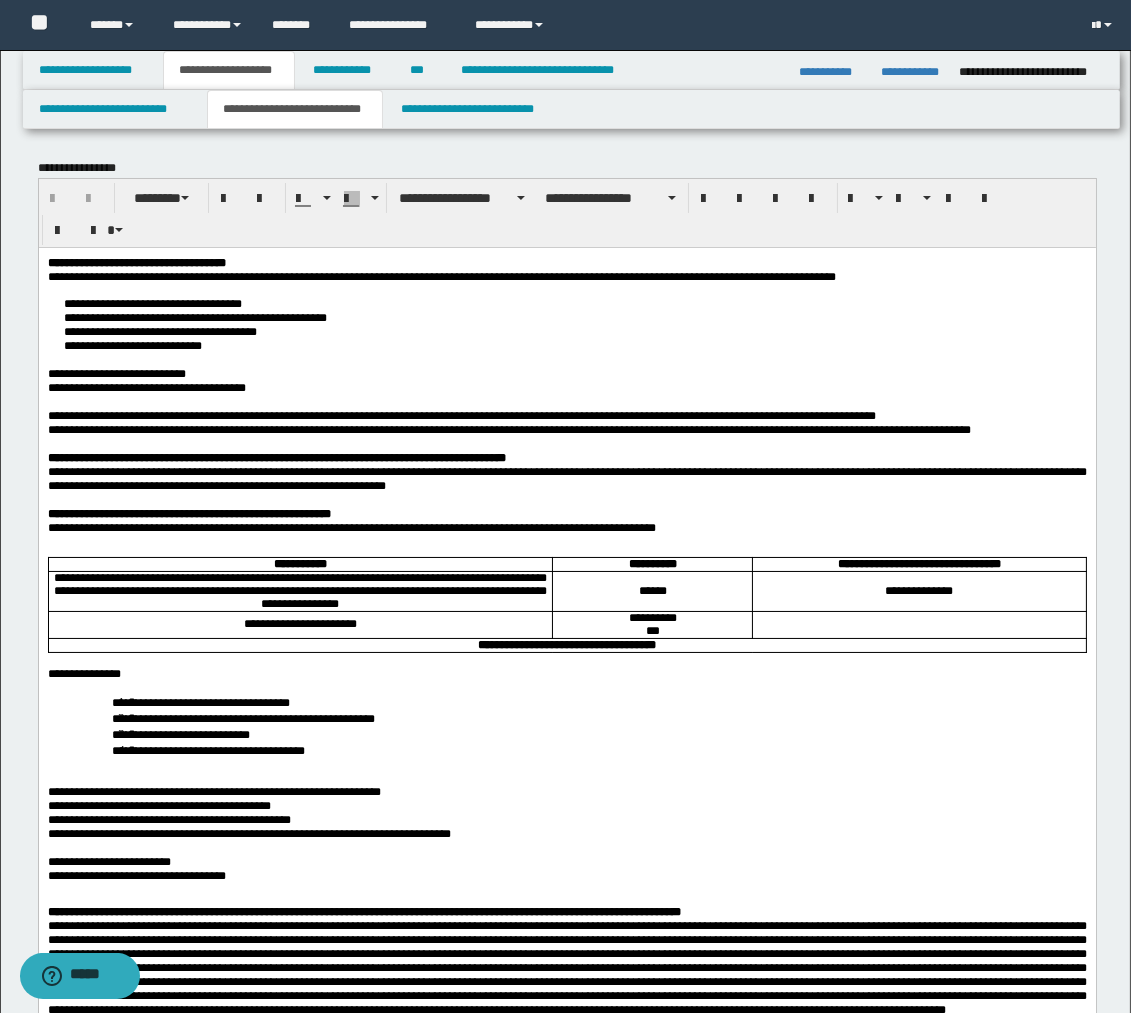 click on "**********" at bounding box center (566, 1194) 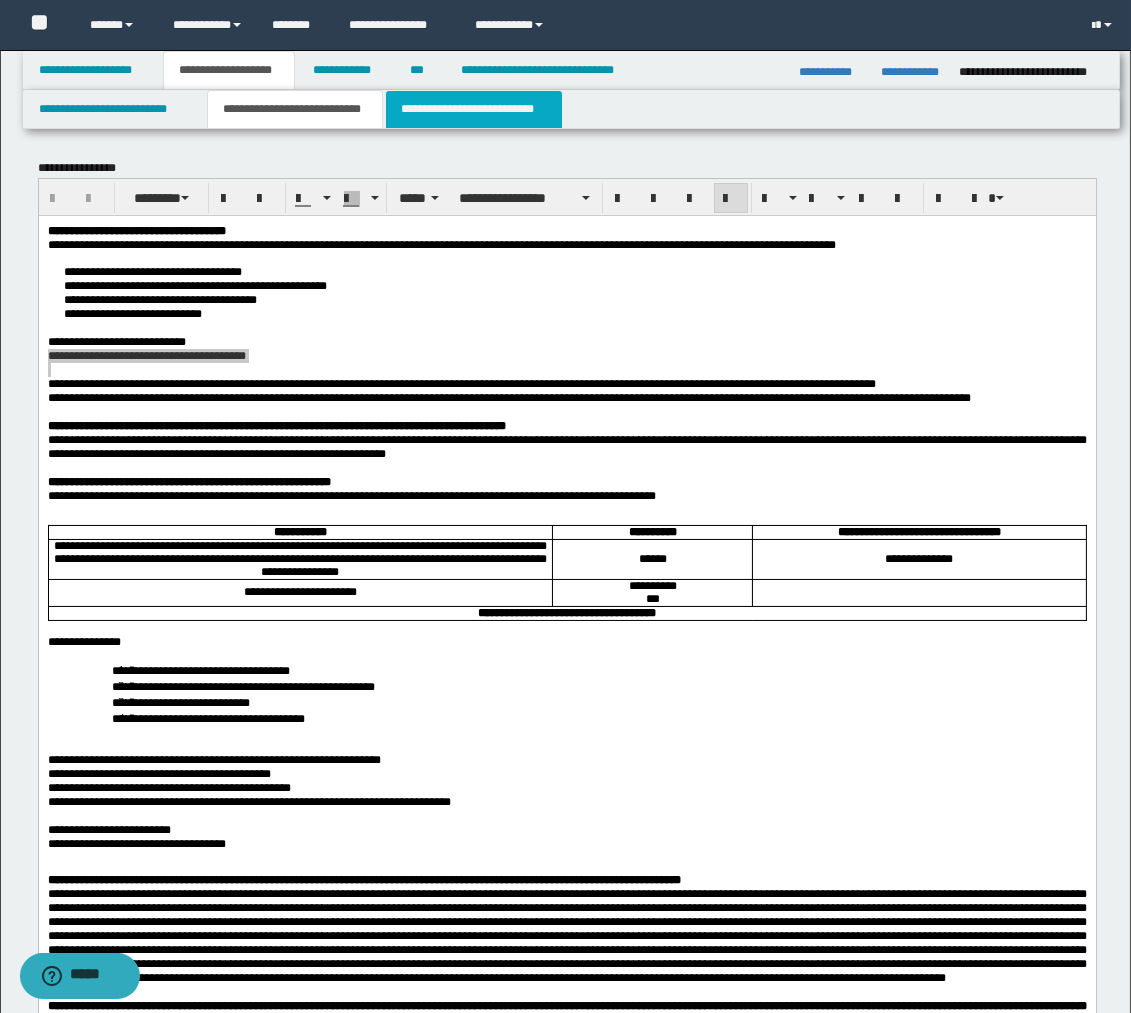 click on "**********" at bounding box center [474, 109] 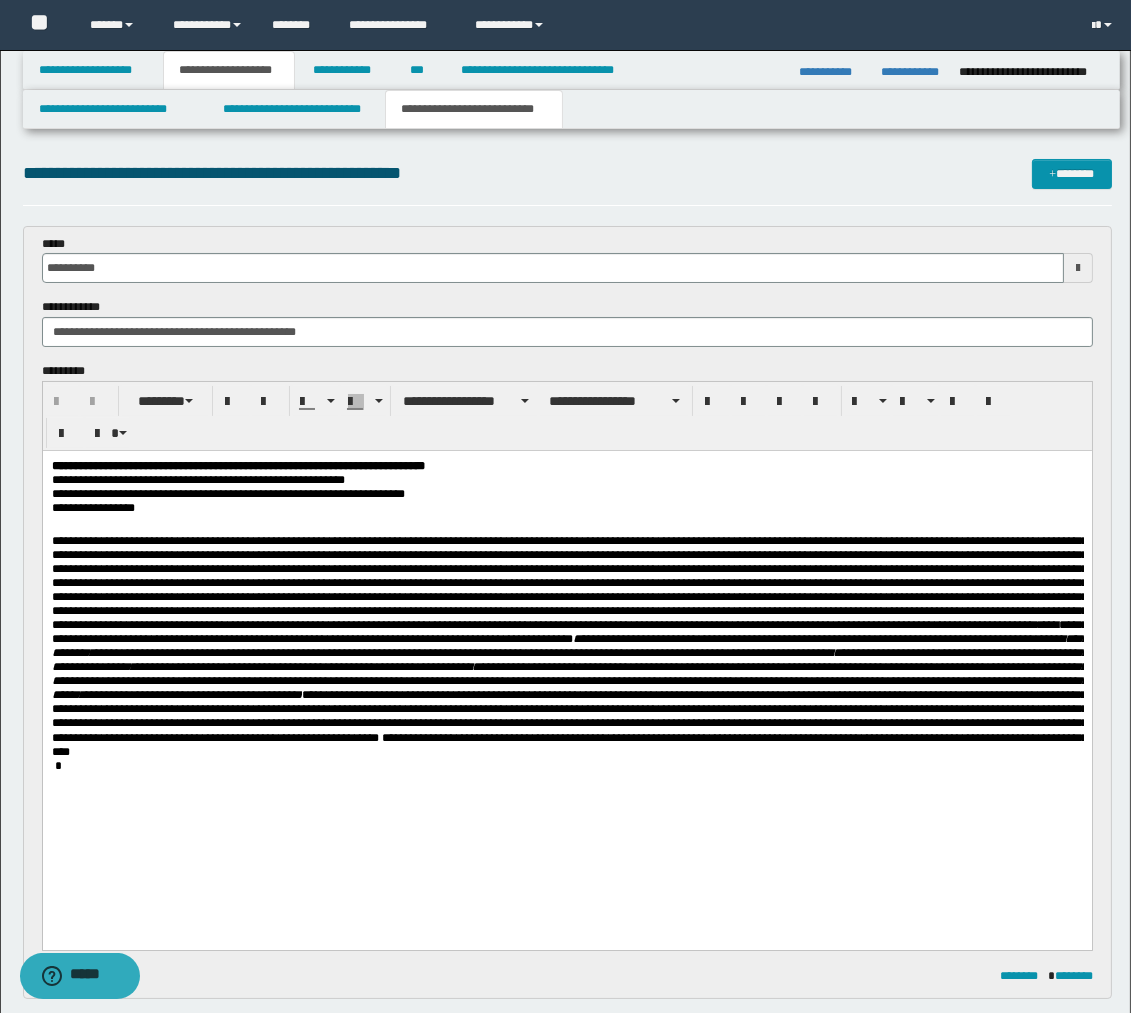 drag, startPoint x: 1032, startPoint y: 515, endPoint x: 1012, endPoint y: 496, distance: 27.58623 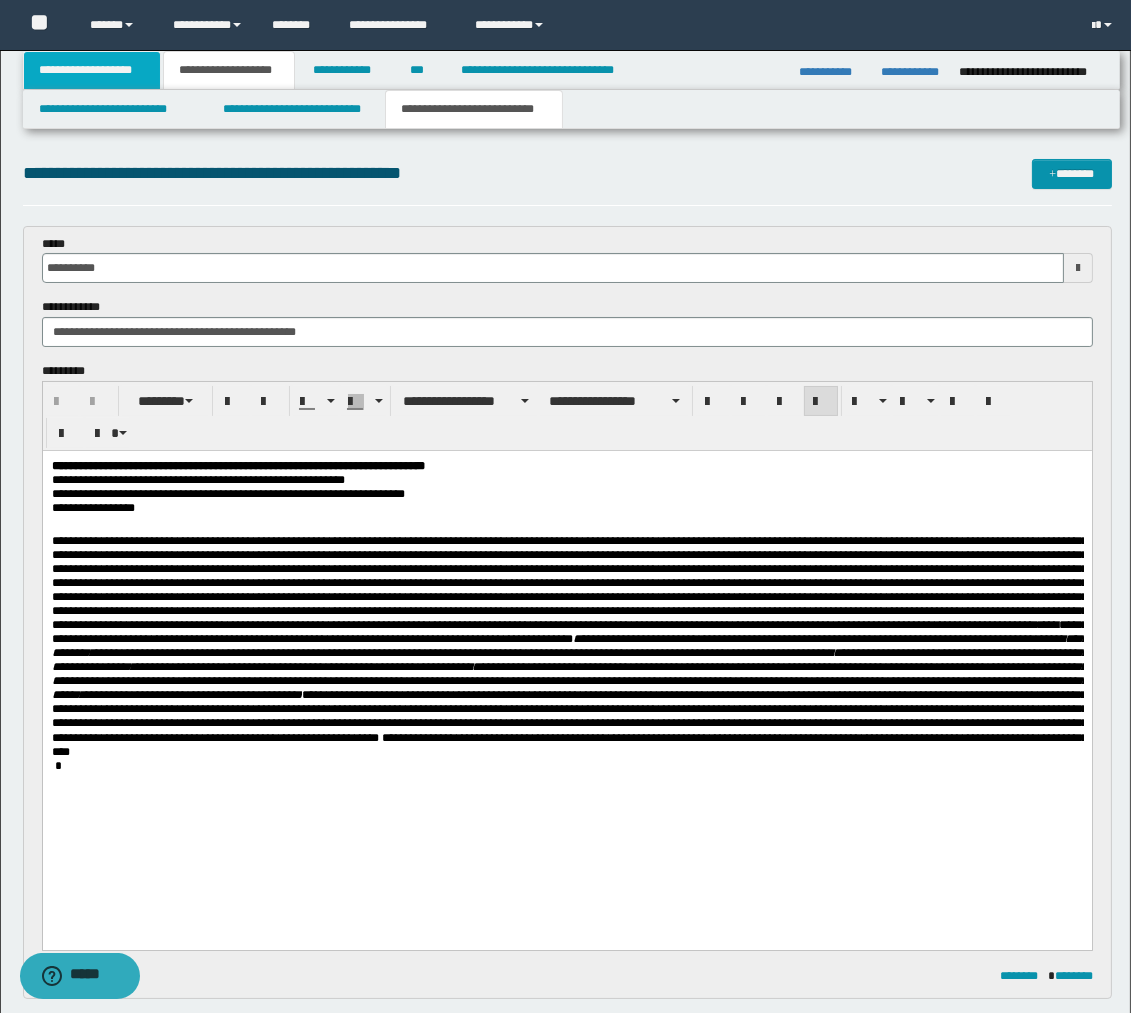 click on "**********" at bounding box center [92, 70] 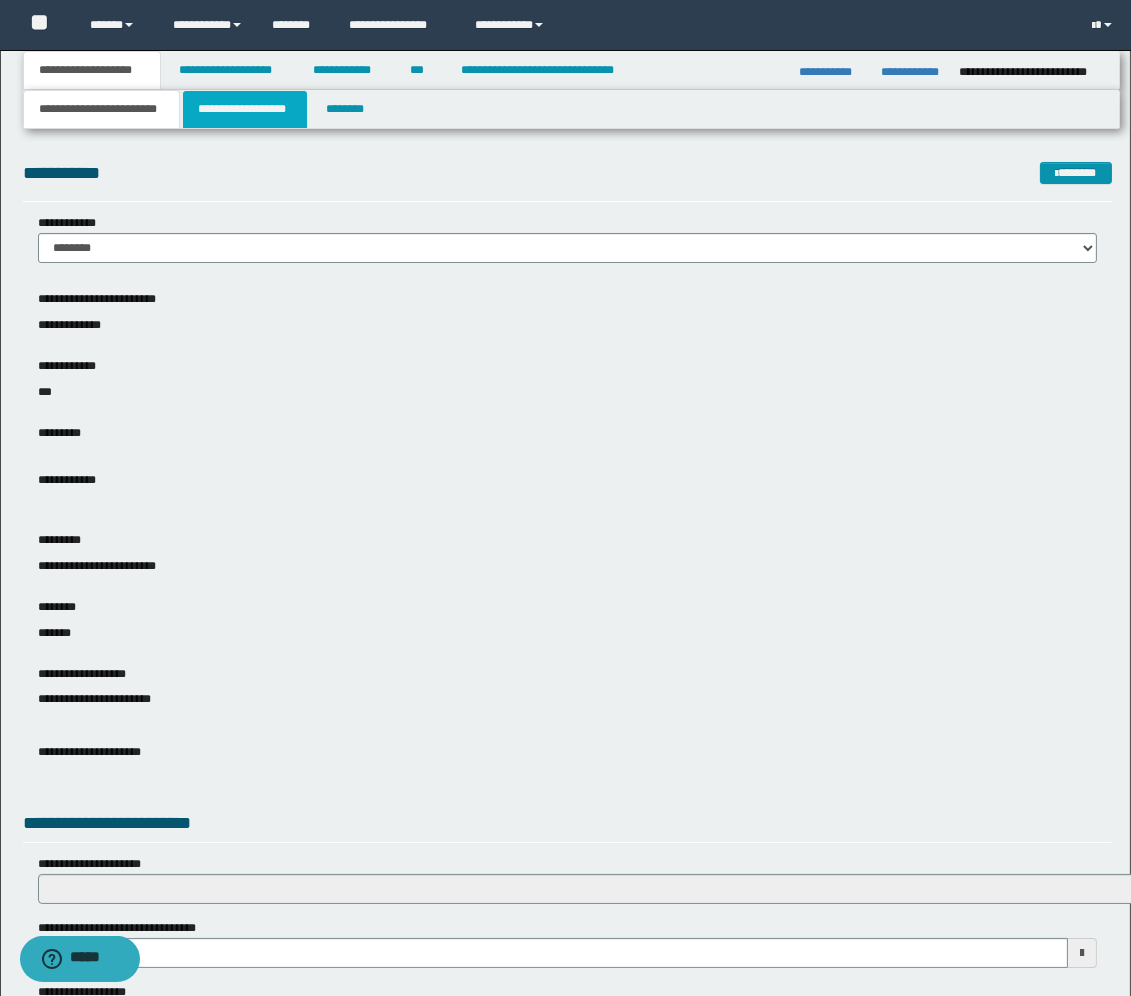 click on "**********" at bounding box center [245, 109] 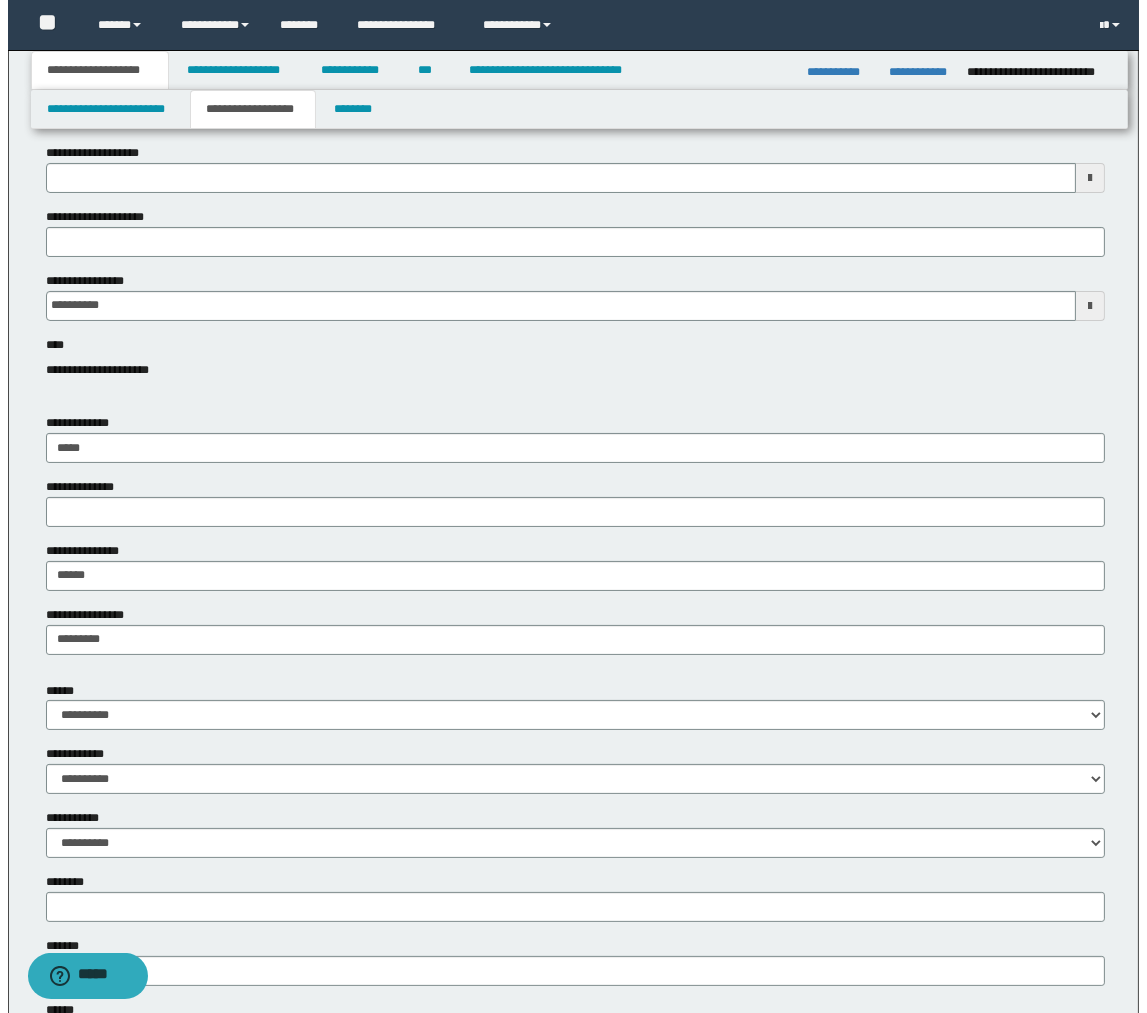 scroll, scrollTop: 133, scrollLeft: 0, axis: vertical 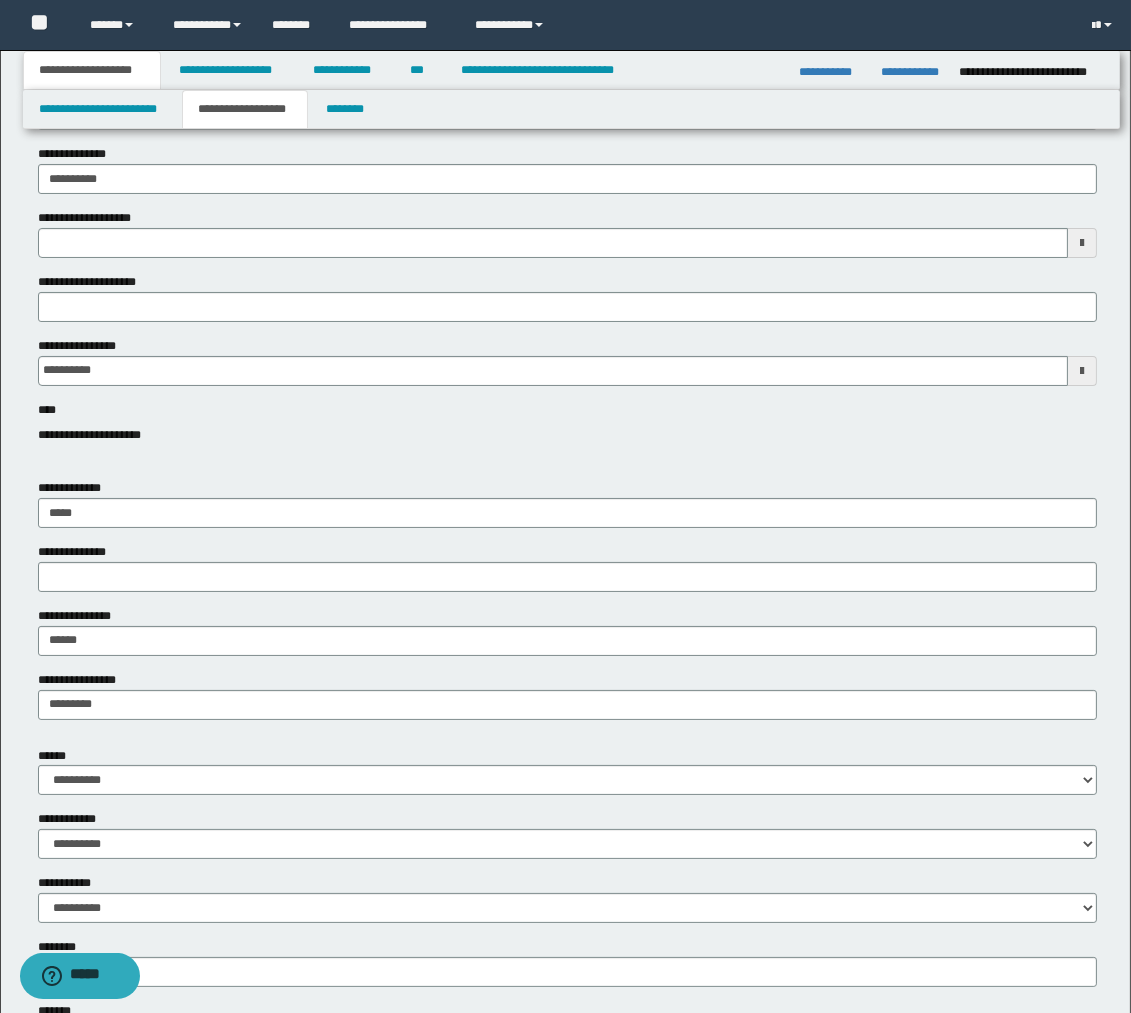 type 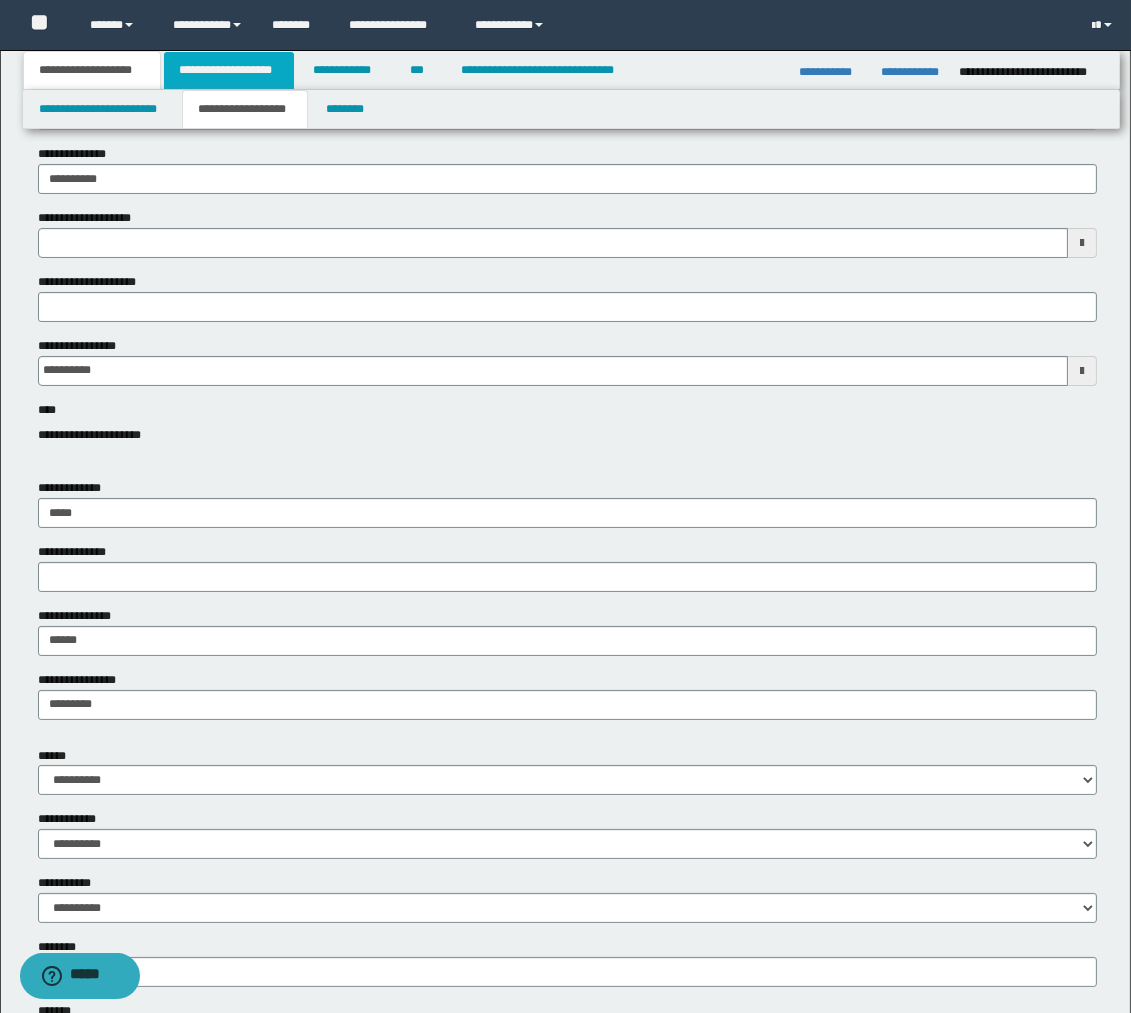 click on "**********" at bounding box center (229, 70) 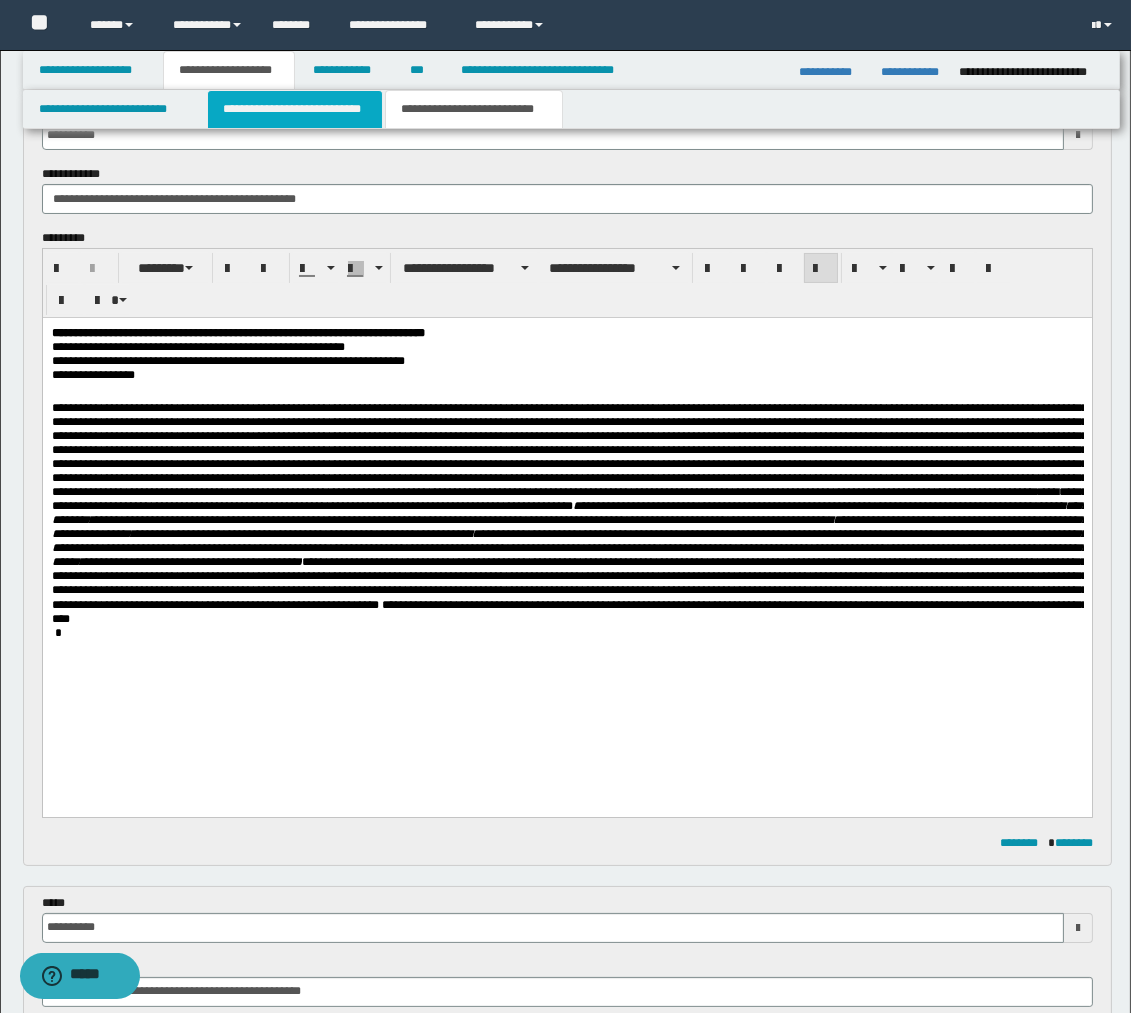 click on "**********" at bounding box center (295, 109) 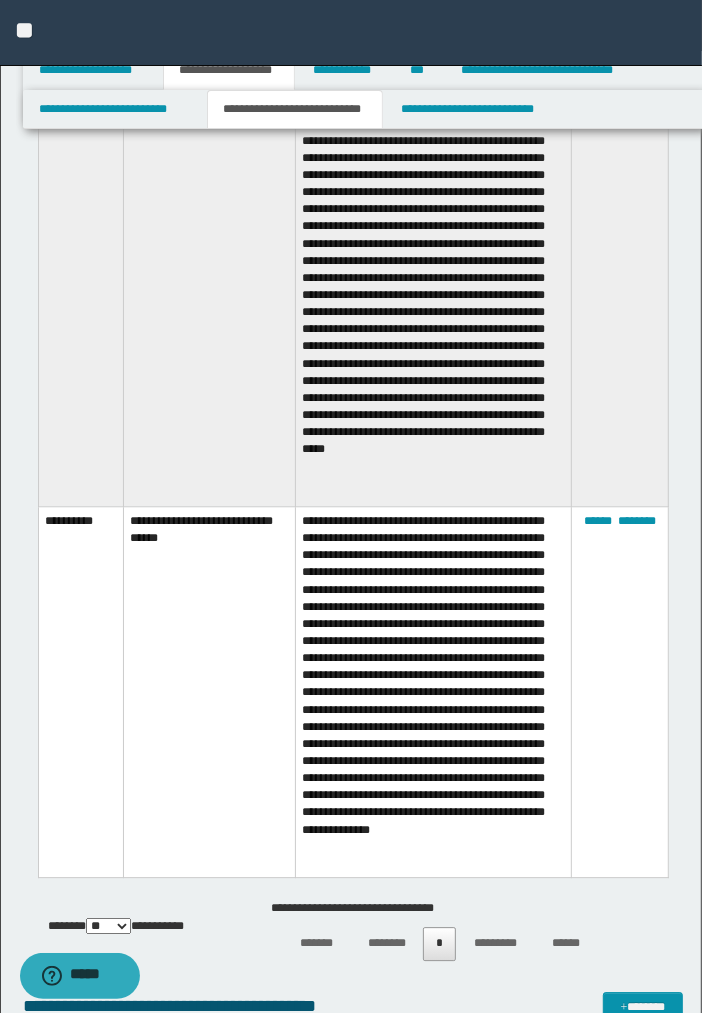 scroll, scrollTop: 8104, scrollLeft: 0, axis: vertical 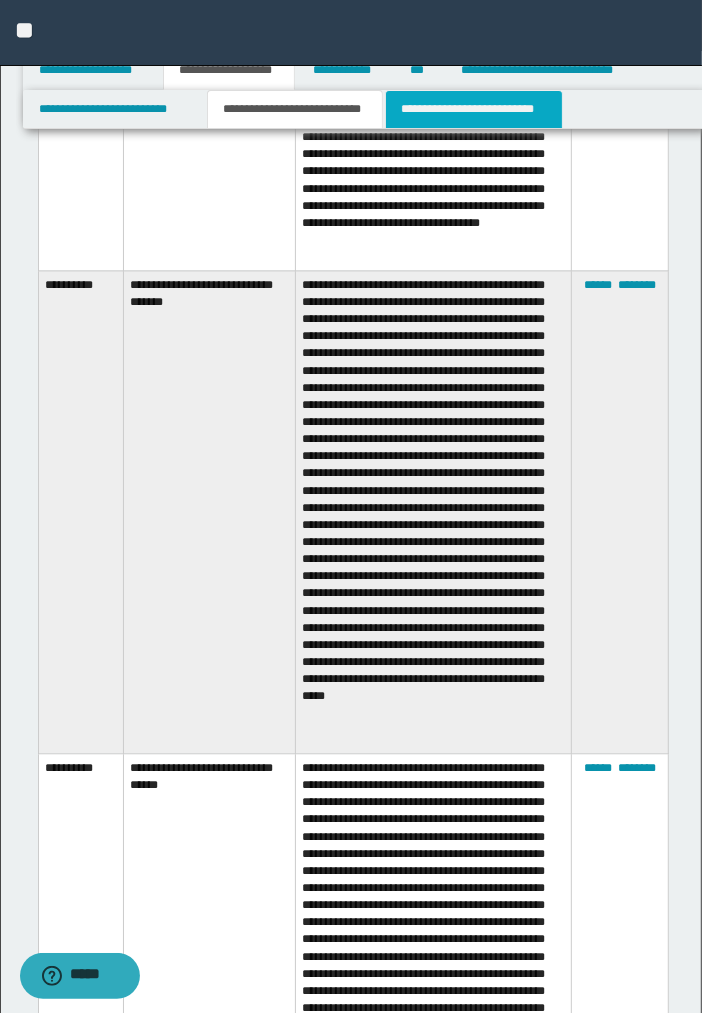click on "**********" at bounding box center [474, 109] 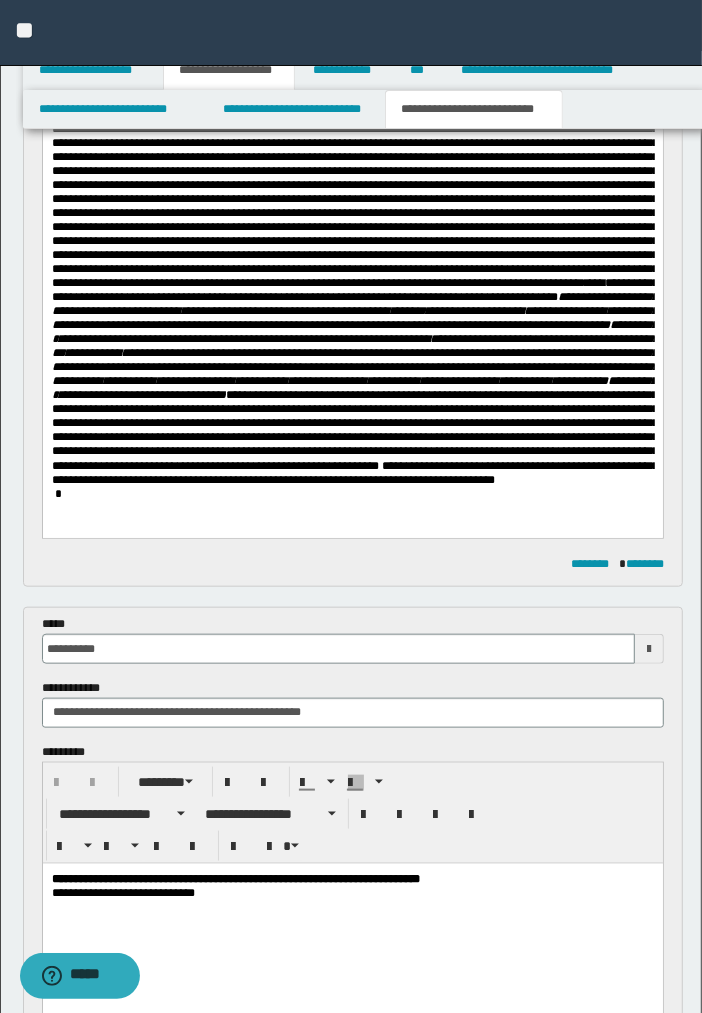 scroll, scrollTop: 777, scrollLeft: 0, axis: vertical 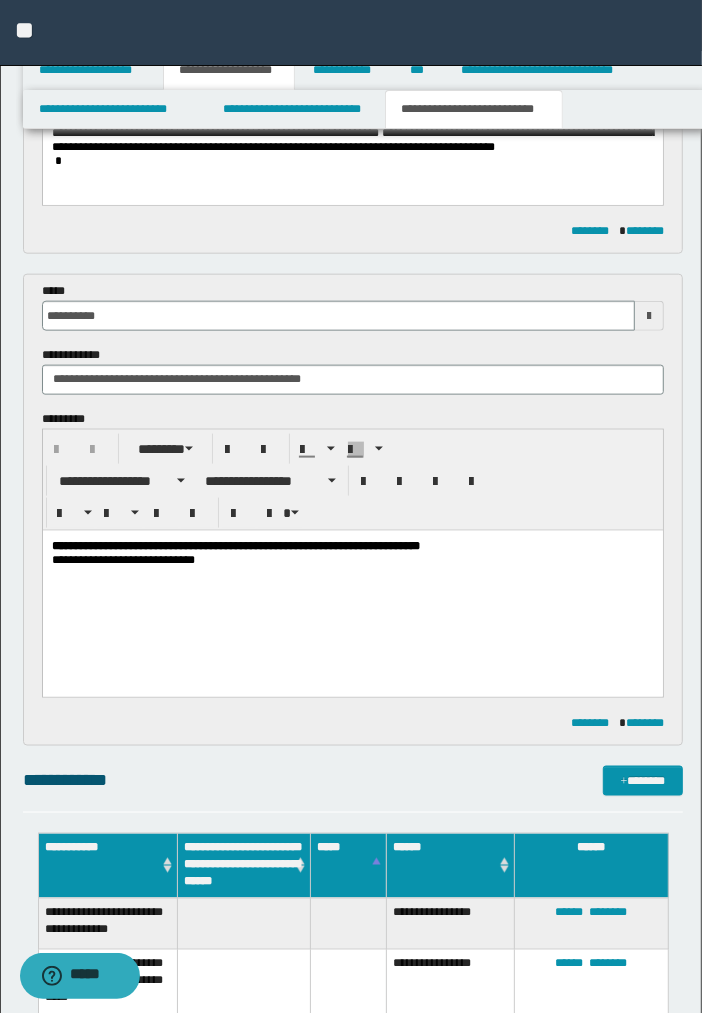 click on "**********" at bounding box center [352, 585] 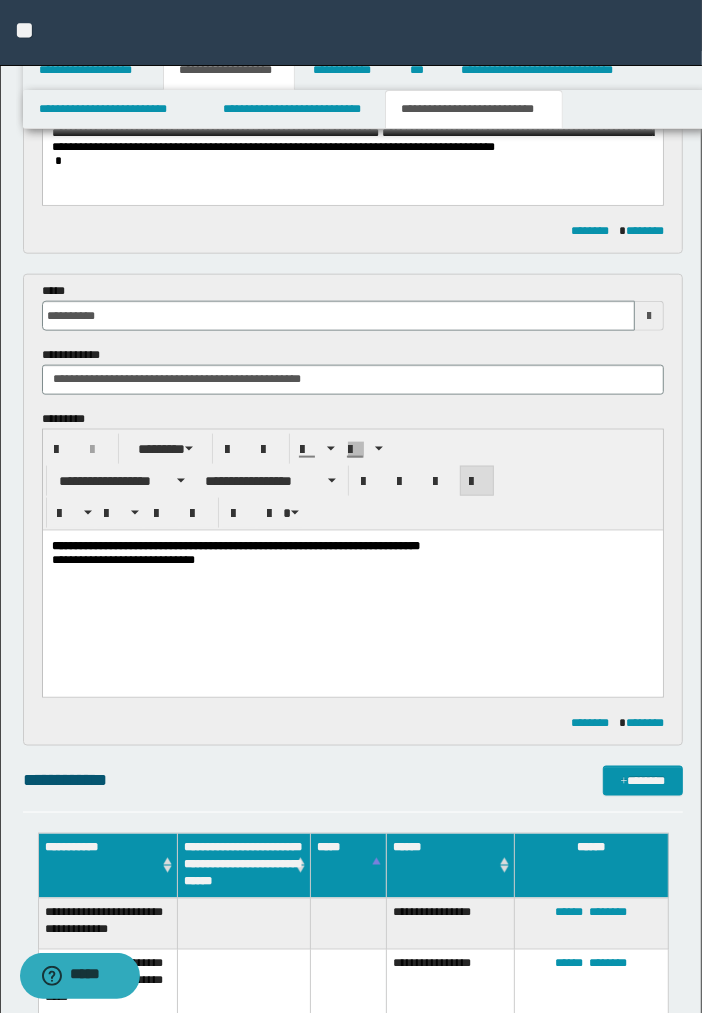type 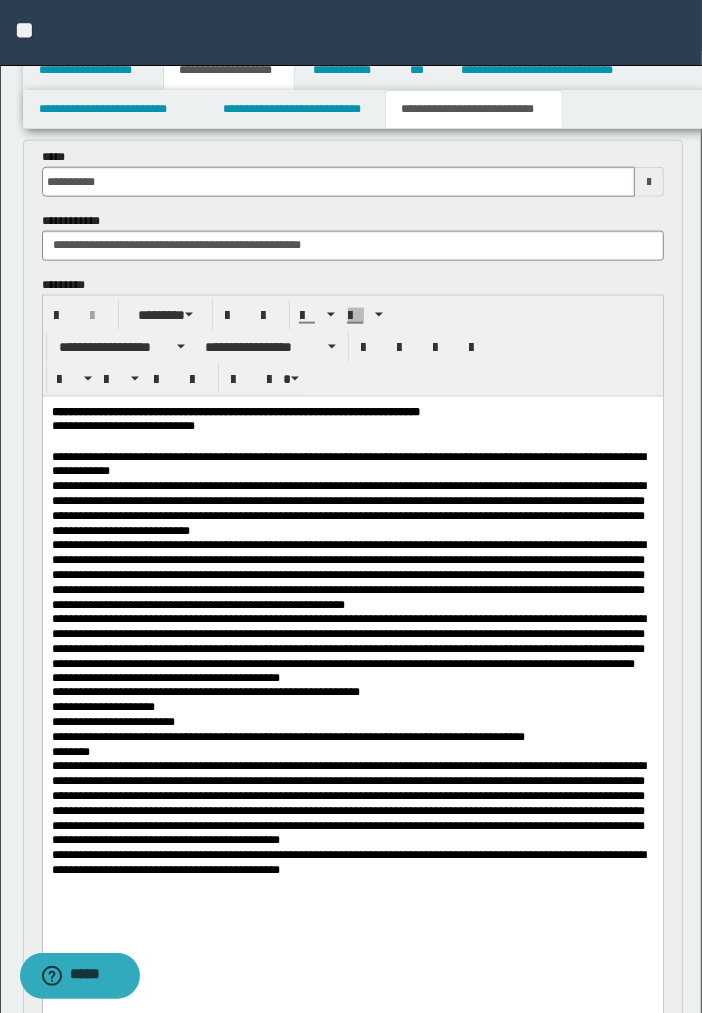 scroll, scrollTop: 1111, scrollLeft: 0, axis: vertical 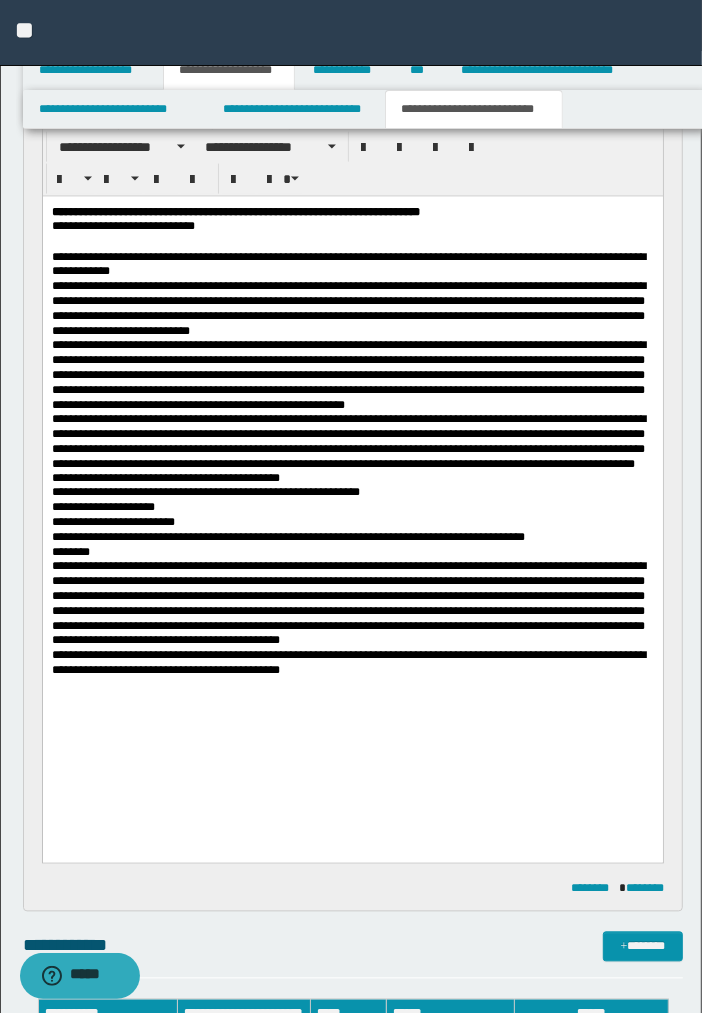 click on "**********" at bounding box center (348, 307) 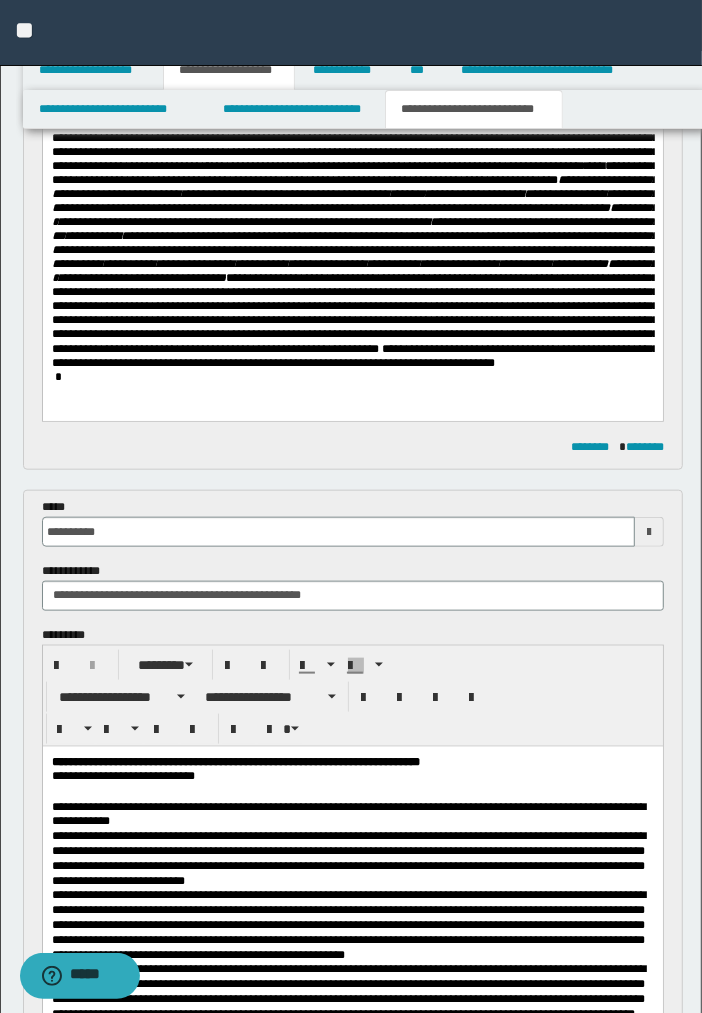 scroll, scrollTop: 555, scrollLeft: 0, axis: vertical 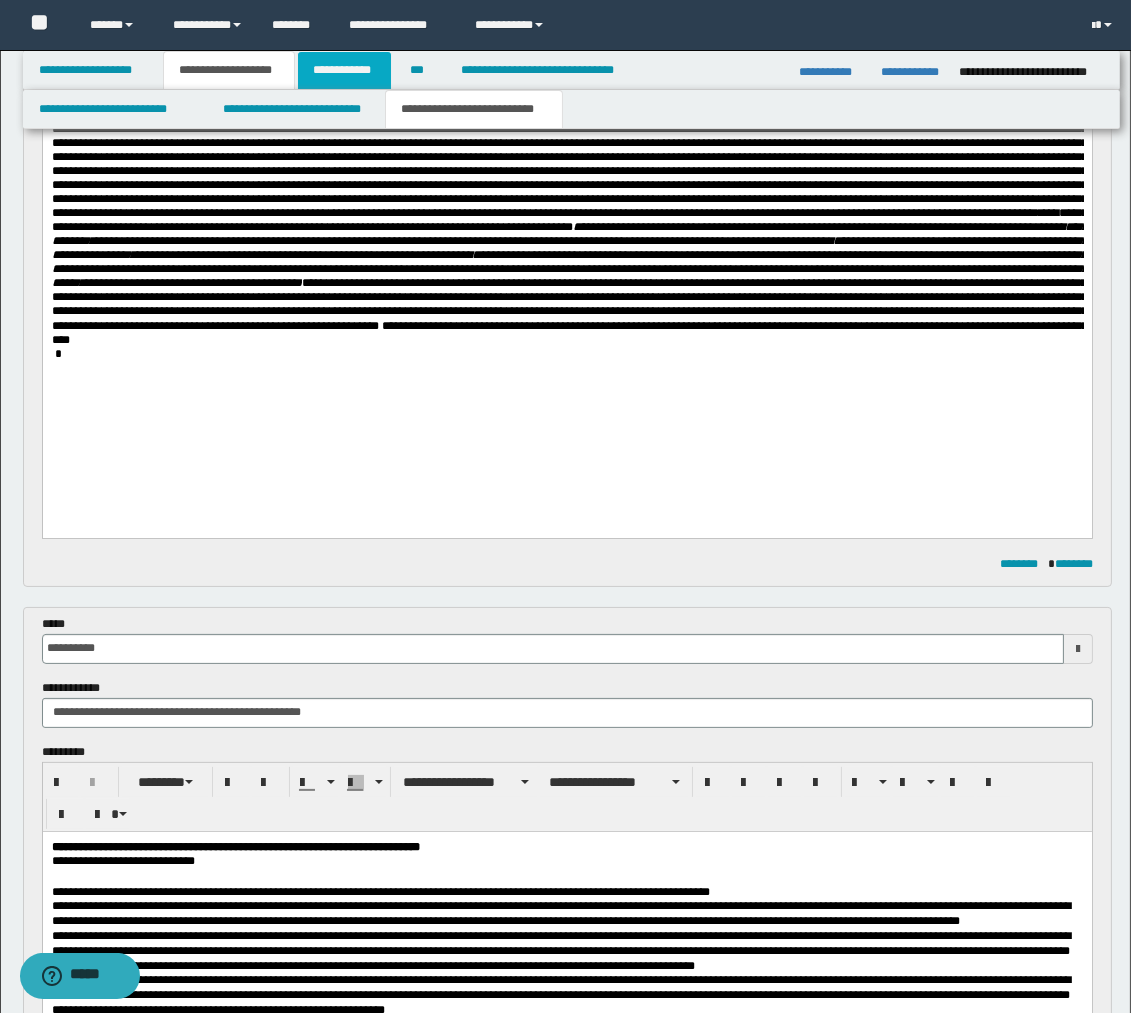 click on "**********" at bounding box center [344, 70] 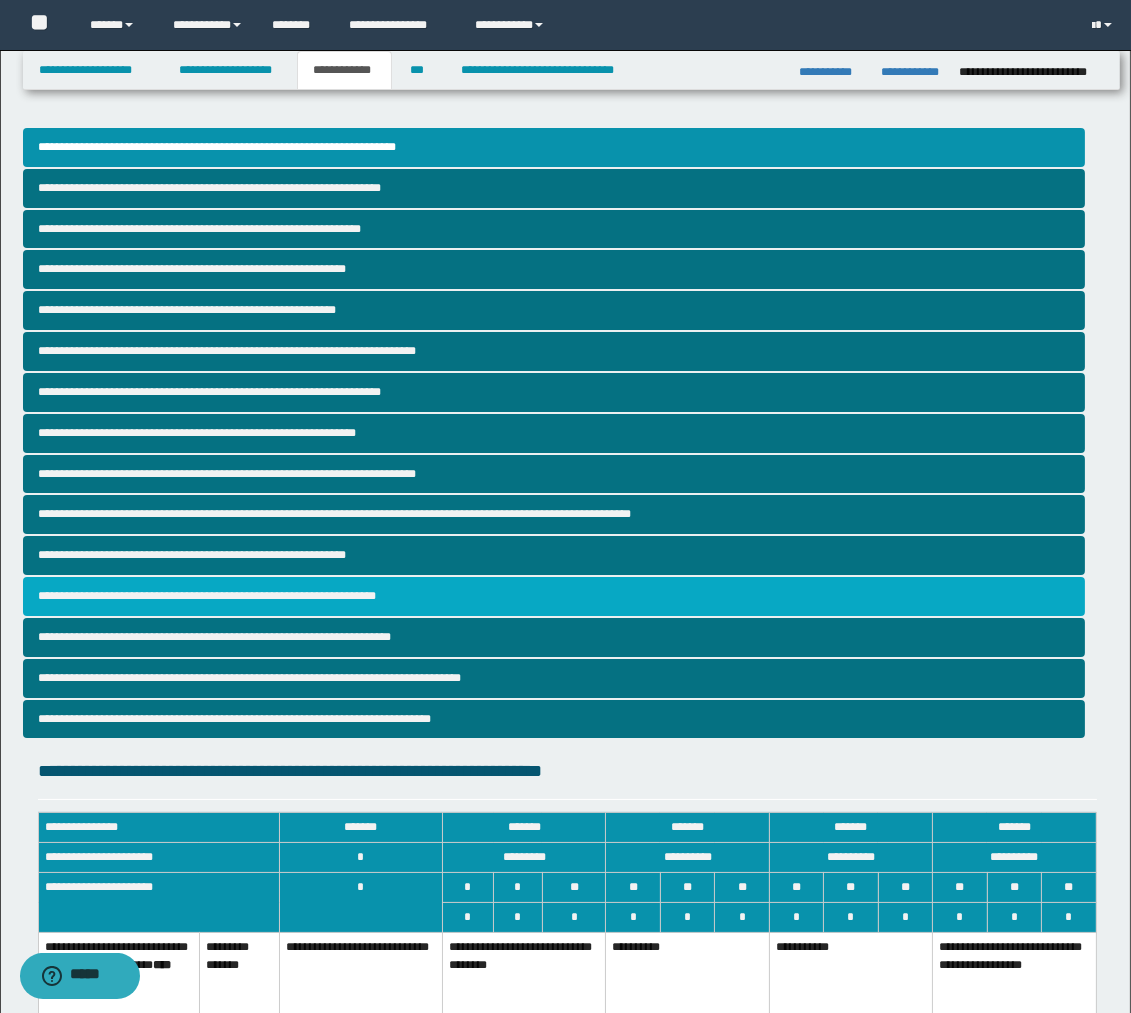 click on "**********" at bounding box center (554, 596) 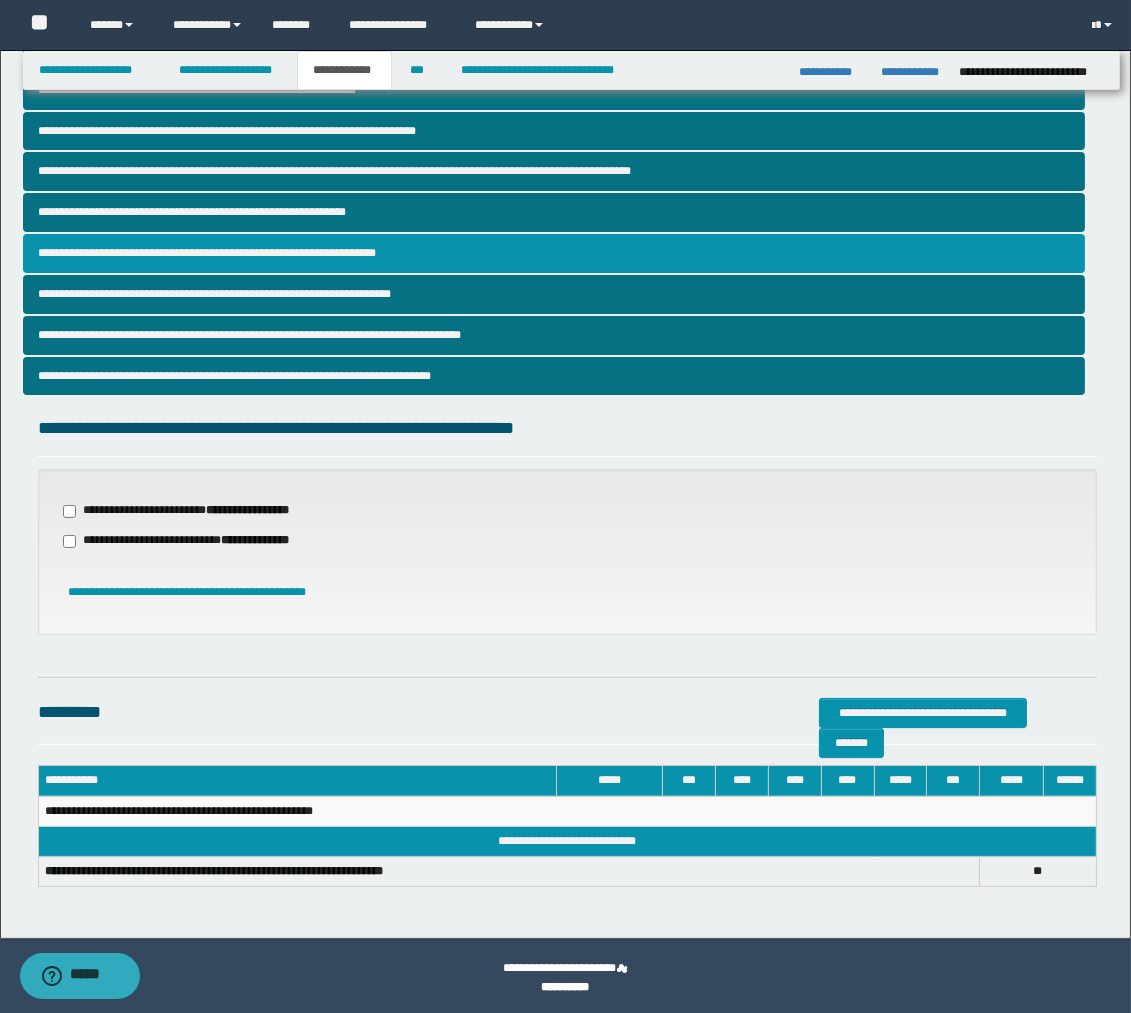 scroll, scrollTop: 345, scrollLeft: 0, axis: vertical 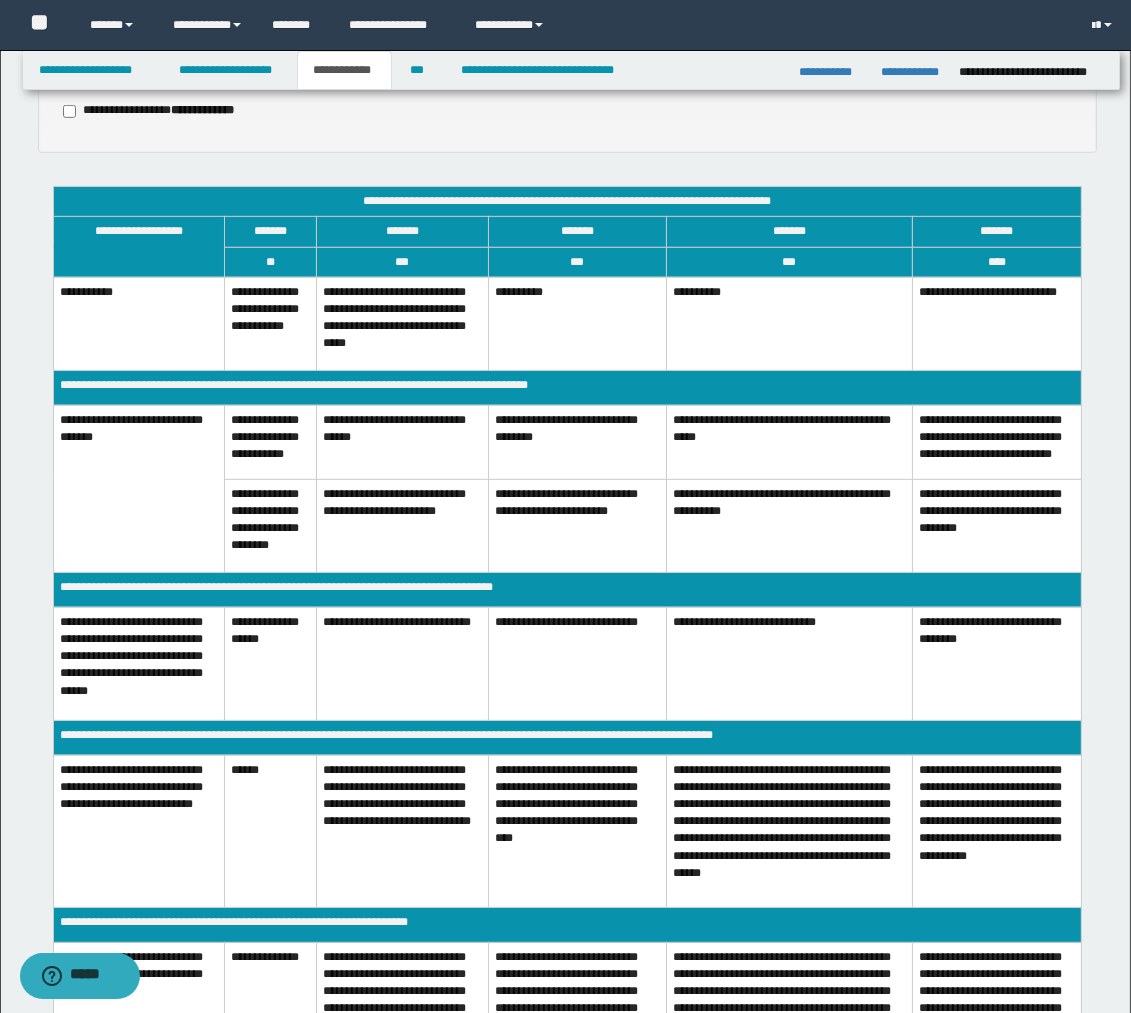 click on "**********" at bounding box center (402, 442) 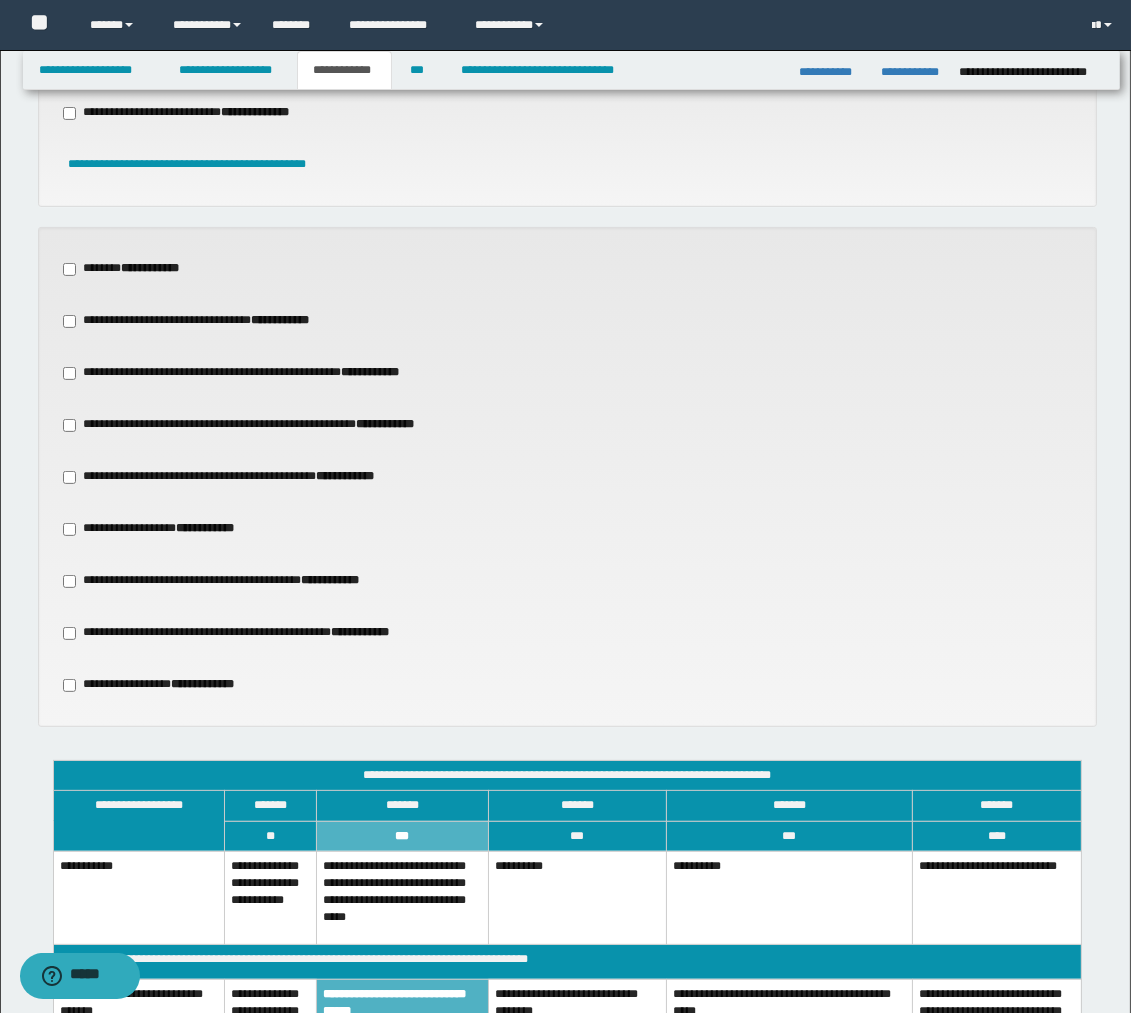scroll, scrollTop: 456, scrollLeft: 0, axis: vertical 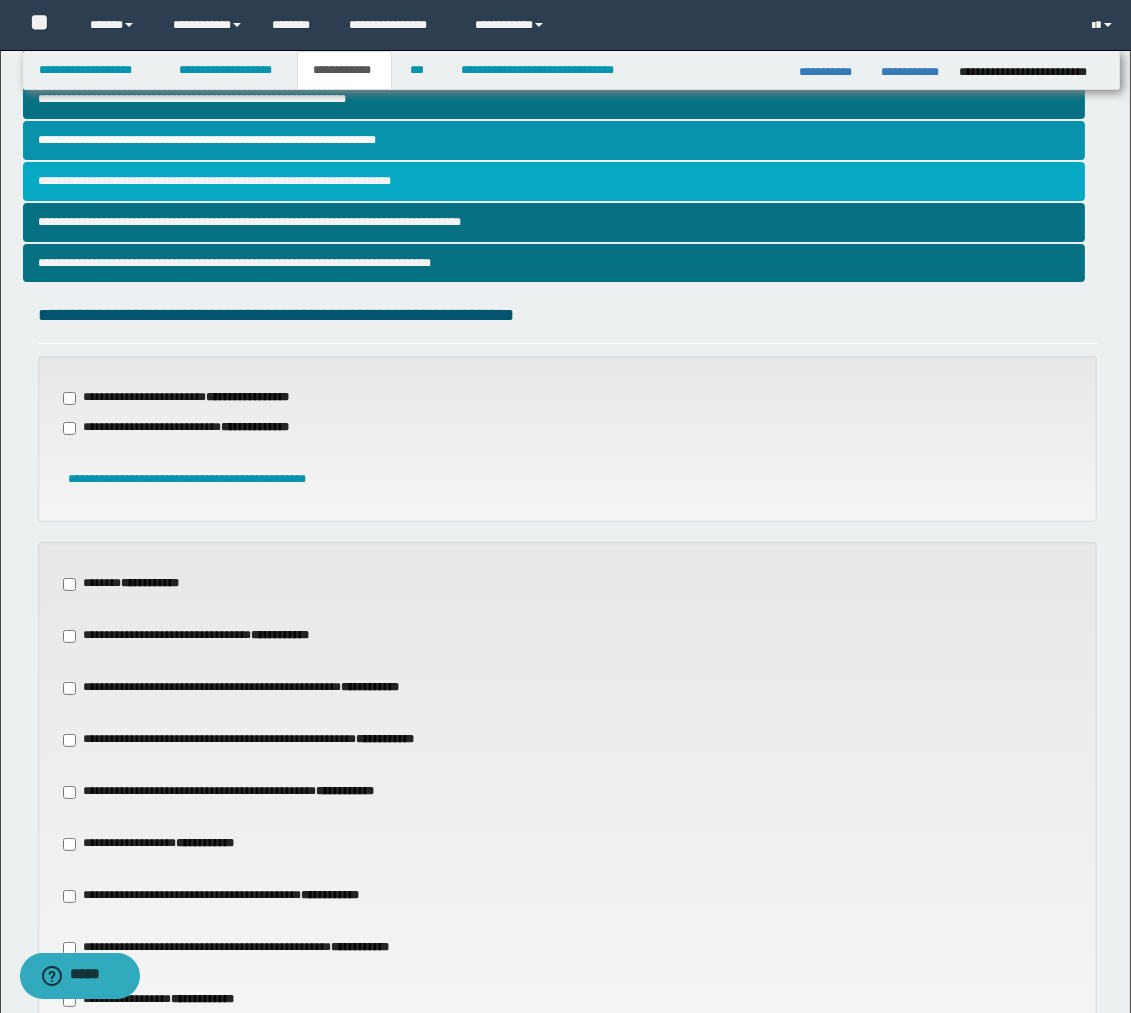 click on "**********" at bounding box center (554, 181) 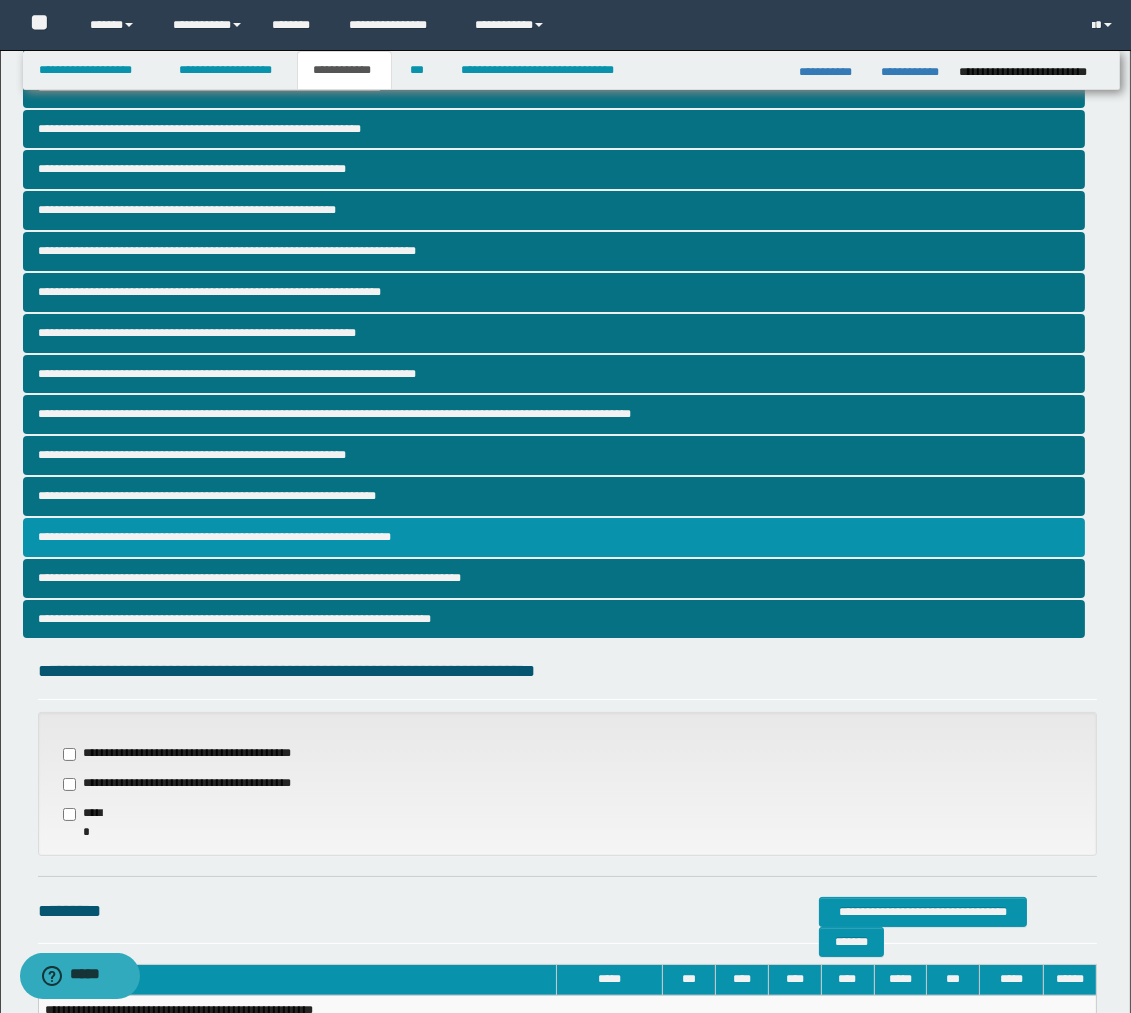 scroll, scrollTop: 302, scrollLeft: 0, axis: vertical 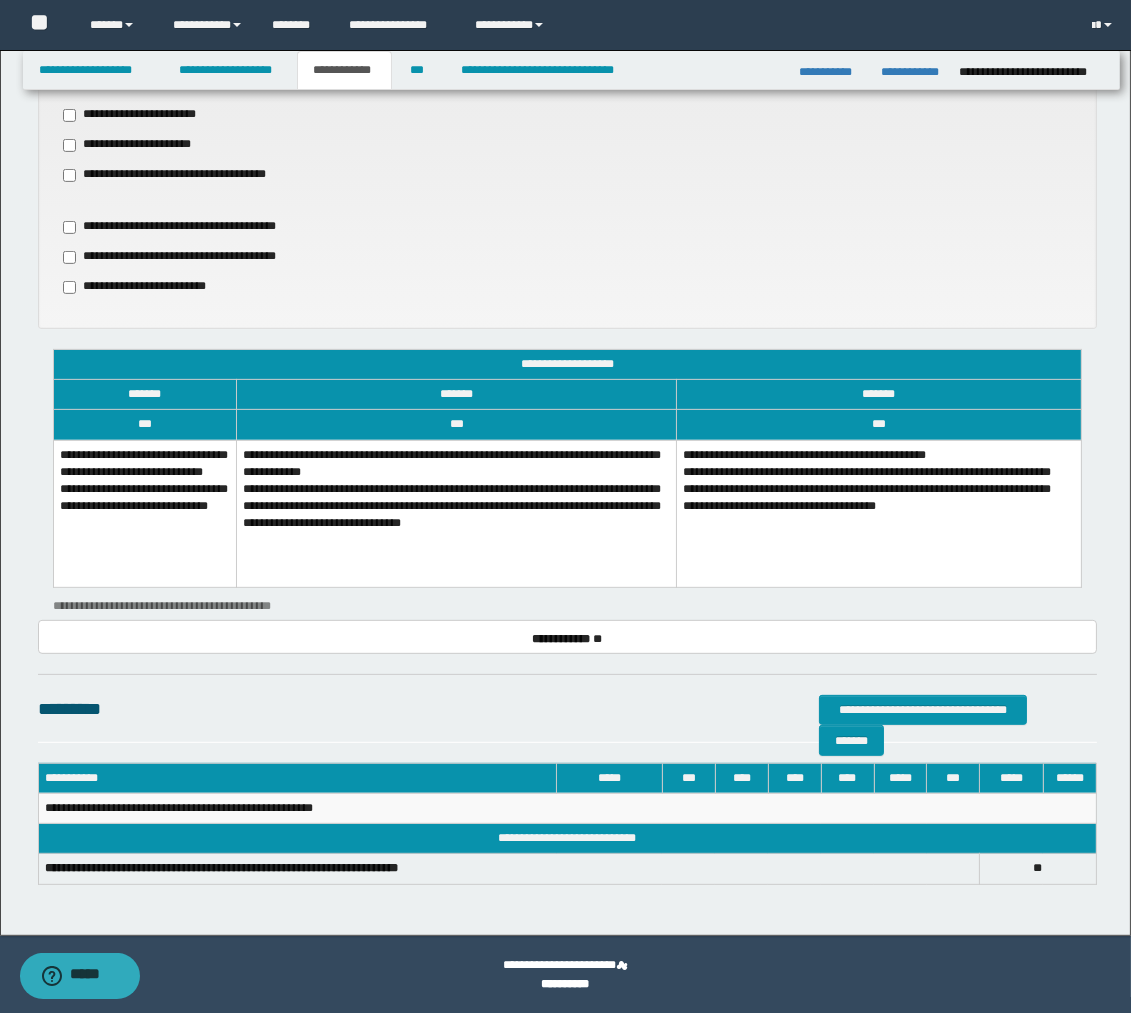 click on "**********" at bounding box center (457, 514) 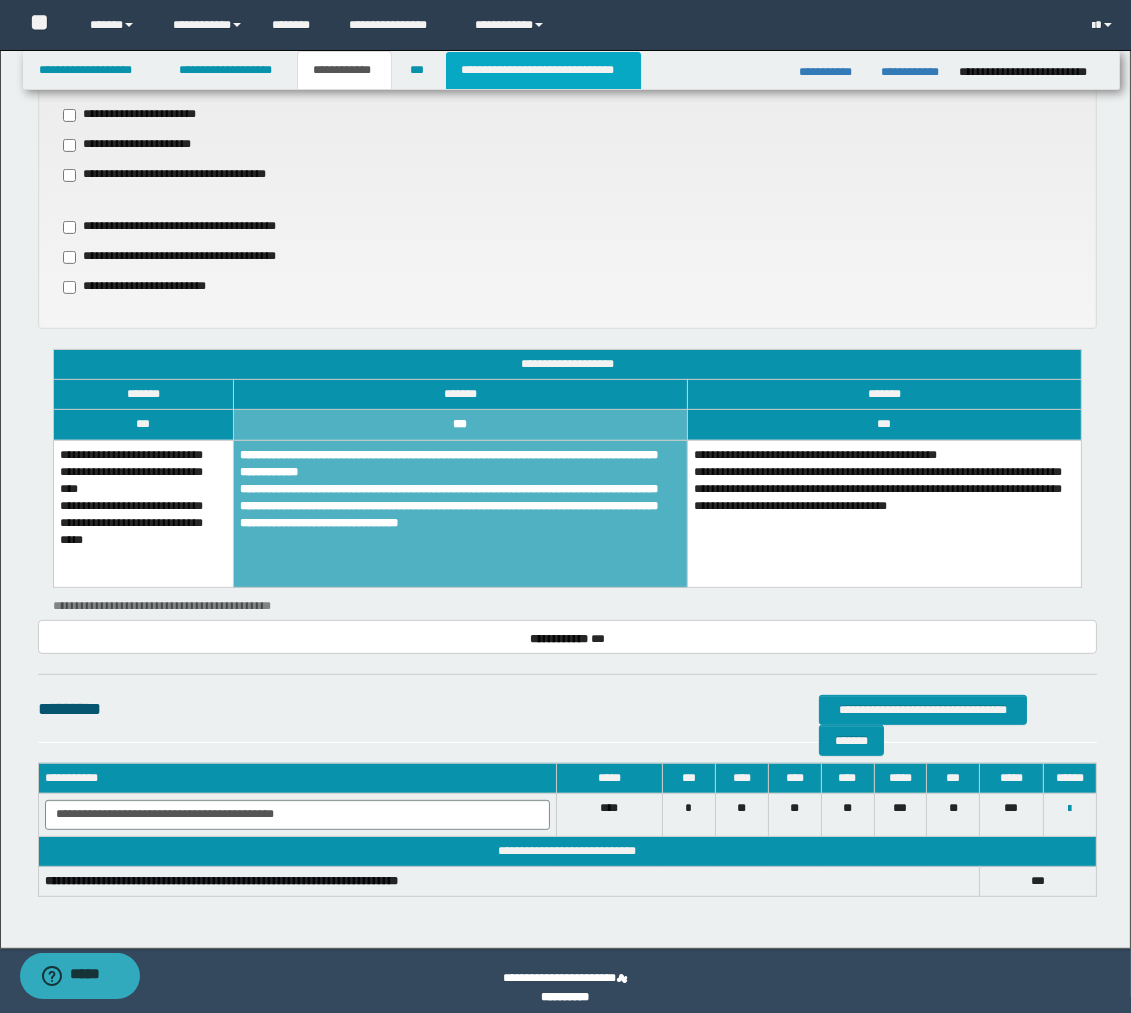 click on "**********" at bounding box center [543, 70] 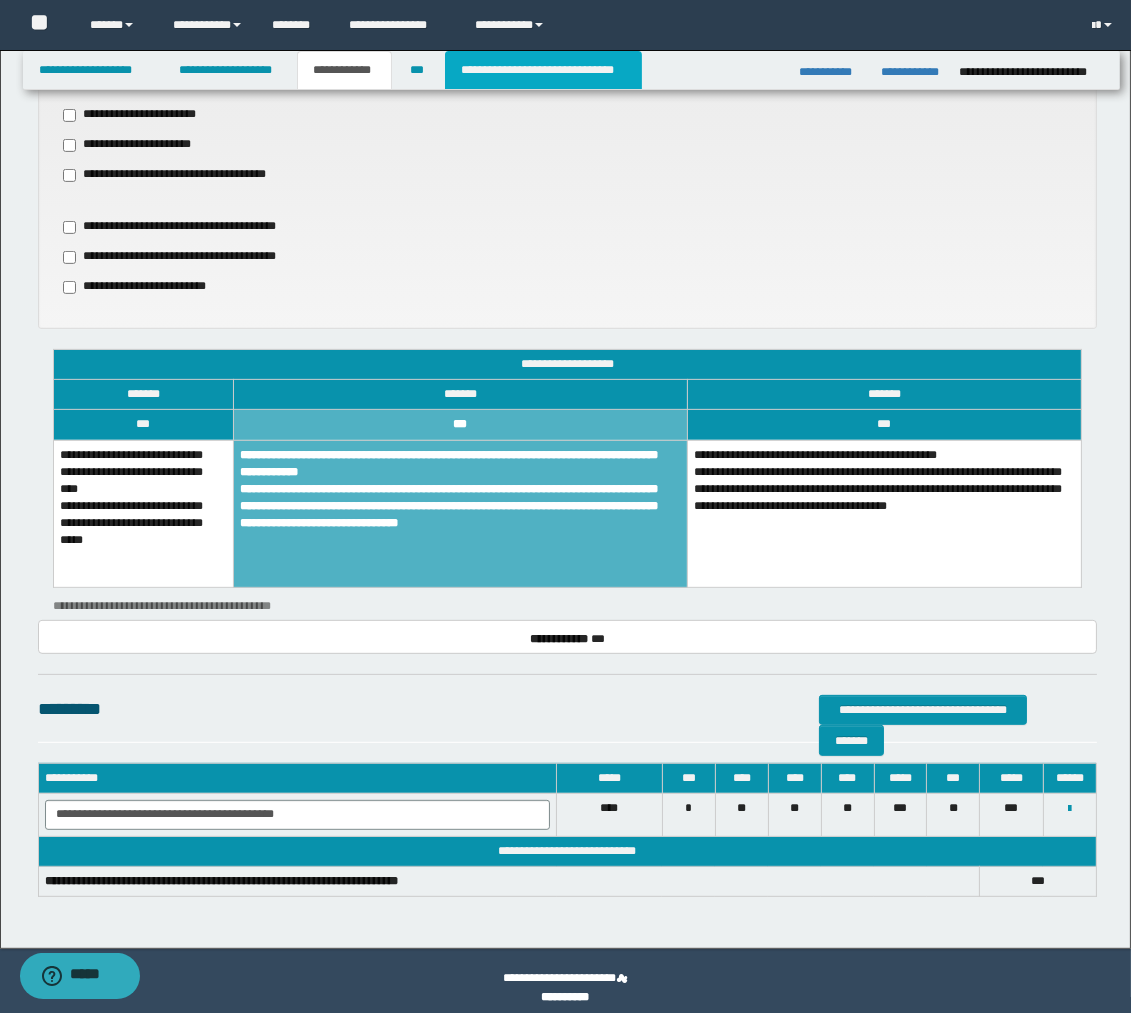 scroll, scrollTop: 0, scrollLeft: 0, axis: both 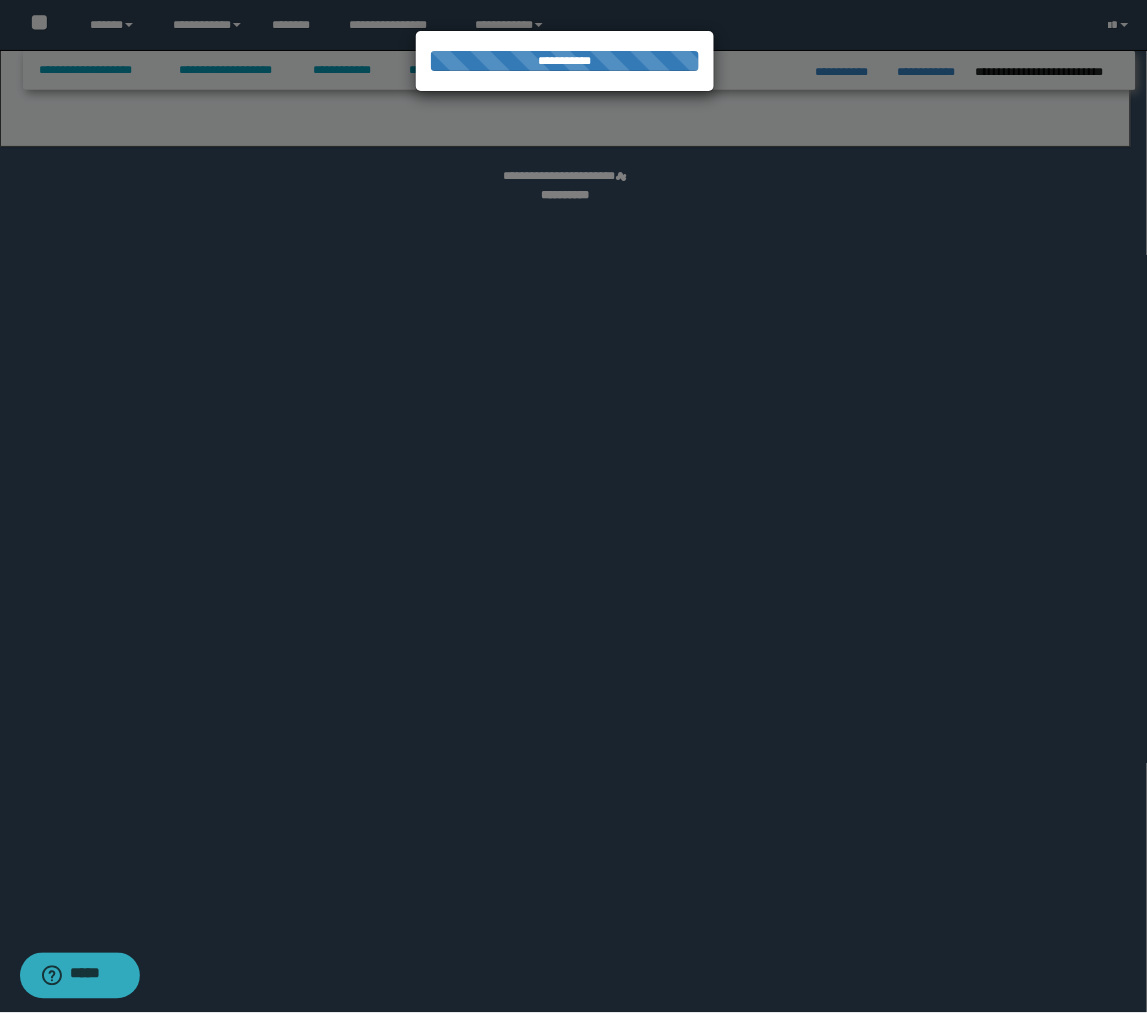 select on "*" 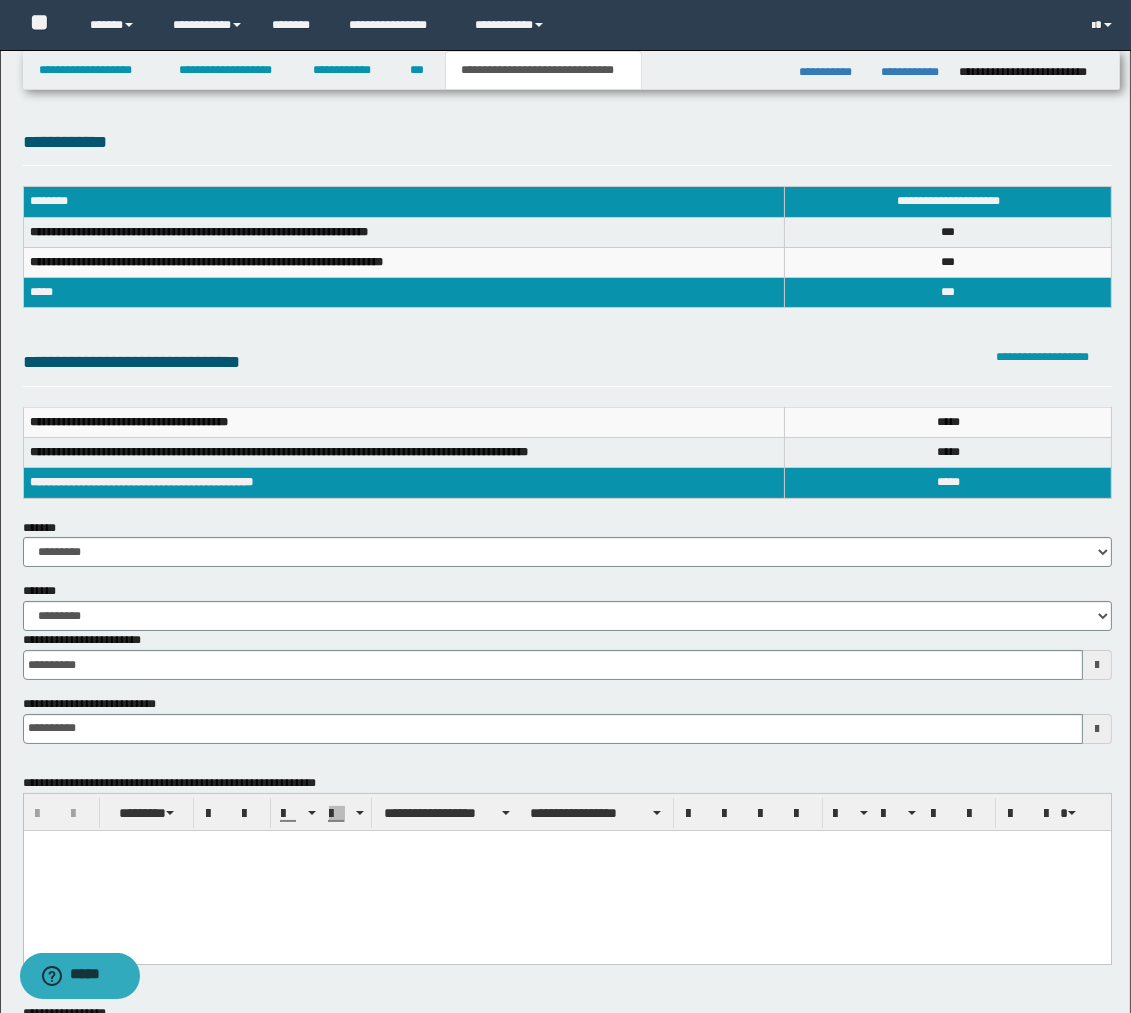 scroll, scrollTop: 0, scrollLeft: 0, axis: both 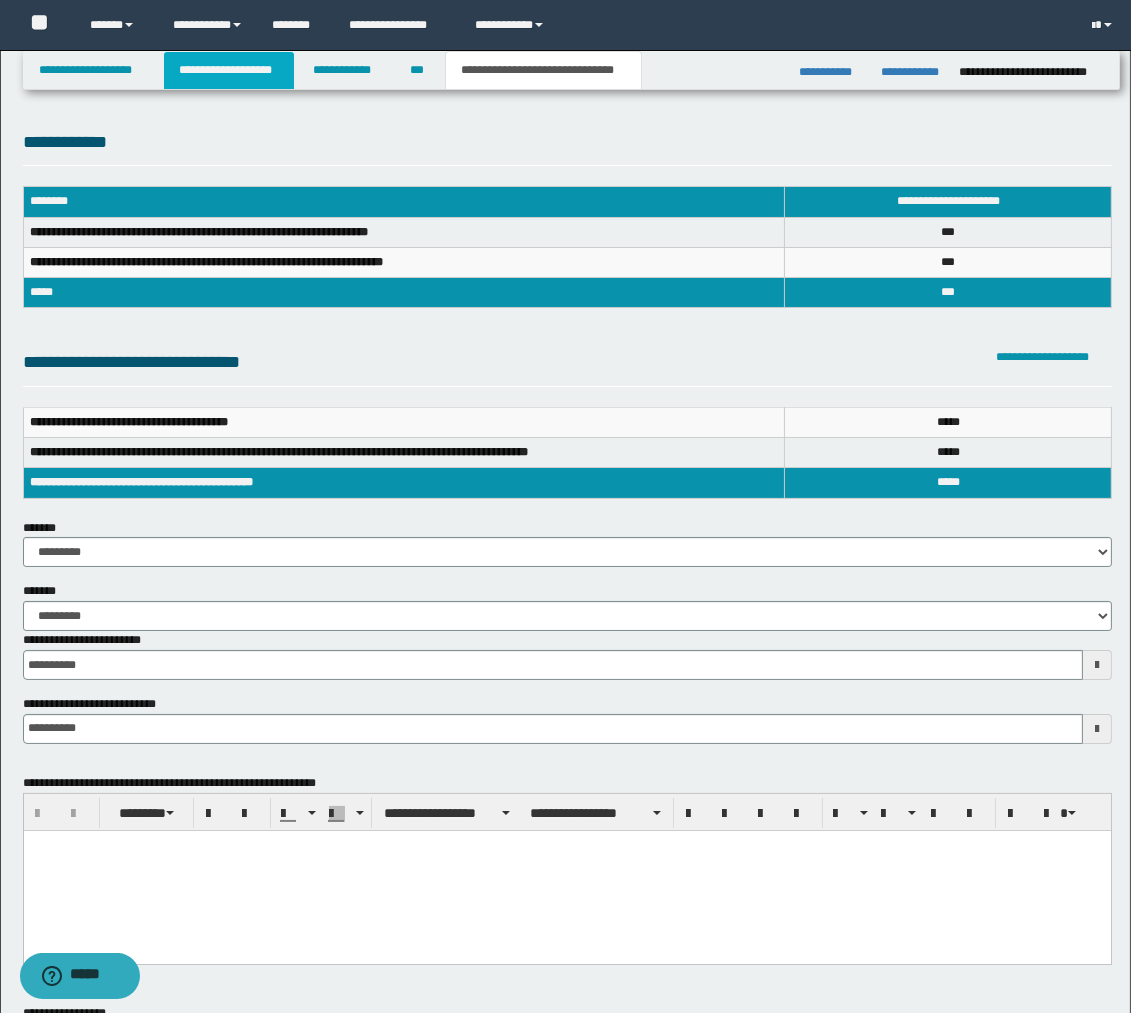 click on "**********" at bounding box center [229, 70] 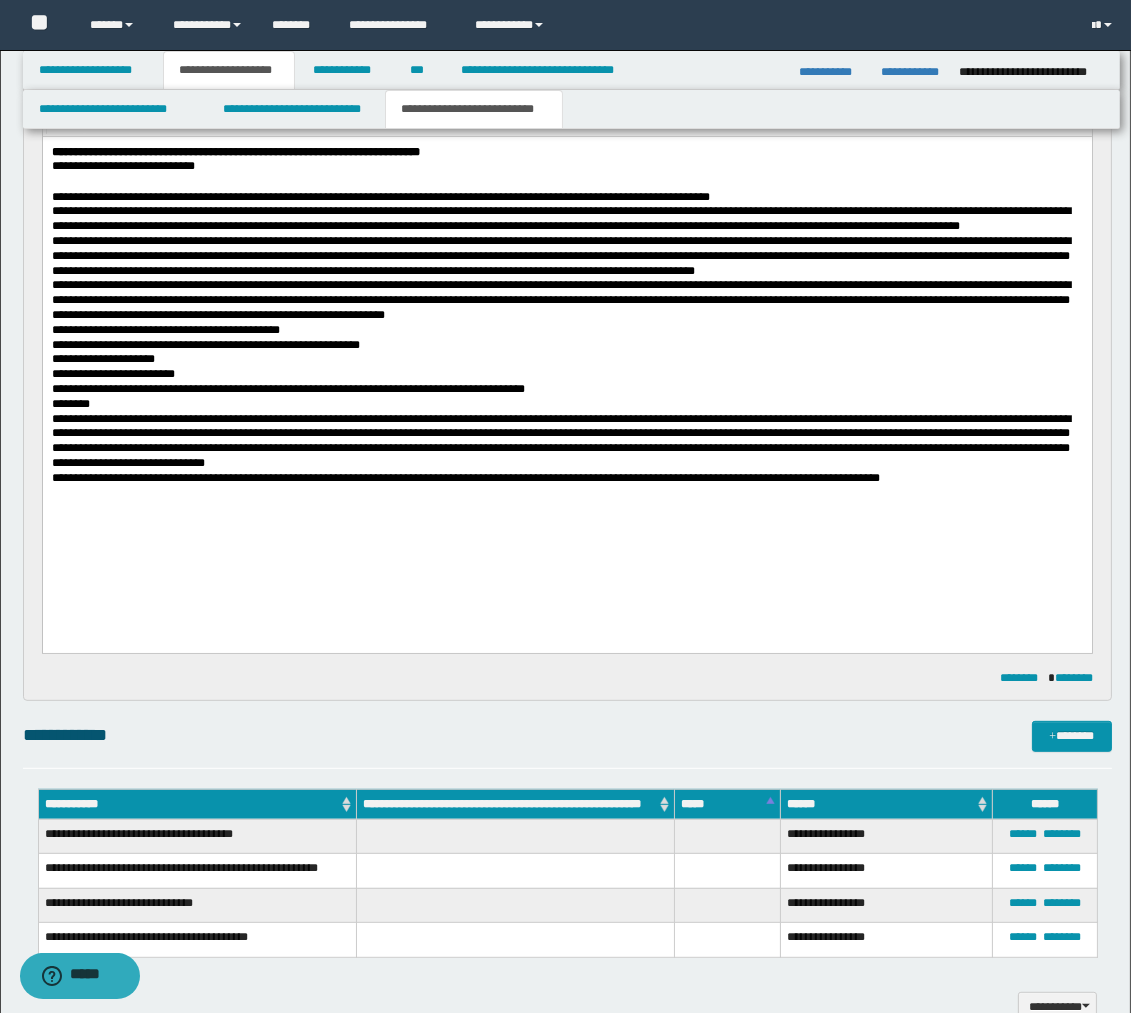 scroll, scrollTop: 1111, scrollLeft: 0, axis: vertical 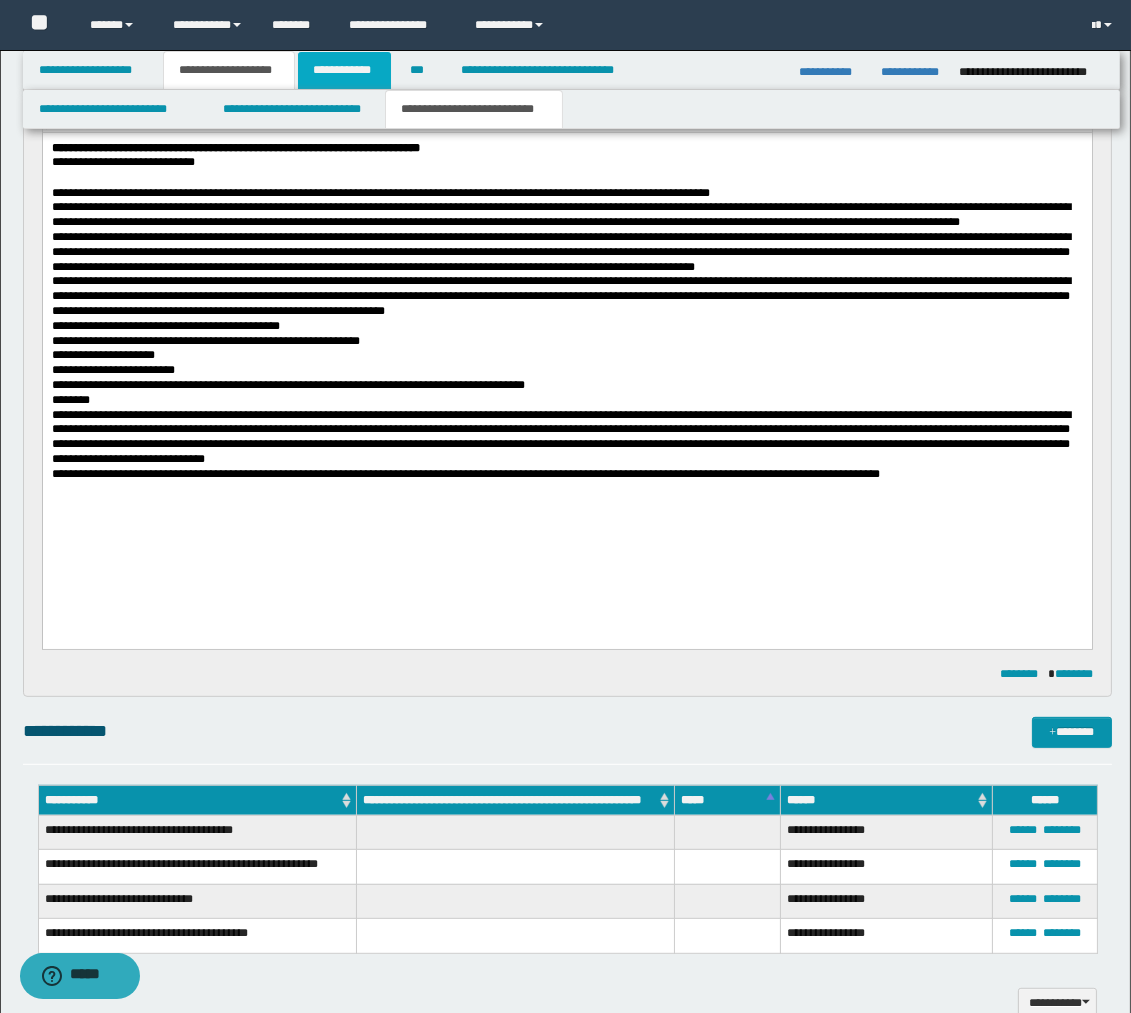 click on "**********" at bounding box center [344, 70] 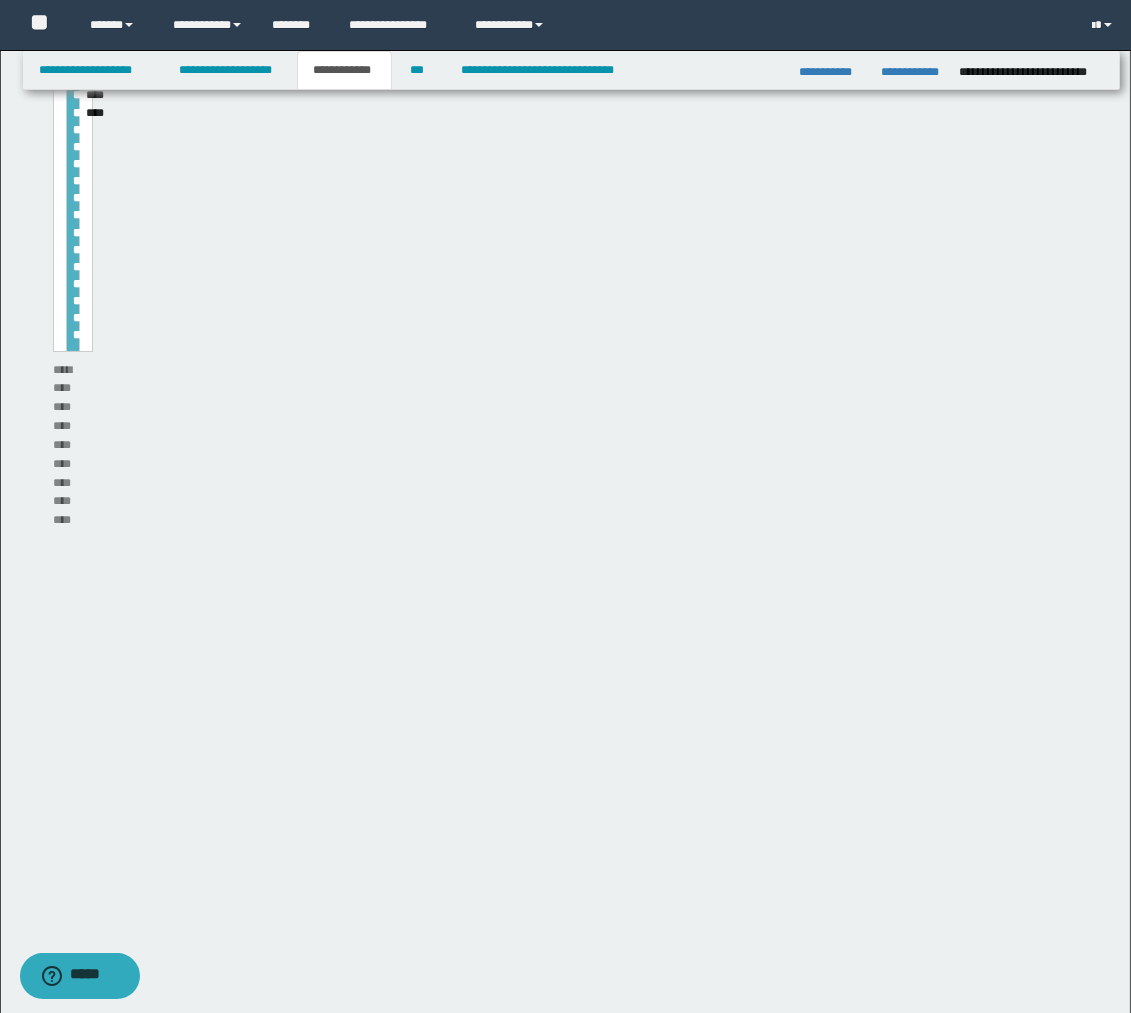 scroll, scrollTop: 1048, scrollLeft: 0, axis: vertical 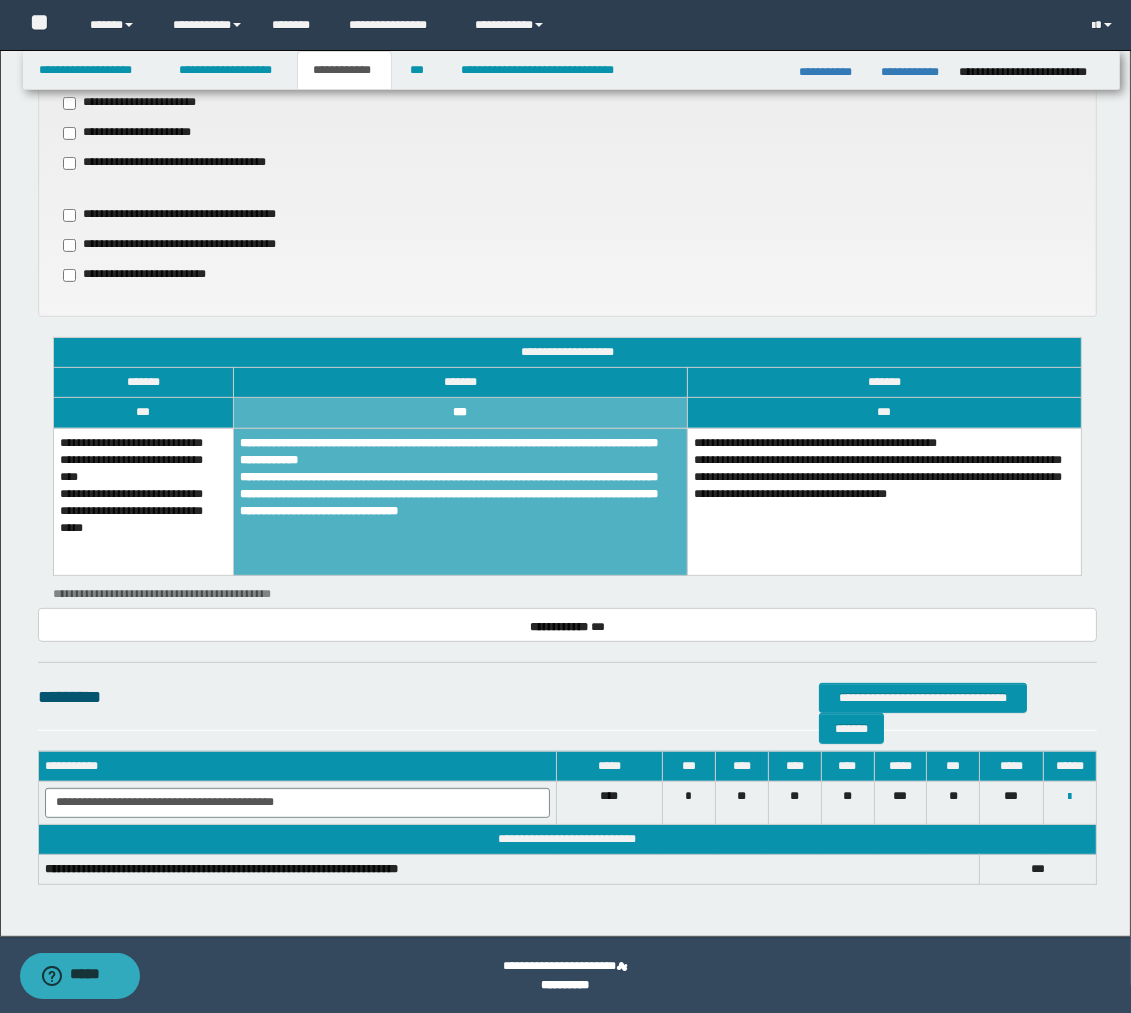 click on "**********" at bounding box center (143, 502) 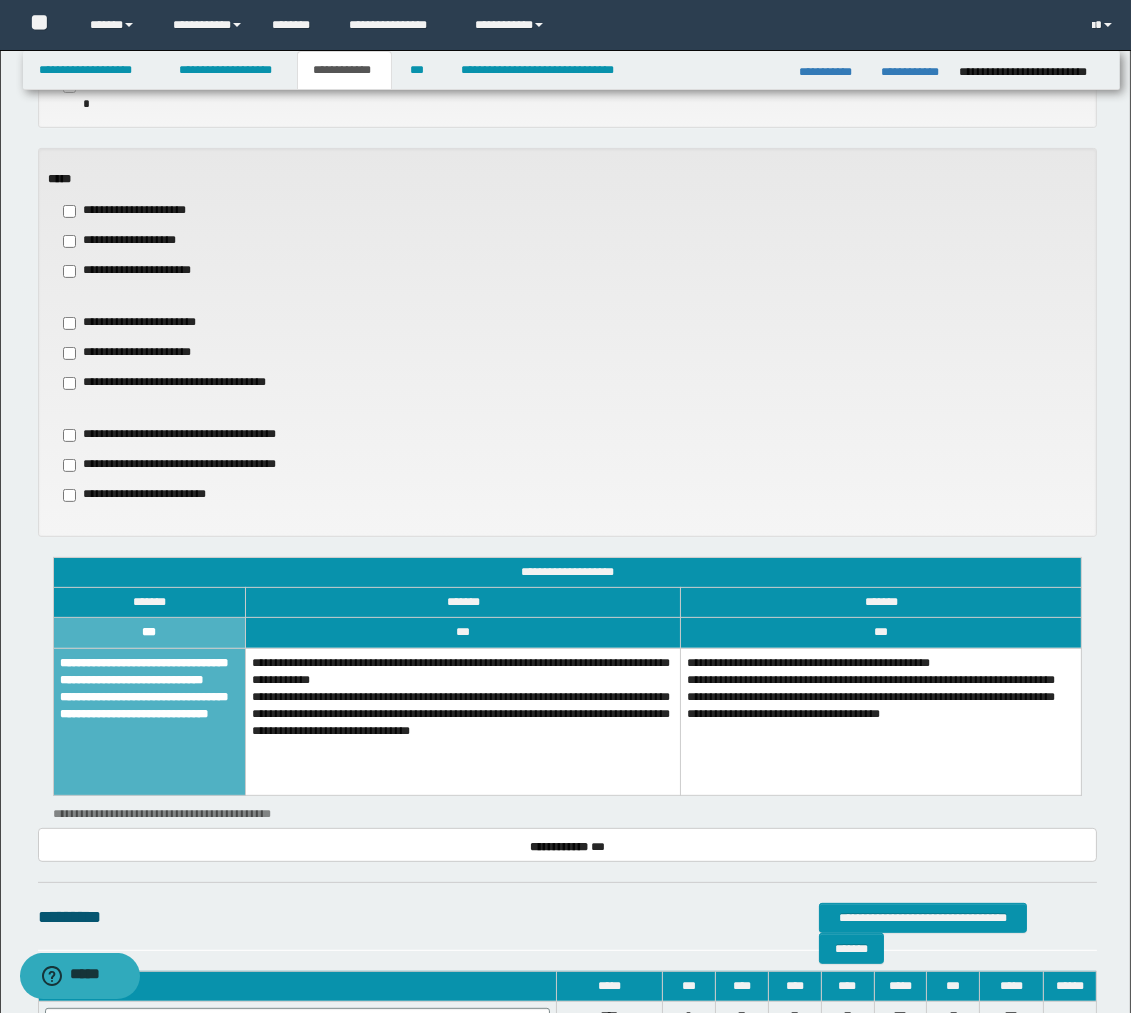 scroll, scrollTop: 826, scrollLeft: 0, axis: vertical 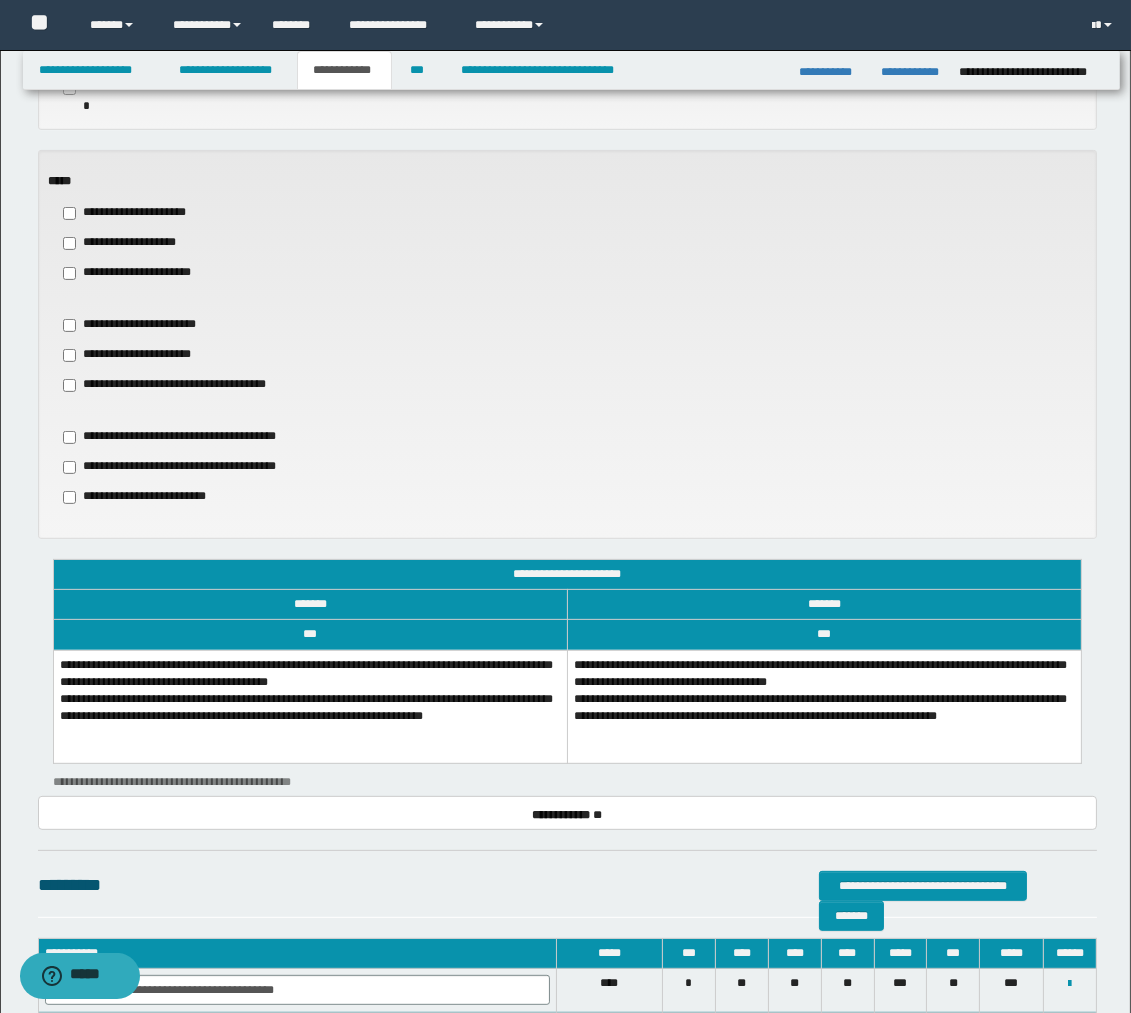 click on "**********" at bounding box center (310, 706) 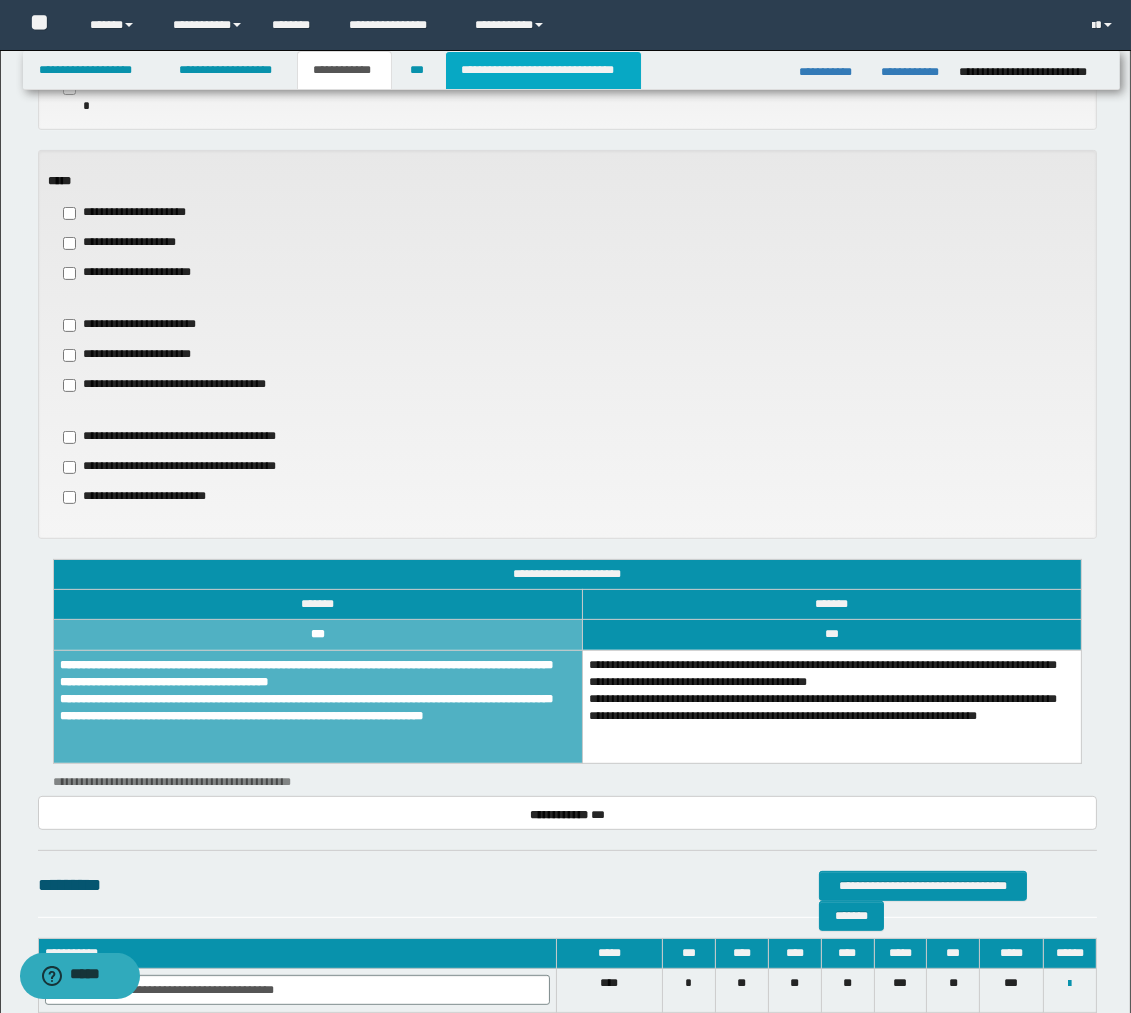 click on "**********" at bounding box center (543, 70) 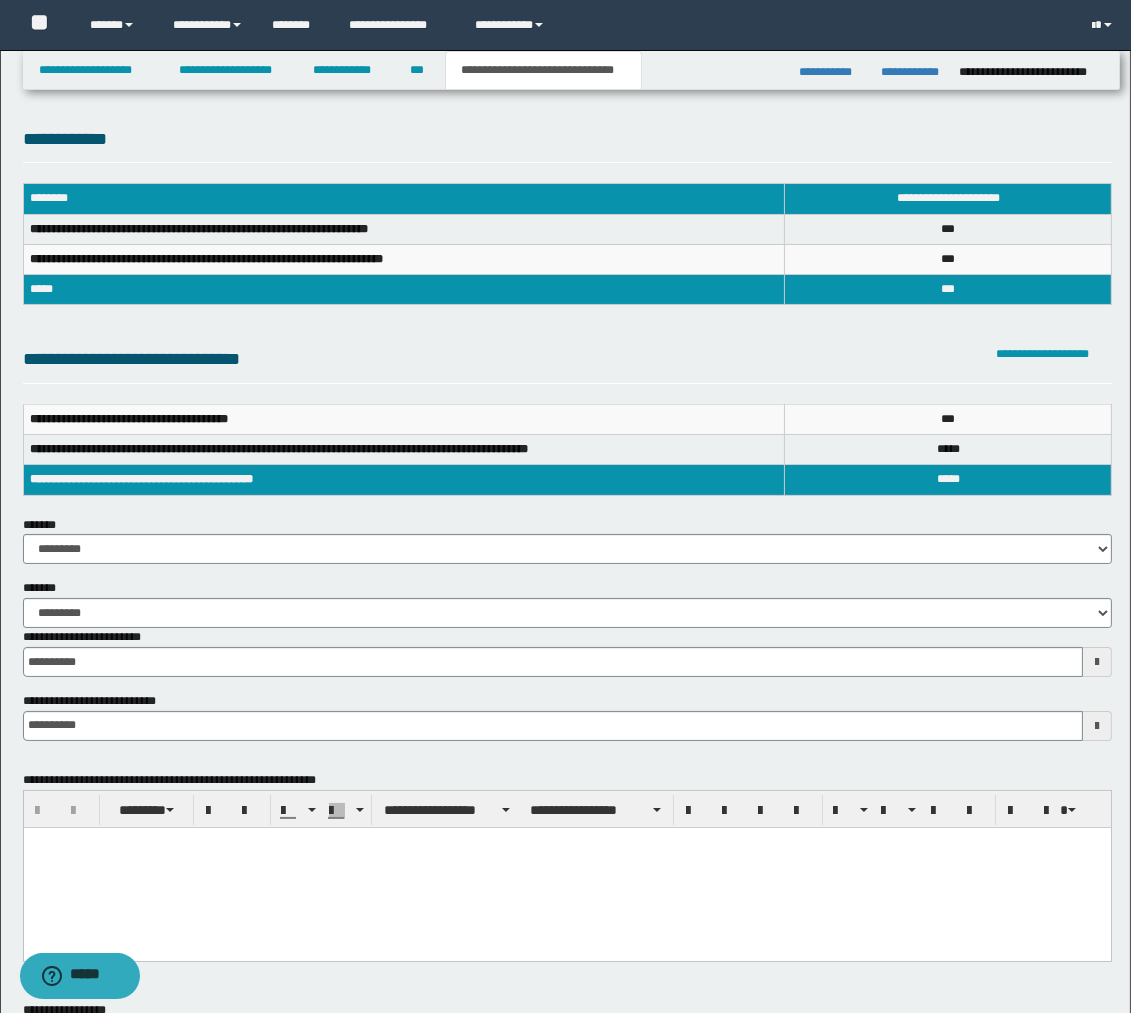 scroll, scrollTop: 0, scrollLeft: 0, axis: both 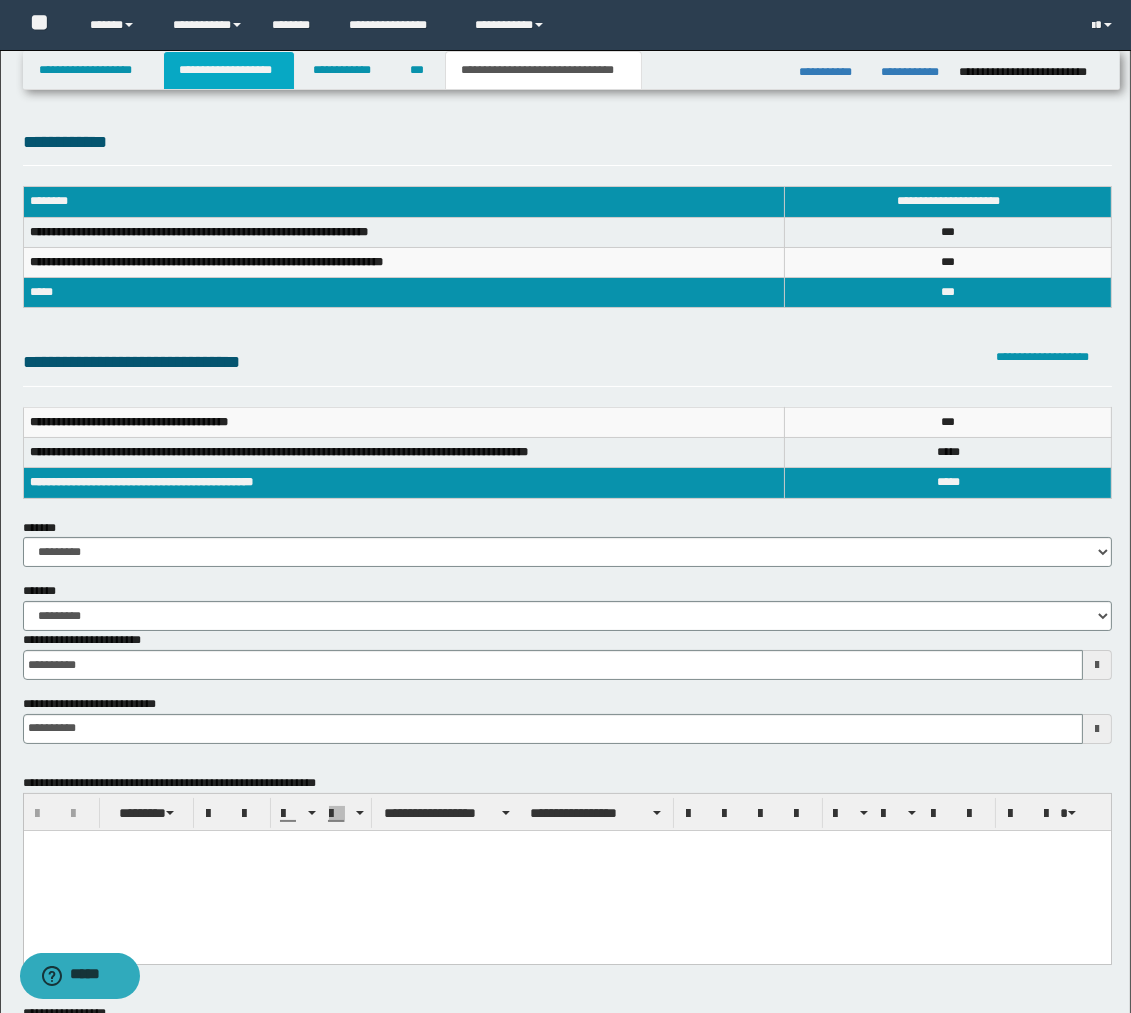 click on "**********" at bounding box center (229, 70) 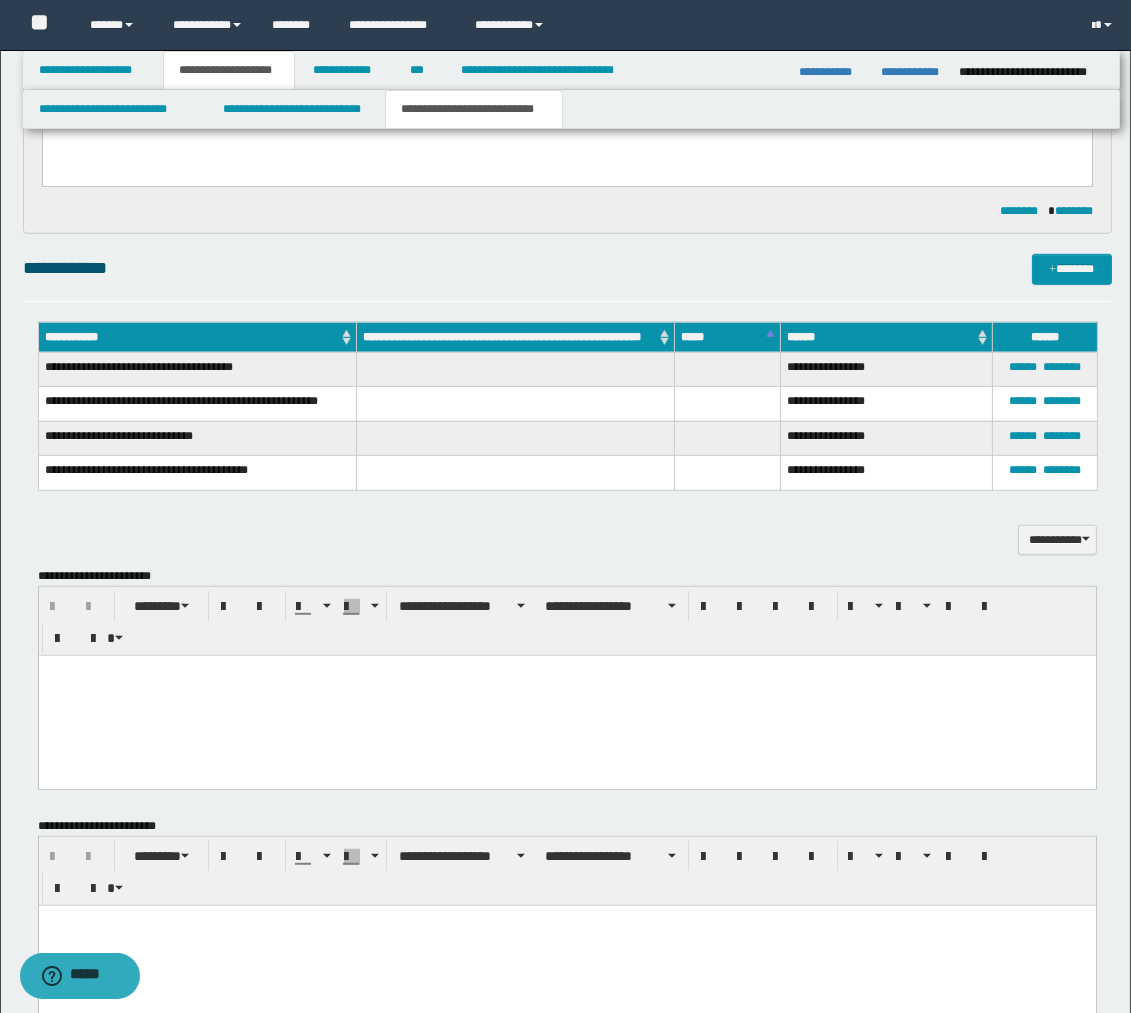 scroll, scrollTop: 1777, scrollLeft: 0, axis: vertical 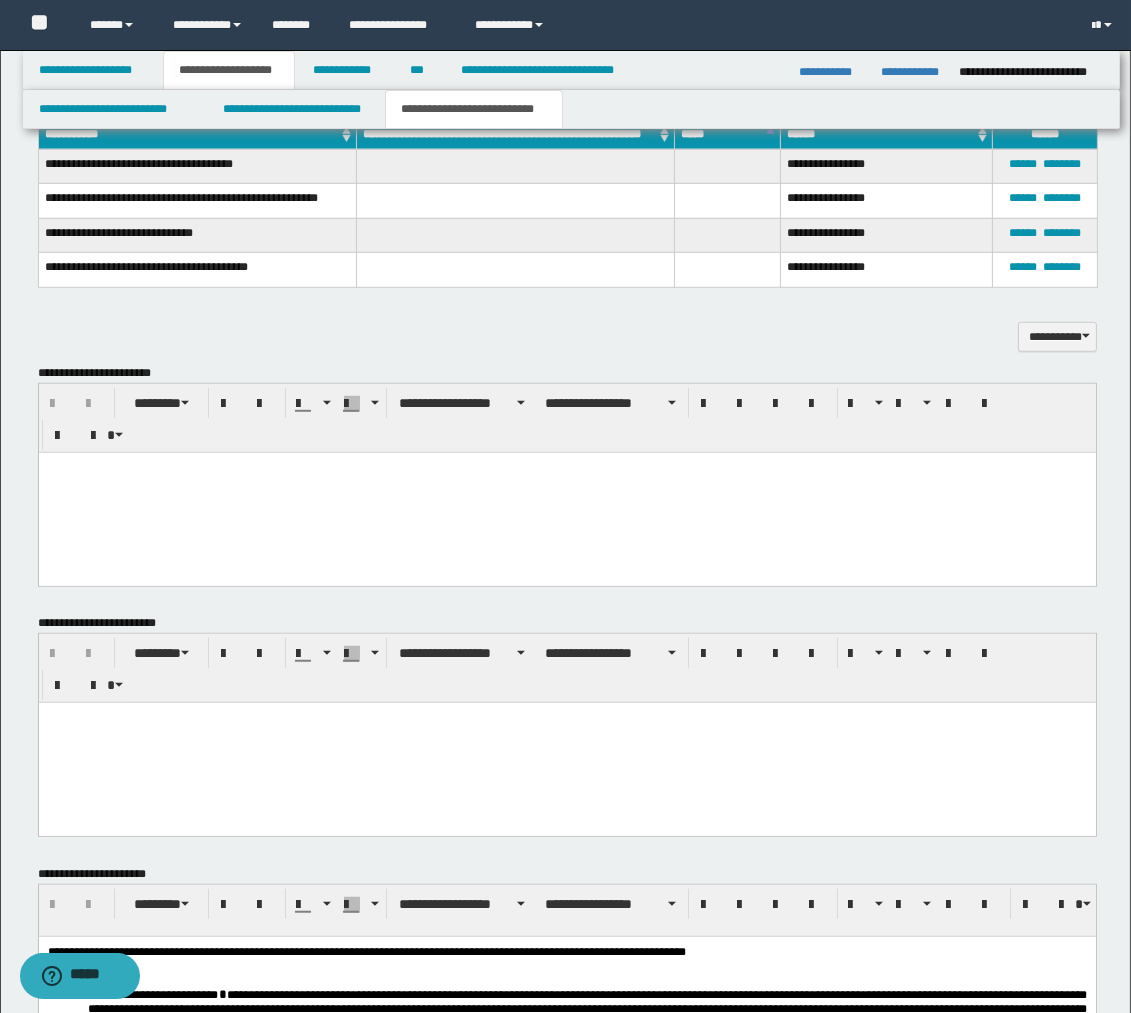 click at bounding box center (566, 492) 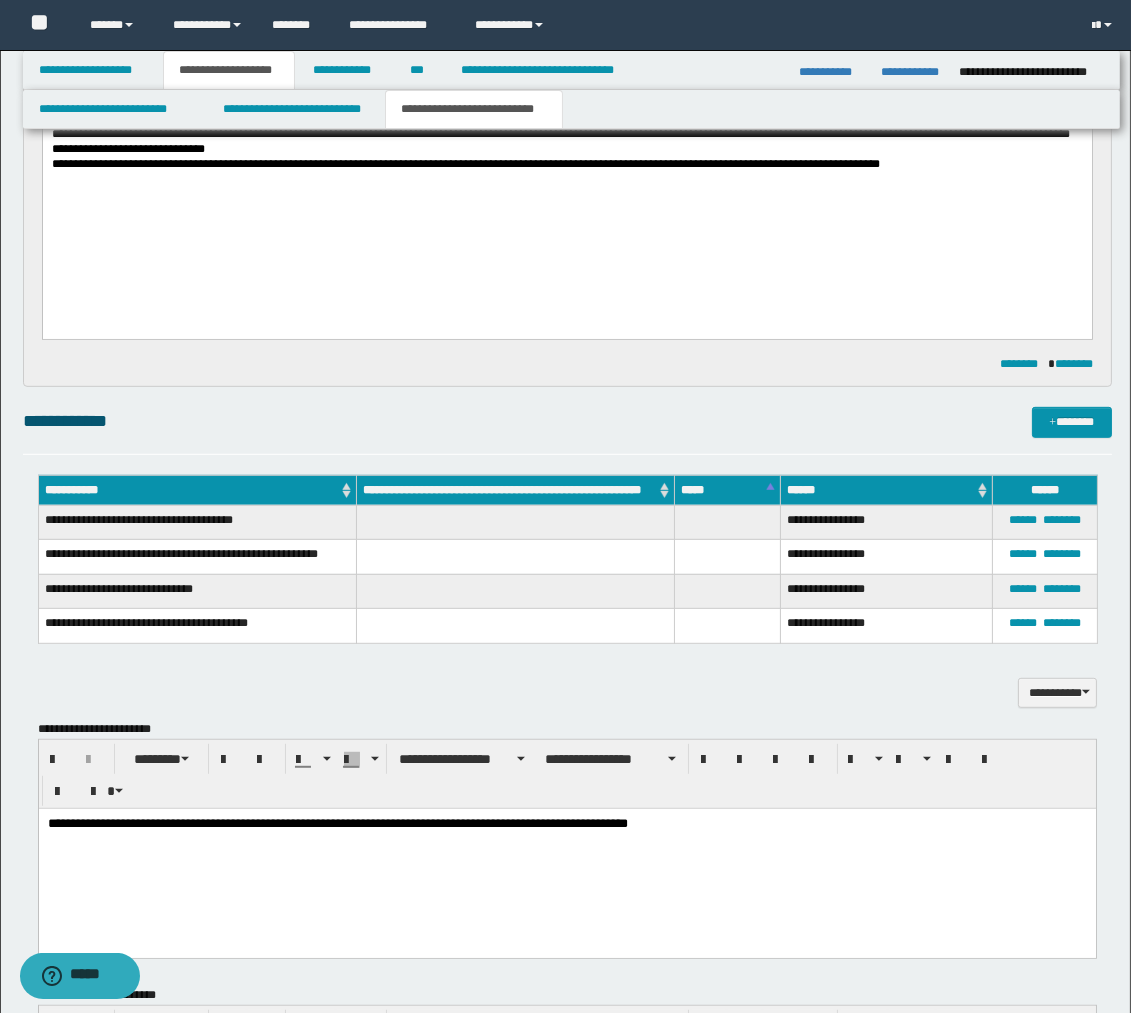 scroll, scrollTop: 1333, scrollLeft: 0, axis: vertical 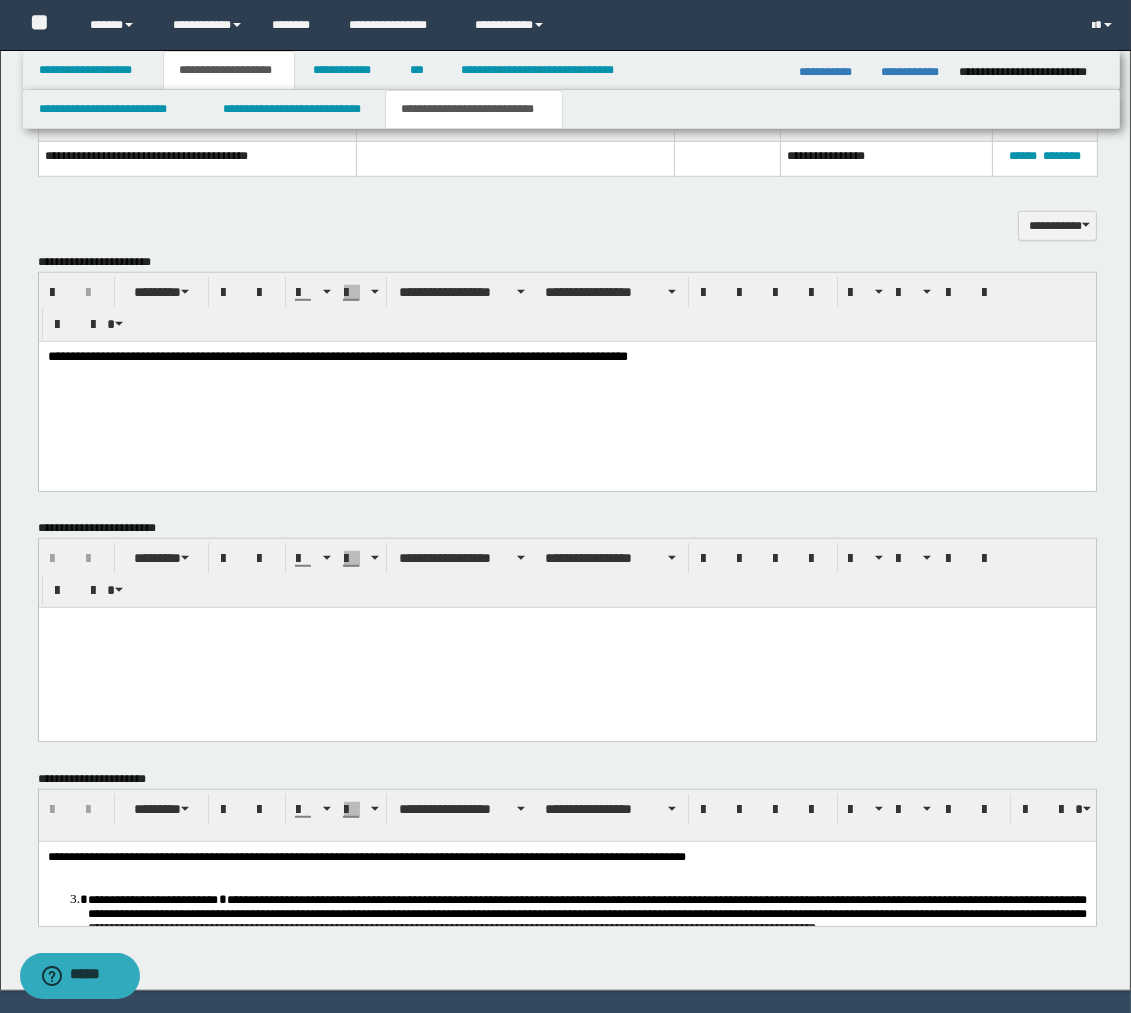 click on "**********" at bounding box center [566, 357] 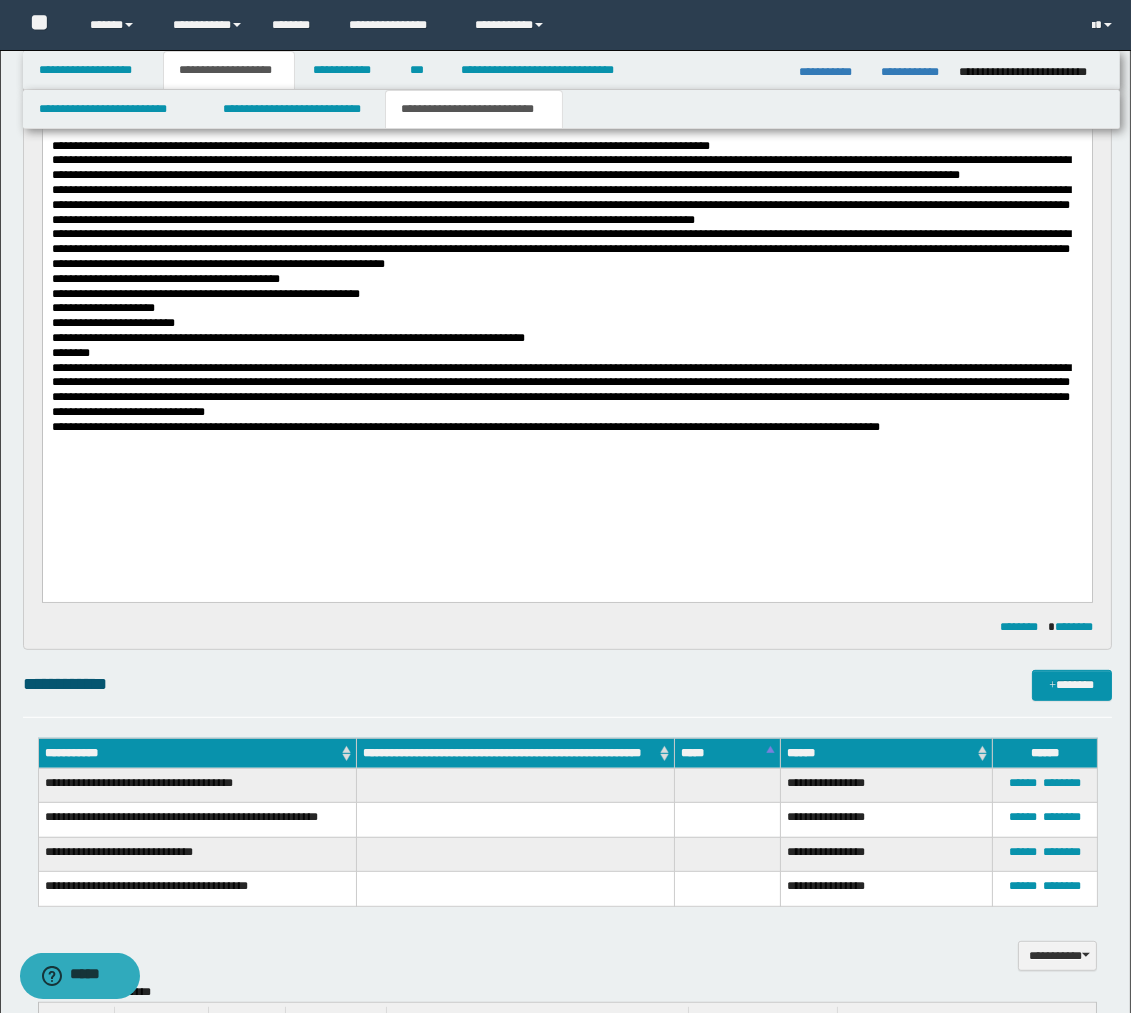 scroll, scrollTop: 1222, scrollLeft: 0, axis: vertical 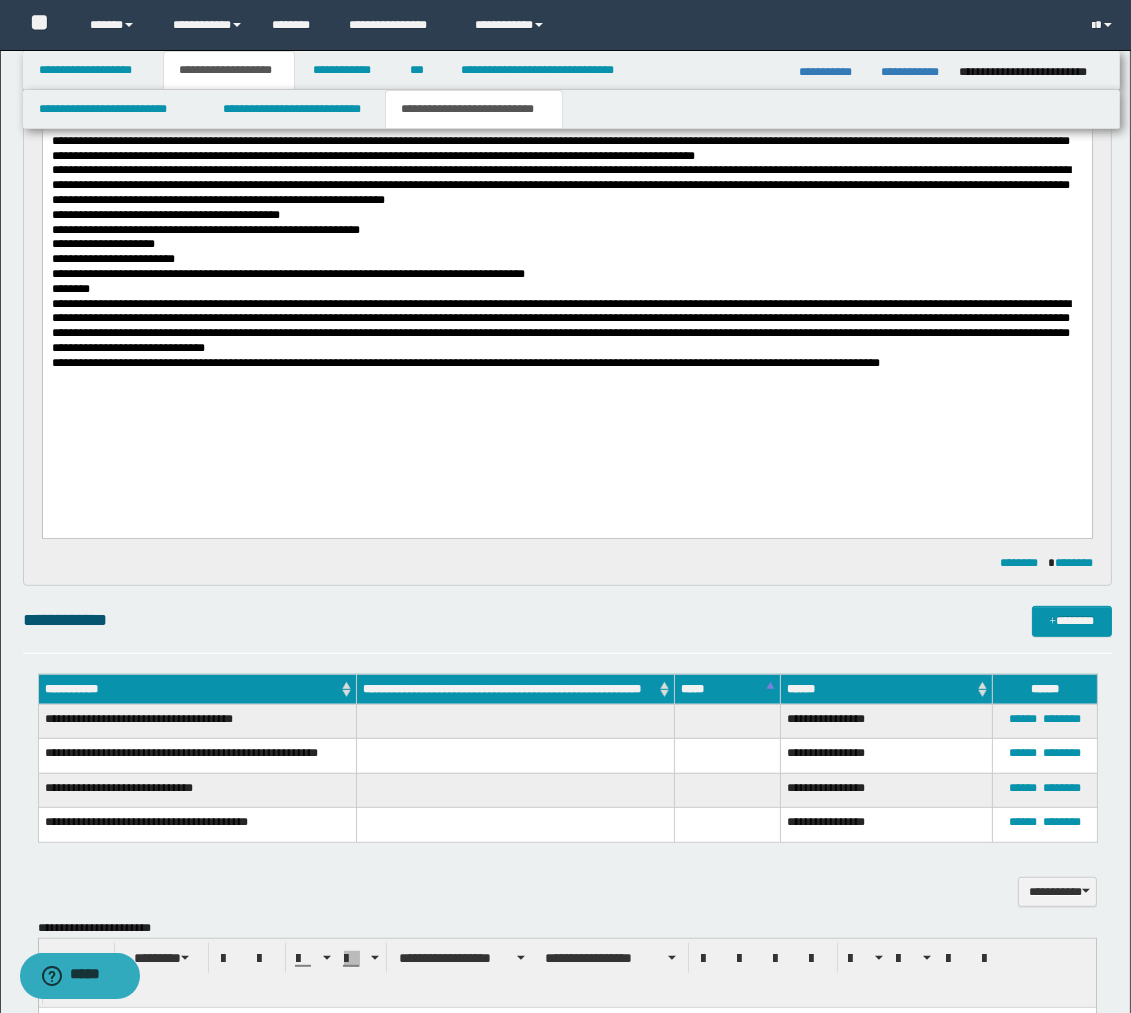 drag, startPoint x: 631, startPoint y: 479, endPoint x: 621, endPoint y: 455, distance: 26 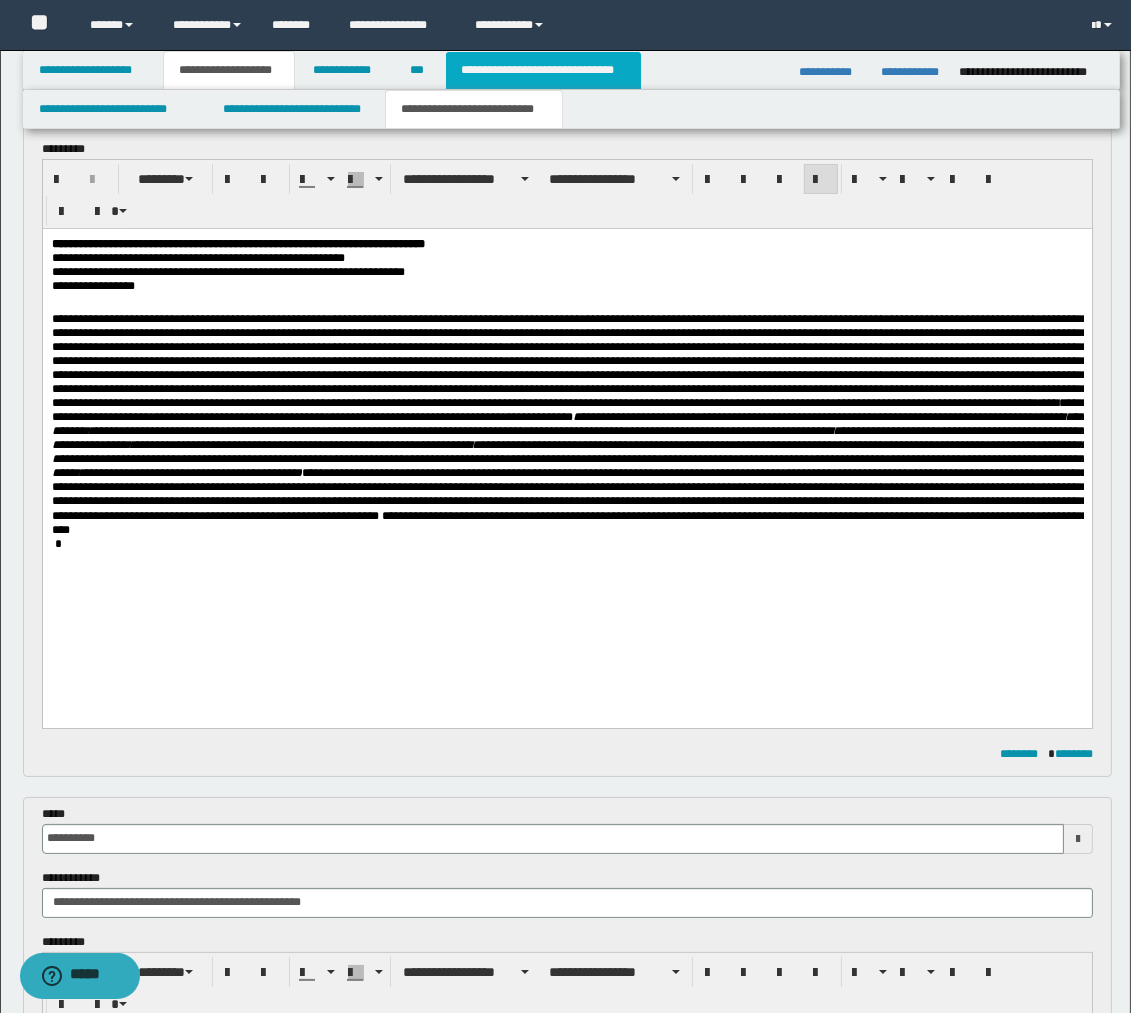 click on "**********" at bounding box center [543, 70] 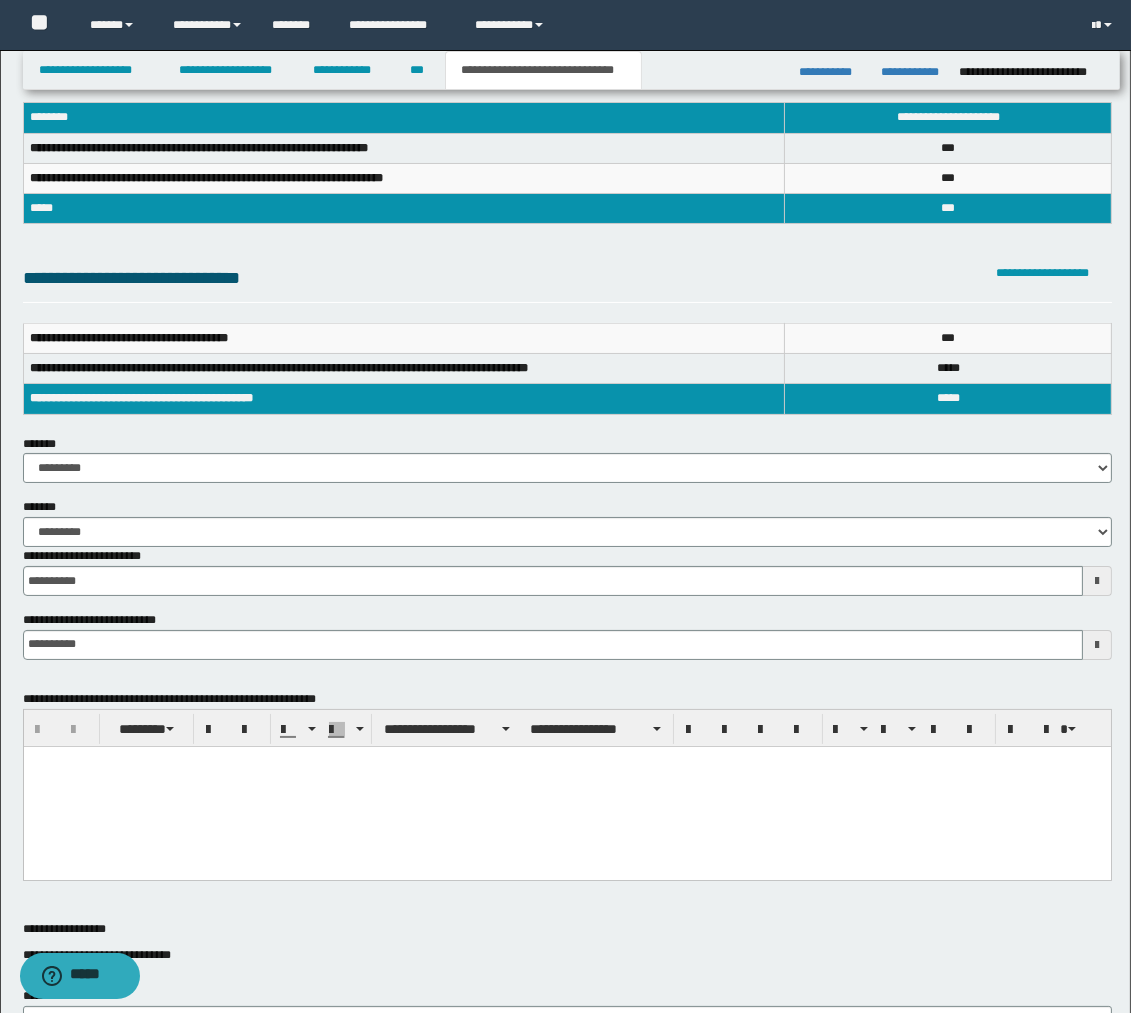 scroll, scrollTop: 0, scrollLeft: 0, axis: both 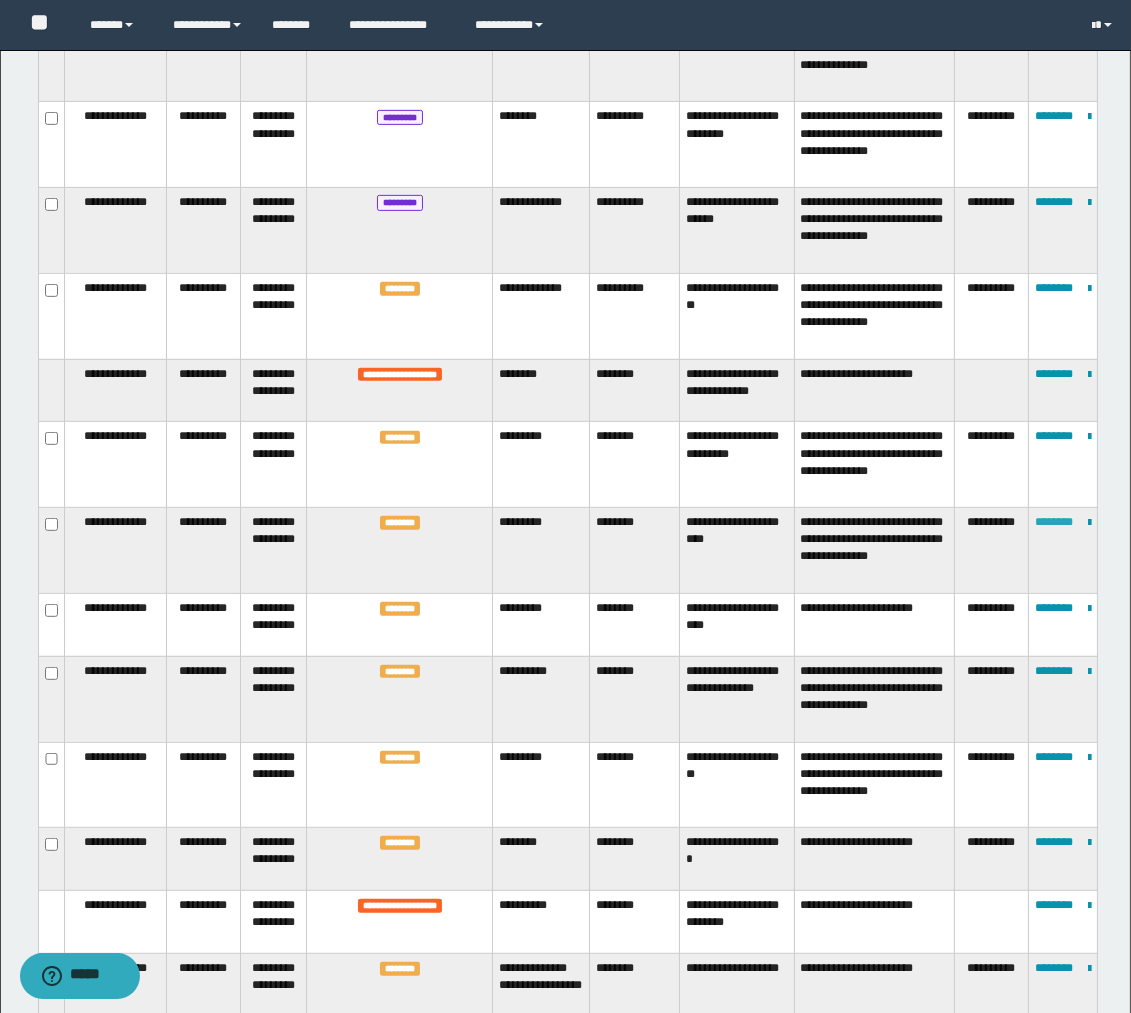 click on "********" at bounding box center [1054, 522] 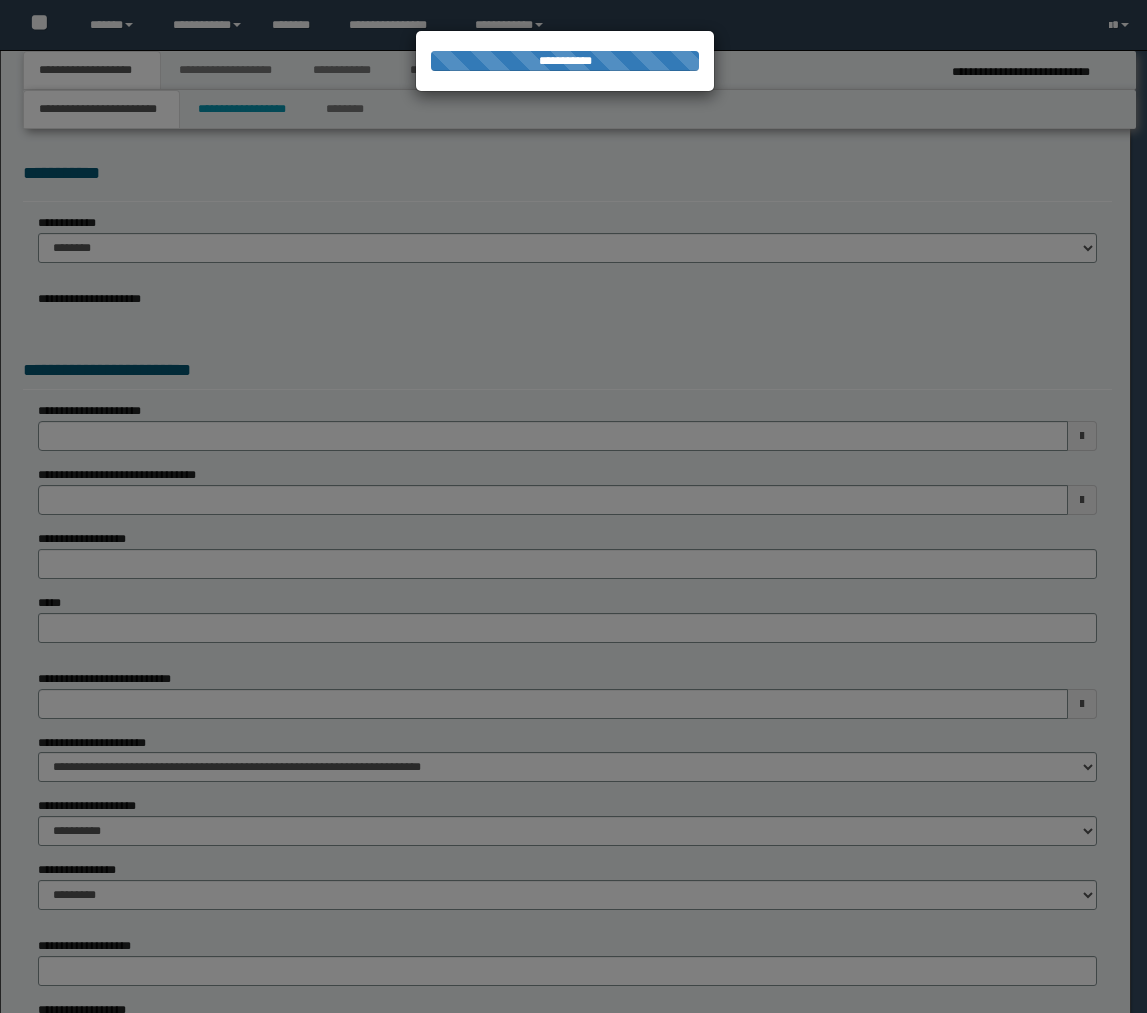 scroll, scrollTop: 0, scrollLeft: 0, axis: both 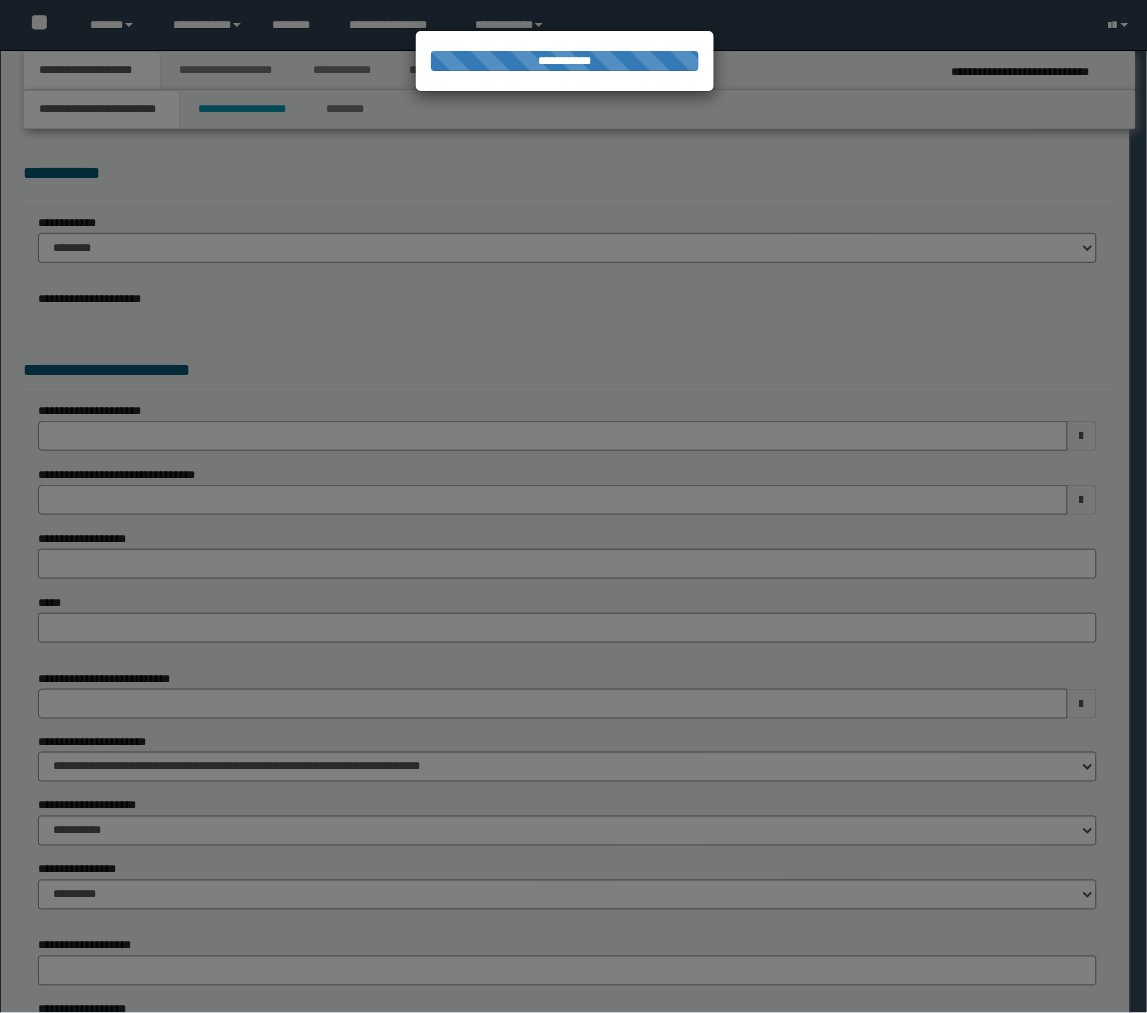 select on "**" 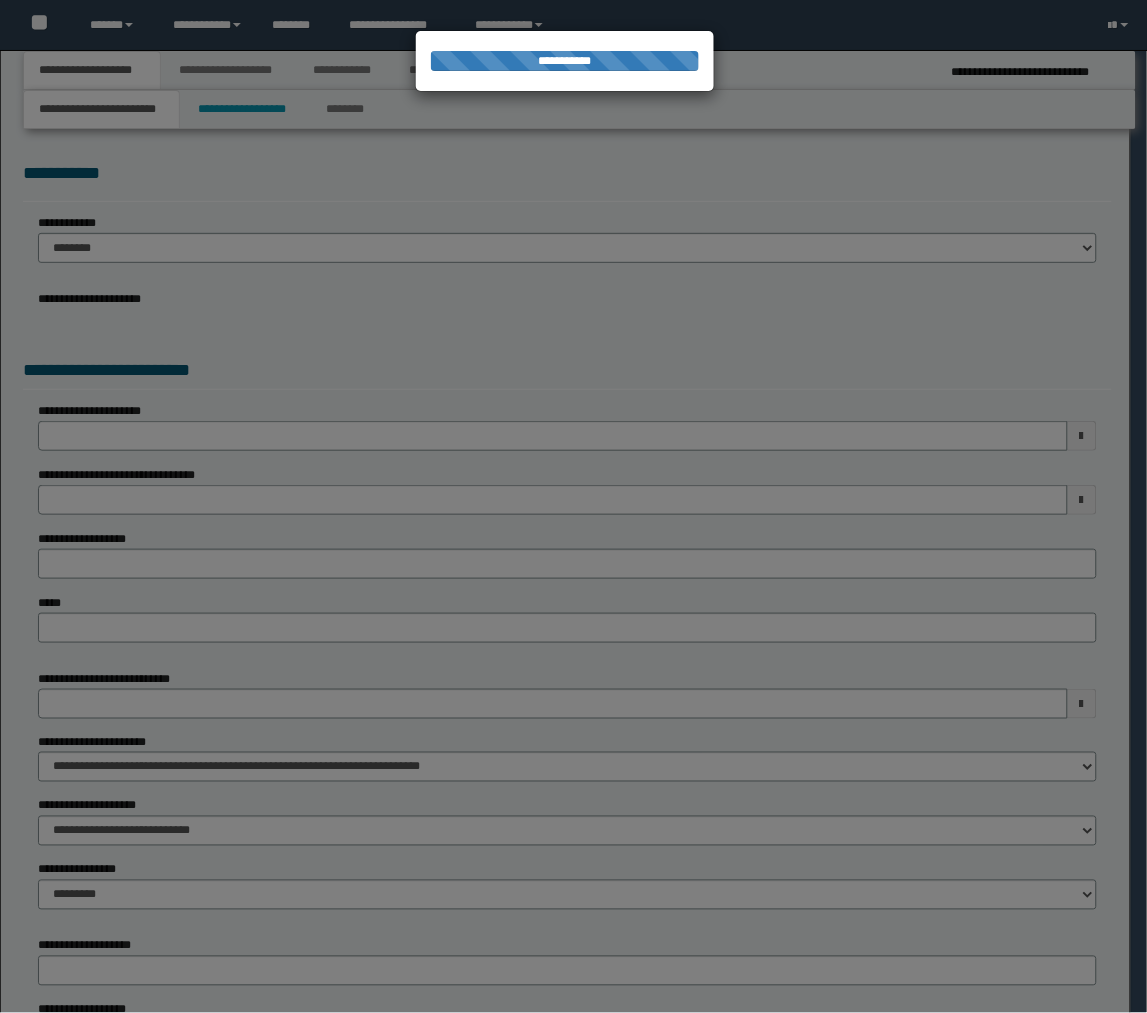 scroll, scrollTop: 0, scrollLeft: 0, axis: both 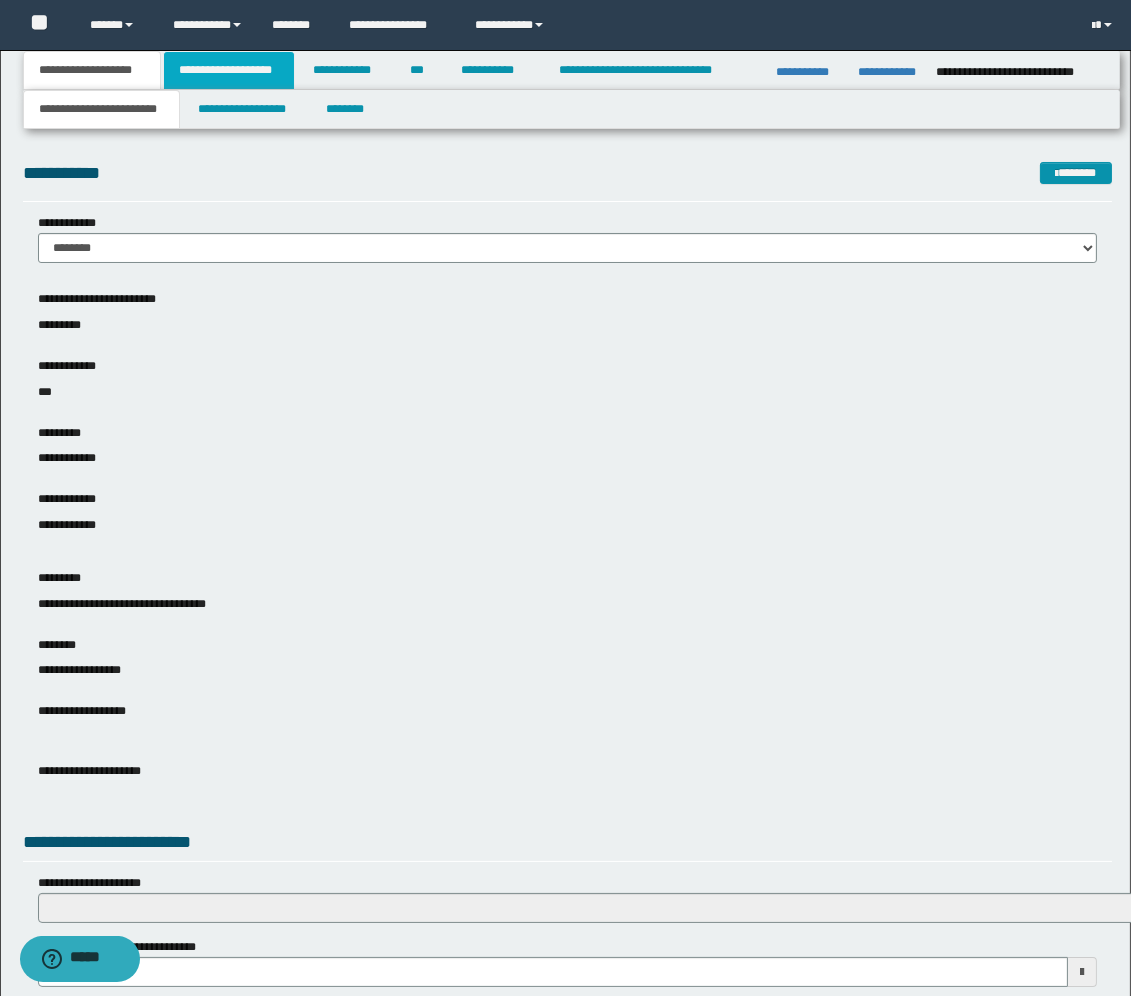 click on "**********" at bounding box center (229, 70) 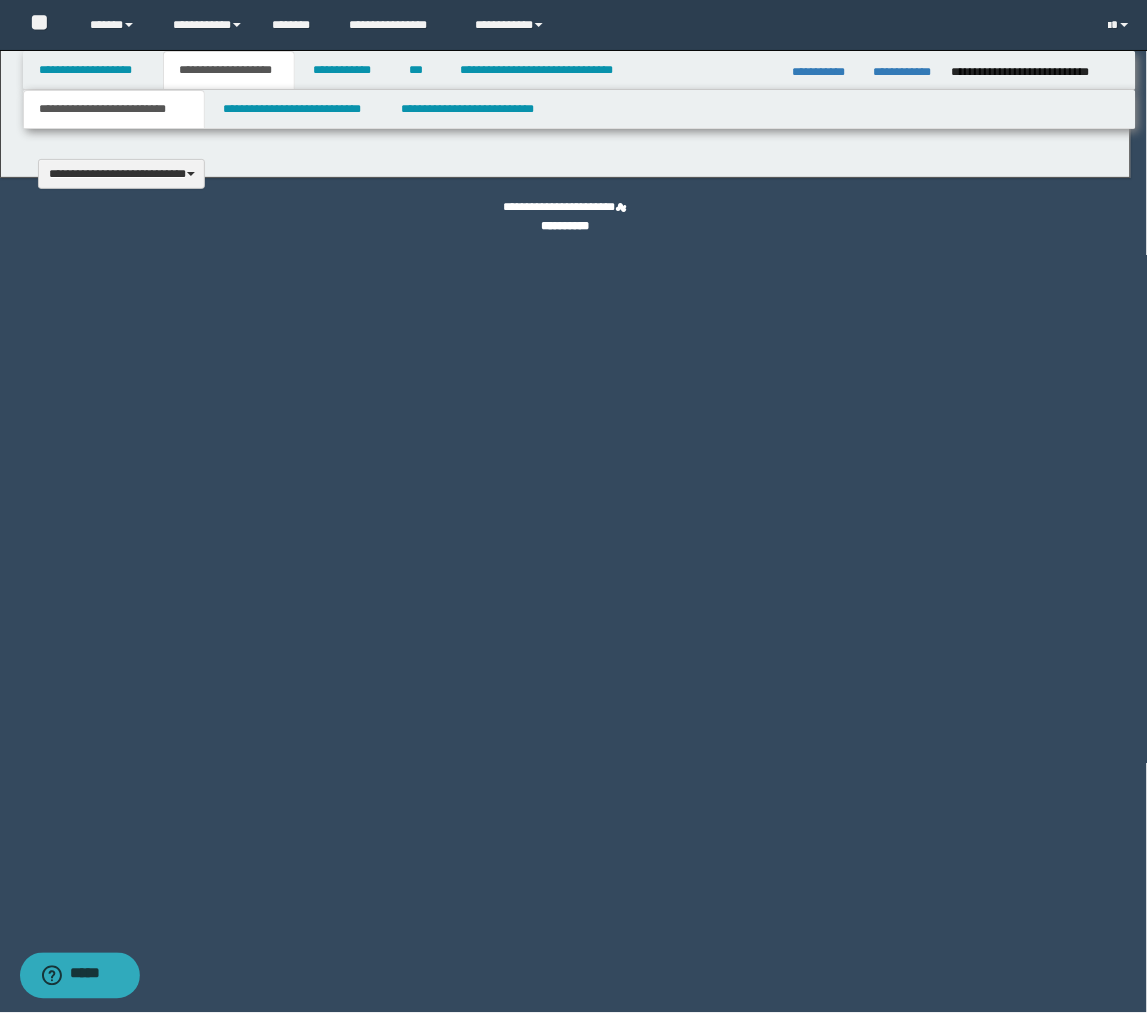 type 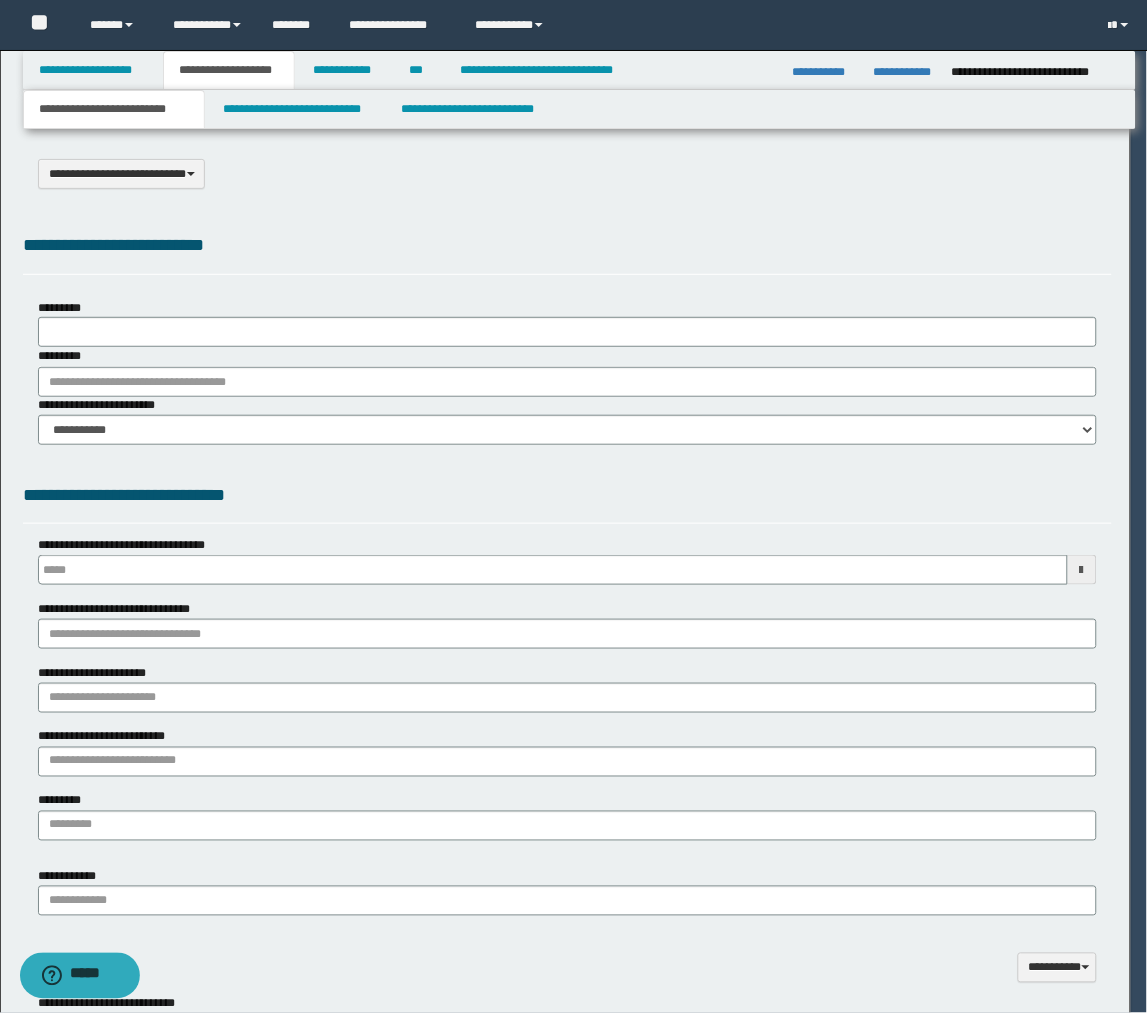scroll, scrollTop: 0, scrollLeft: 0, axis: both 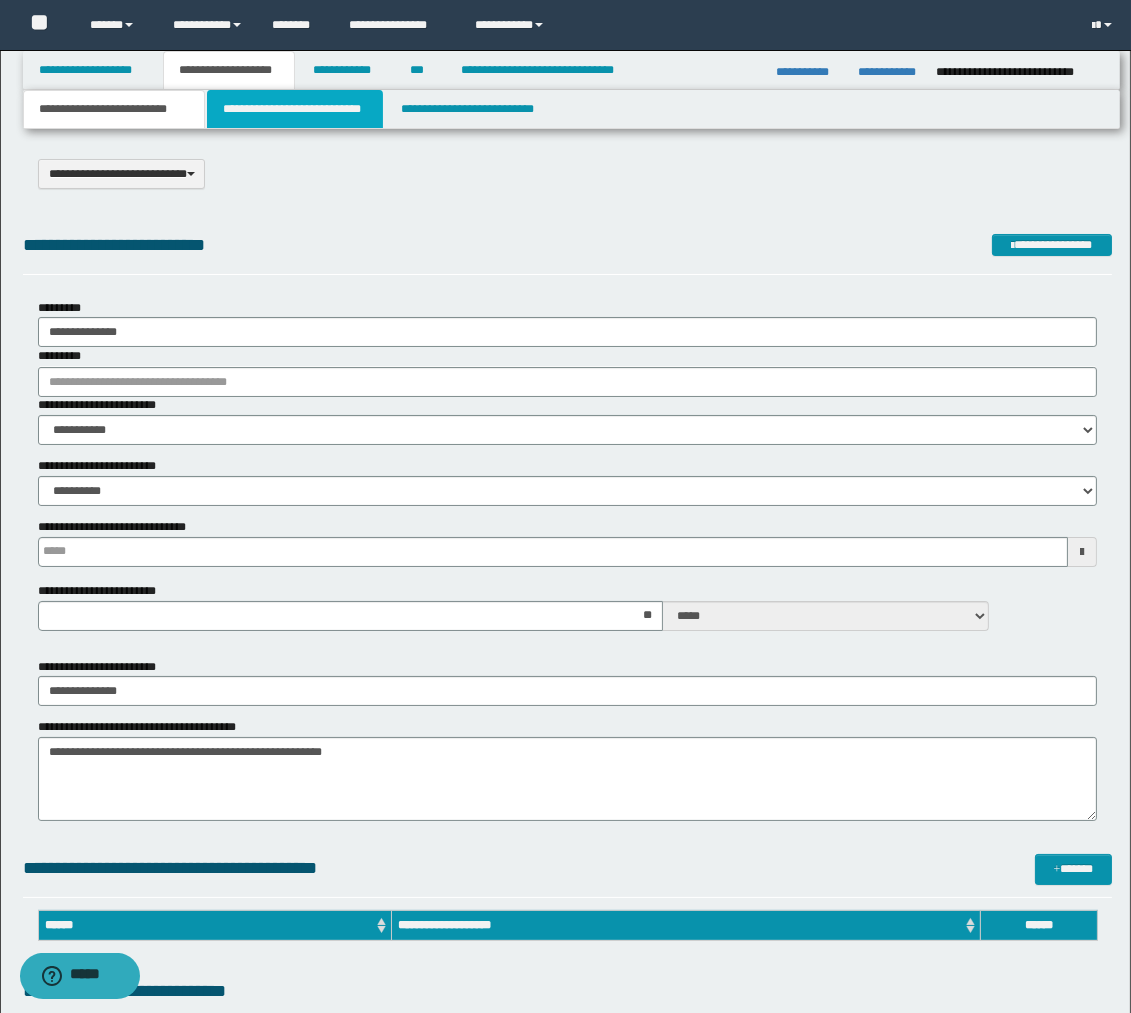 click on "**********" at bounding box center (295, 109) 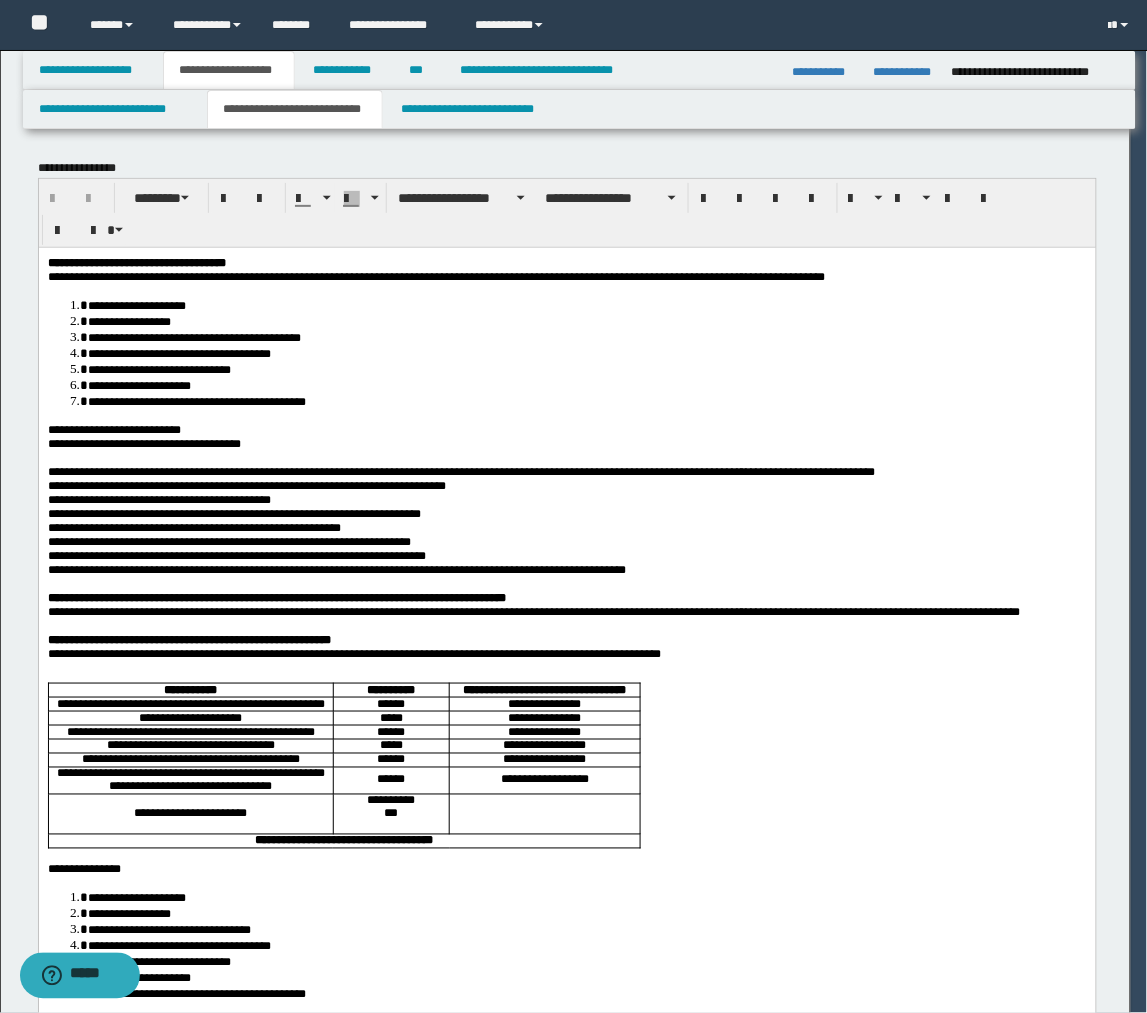 scroll, scrollTop: 0, scrollLeft: 0, axis: both 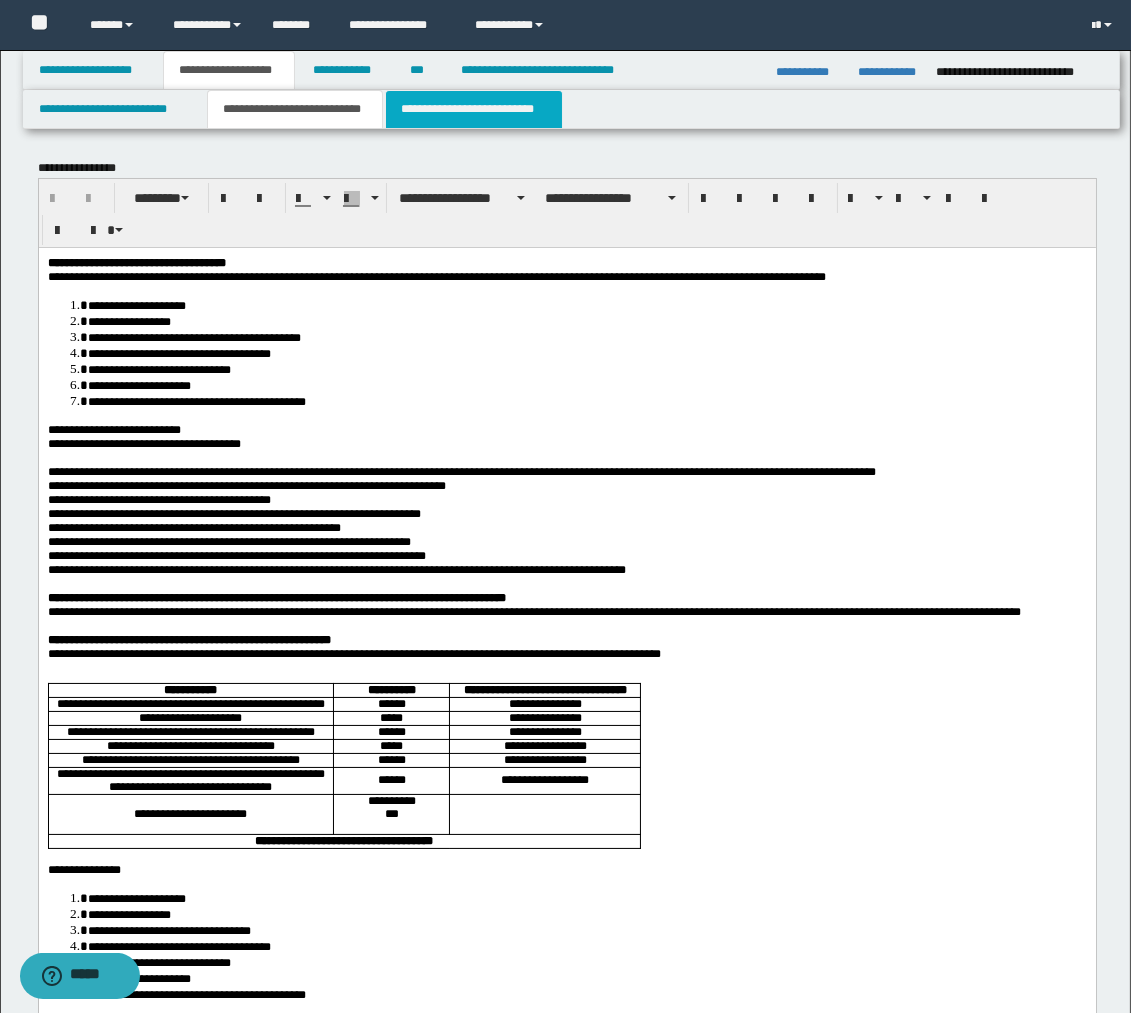 click on "**********" at bounding box center [474, 109] 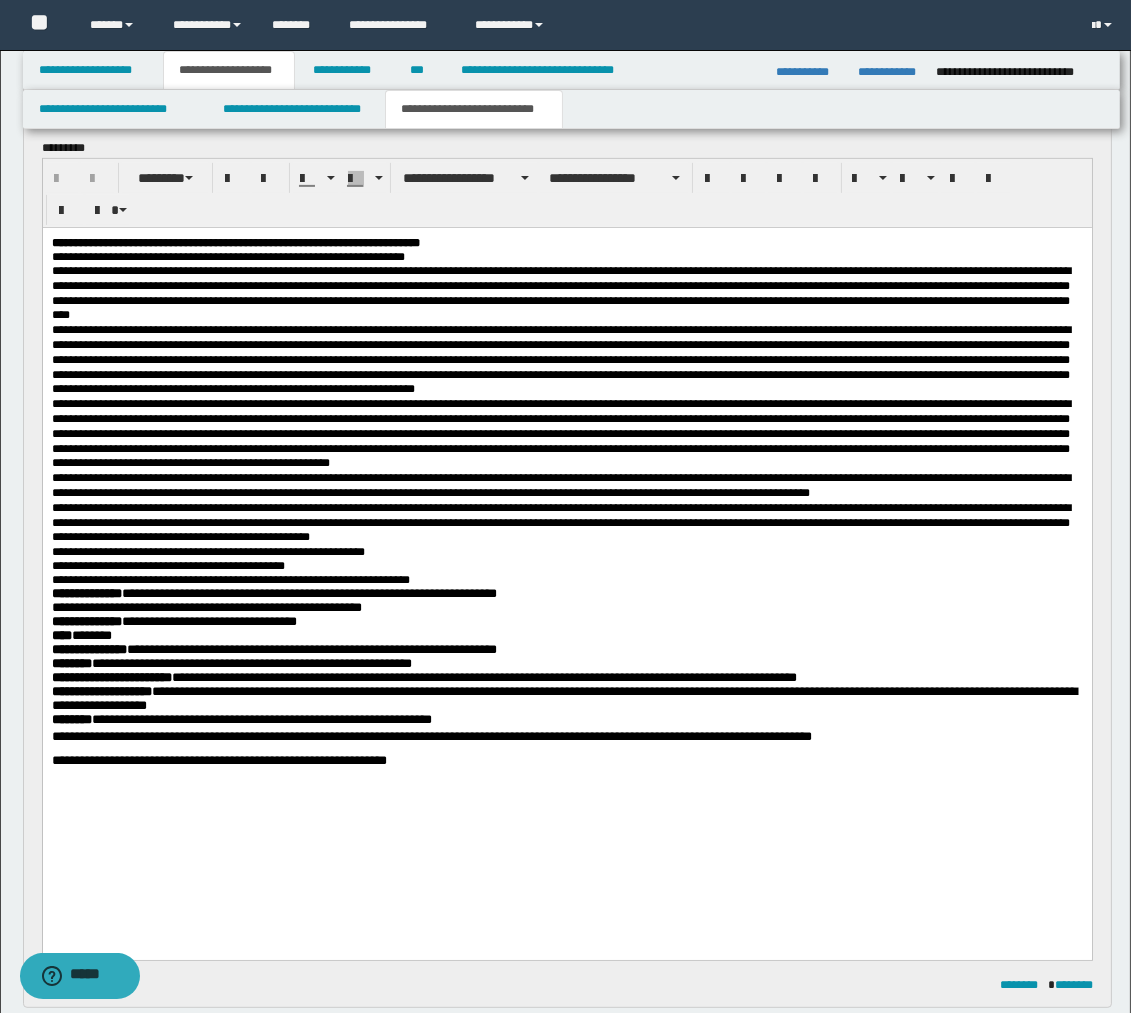 scroll, scrollTop: 1111, scrollLeft: 0, axis: vertical 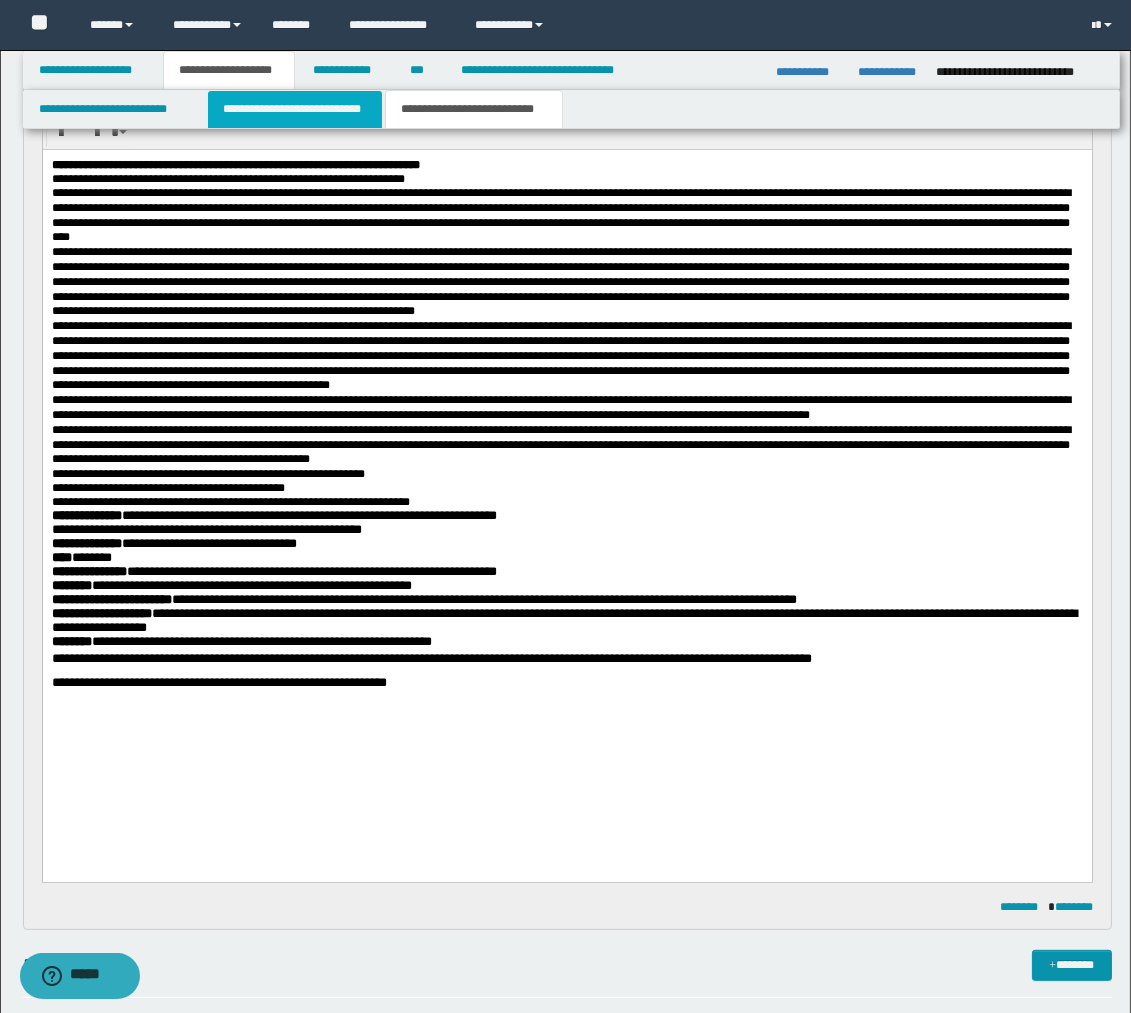 click on "**********" at bounding box center (295, 109) 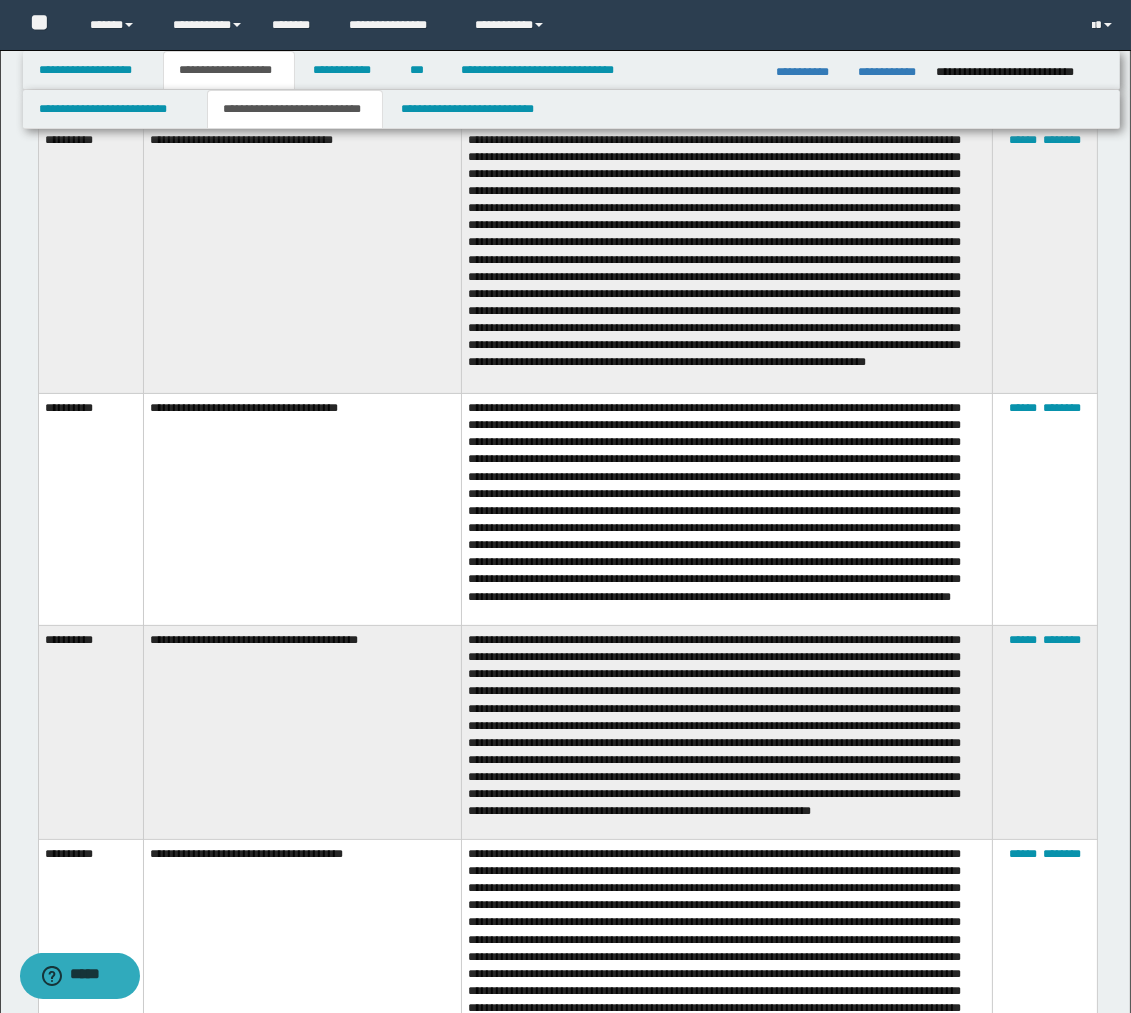 scroll, scrollTop: 0, scrollLeft: 0, axis: both 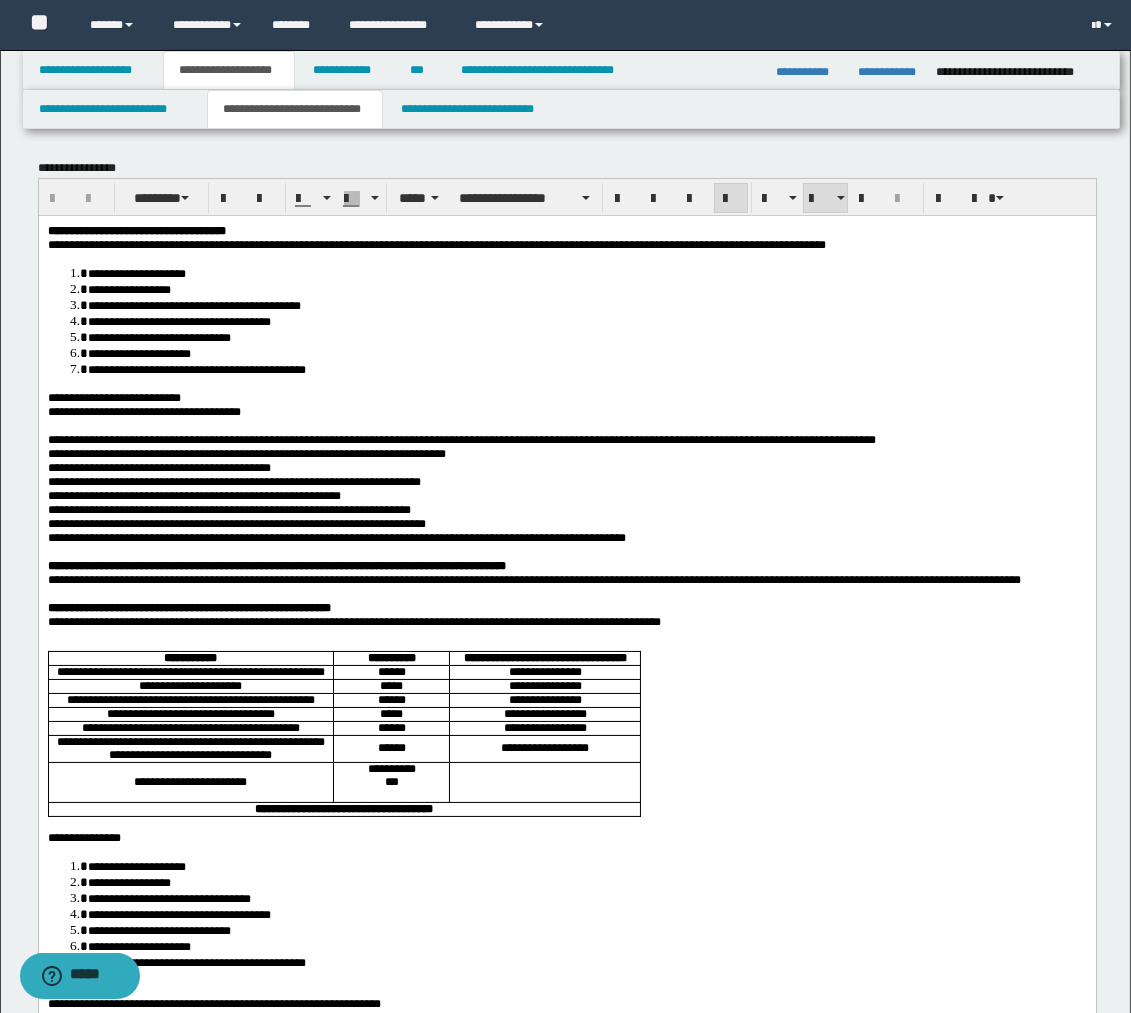 click on "**********" at bounding box center [566, 320] 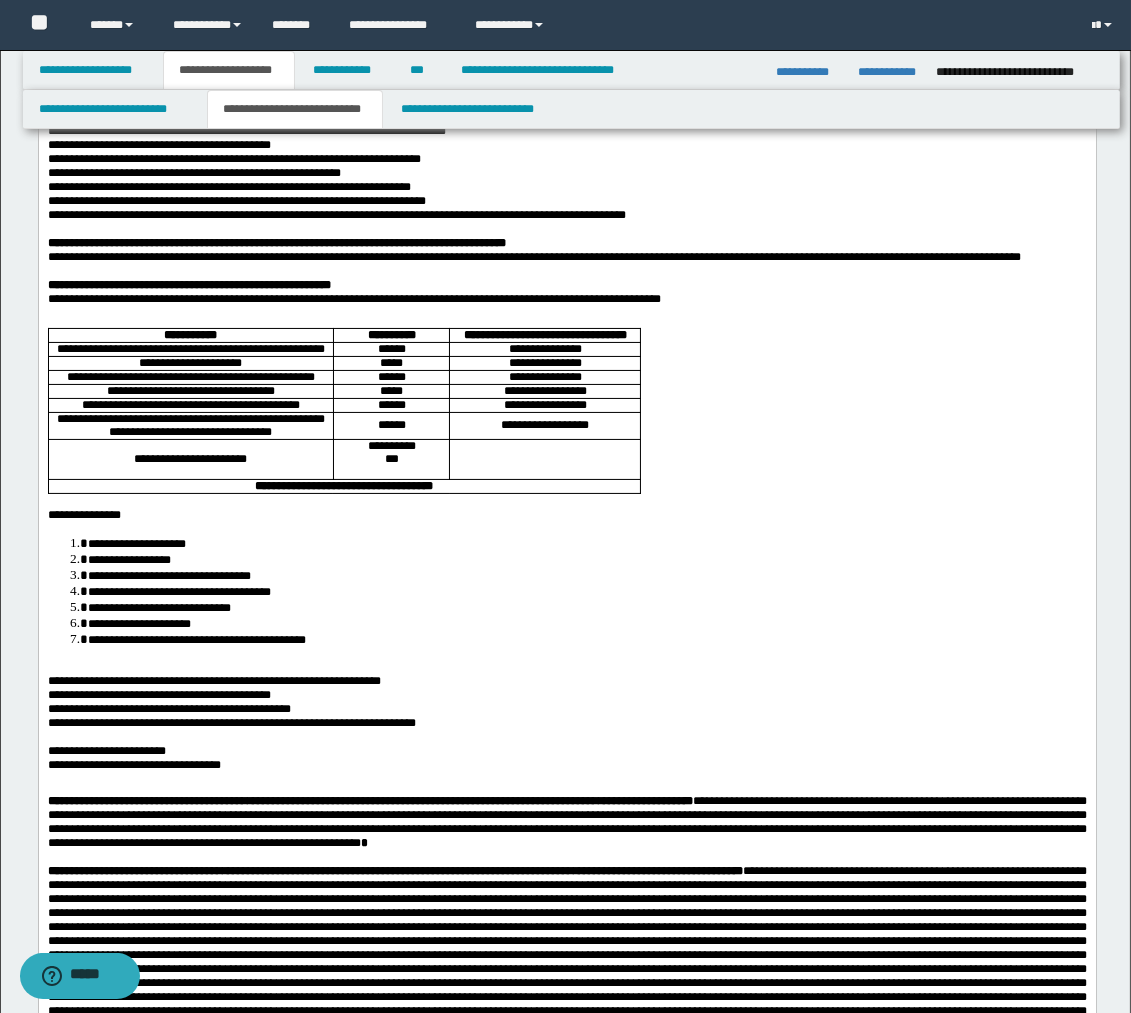 scroll, scrollTop: 333, scrollLeft: 0, axis: vertical 